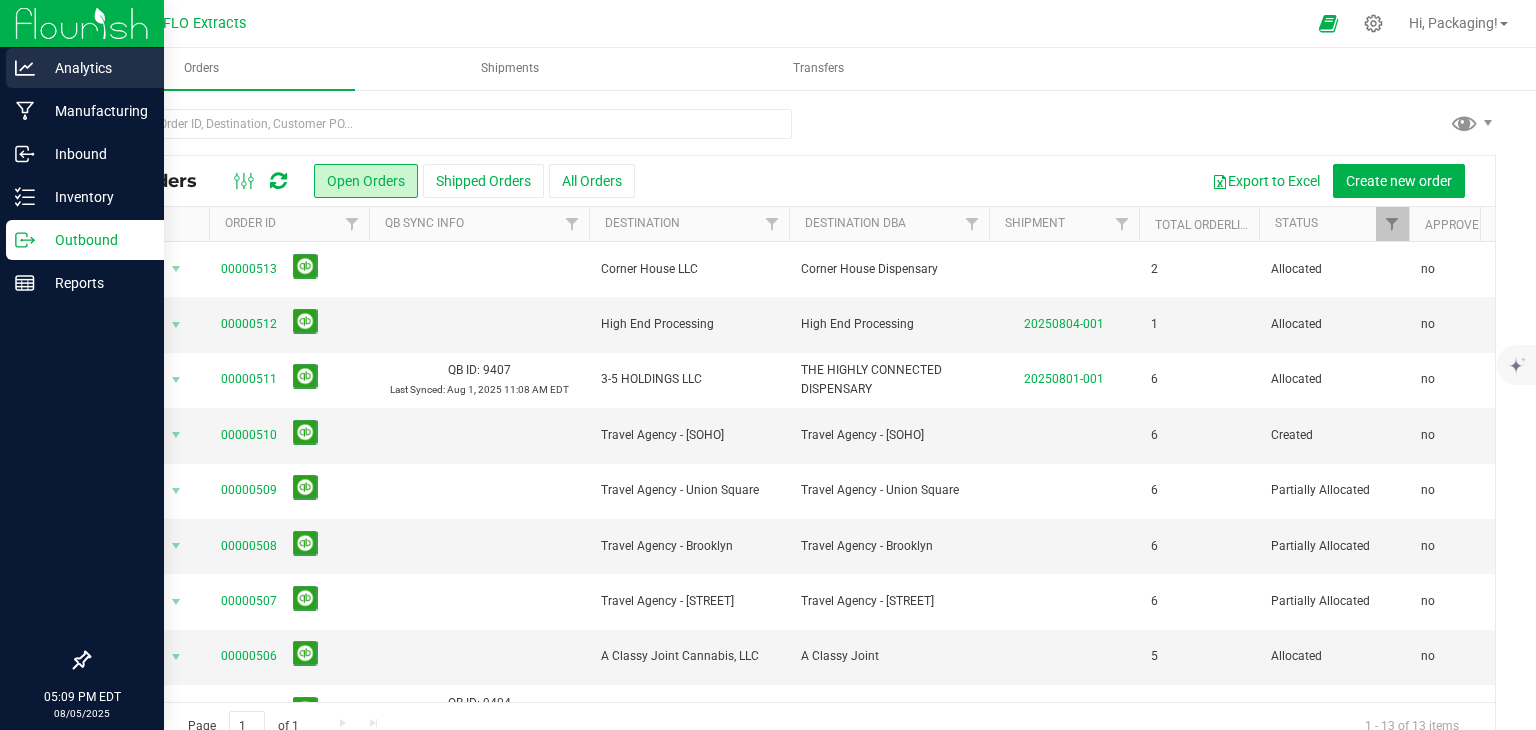scroll, scrollTop: 0, scrollLeft: 0, axis: both 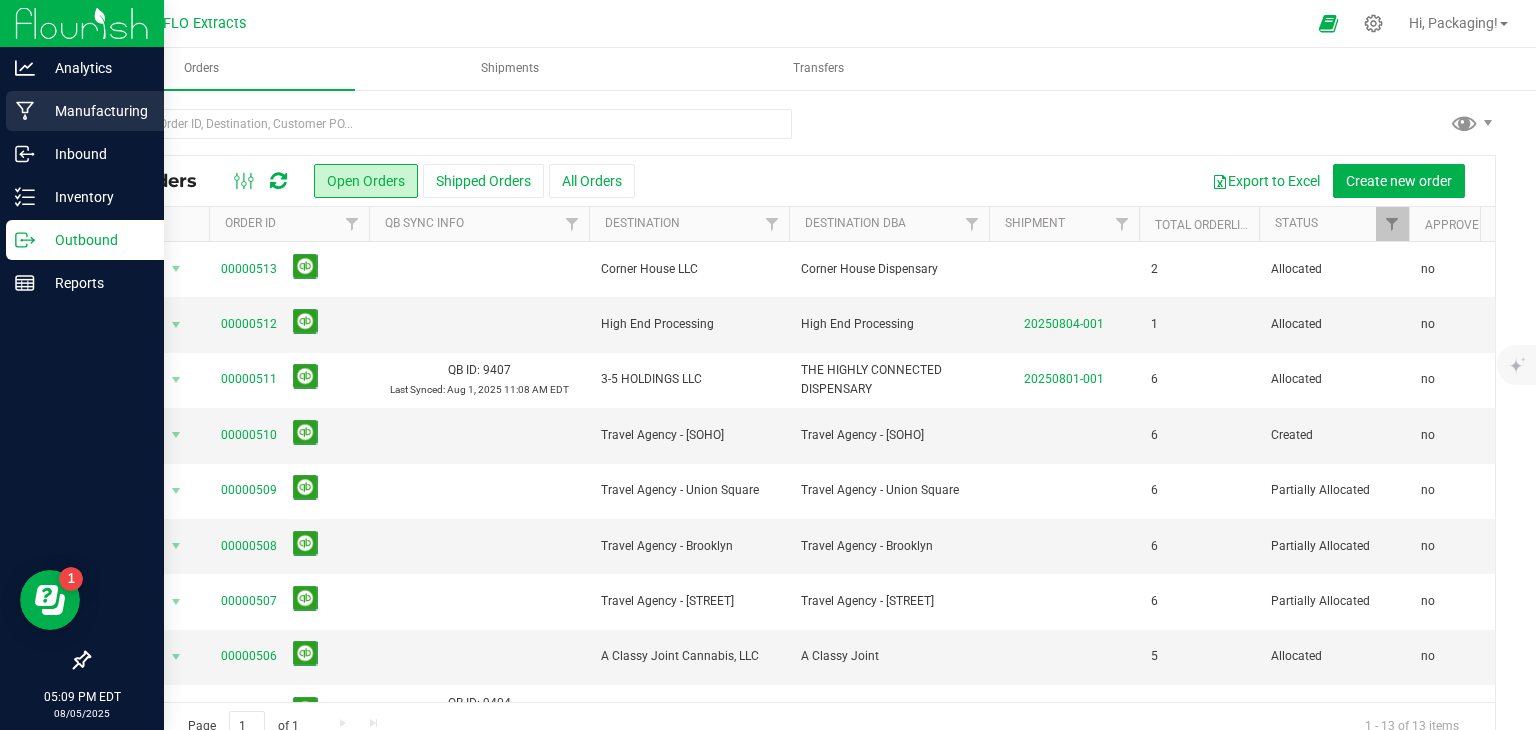 click on "Manufacturing" at bounding box center (95, 111) 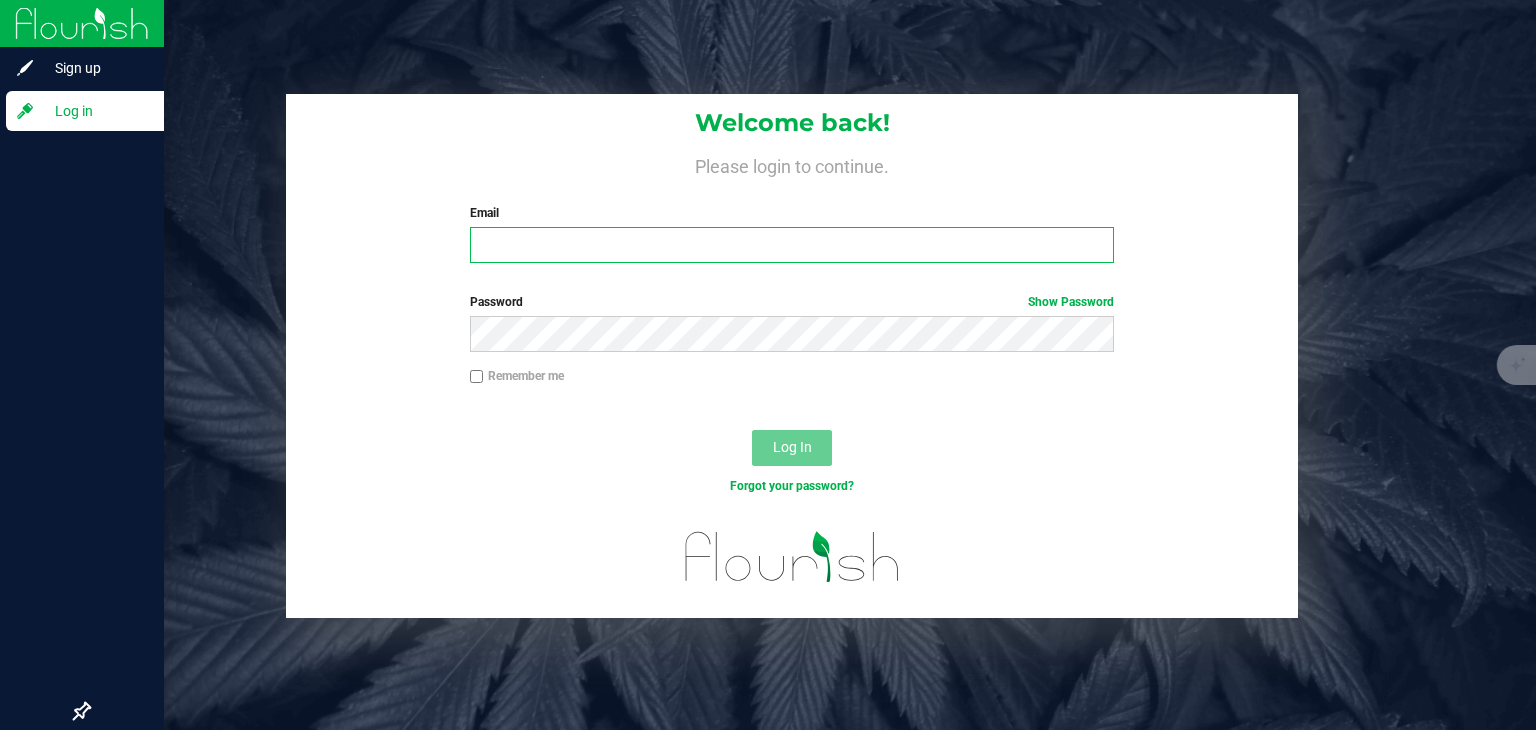 type on "packaging@[DOMAIN]" 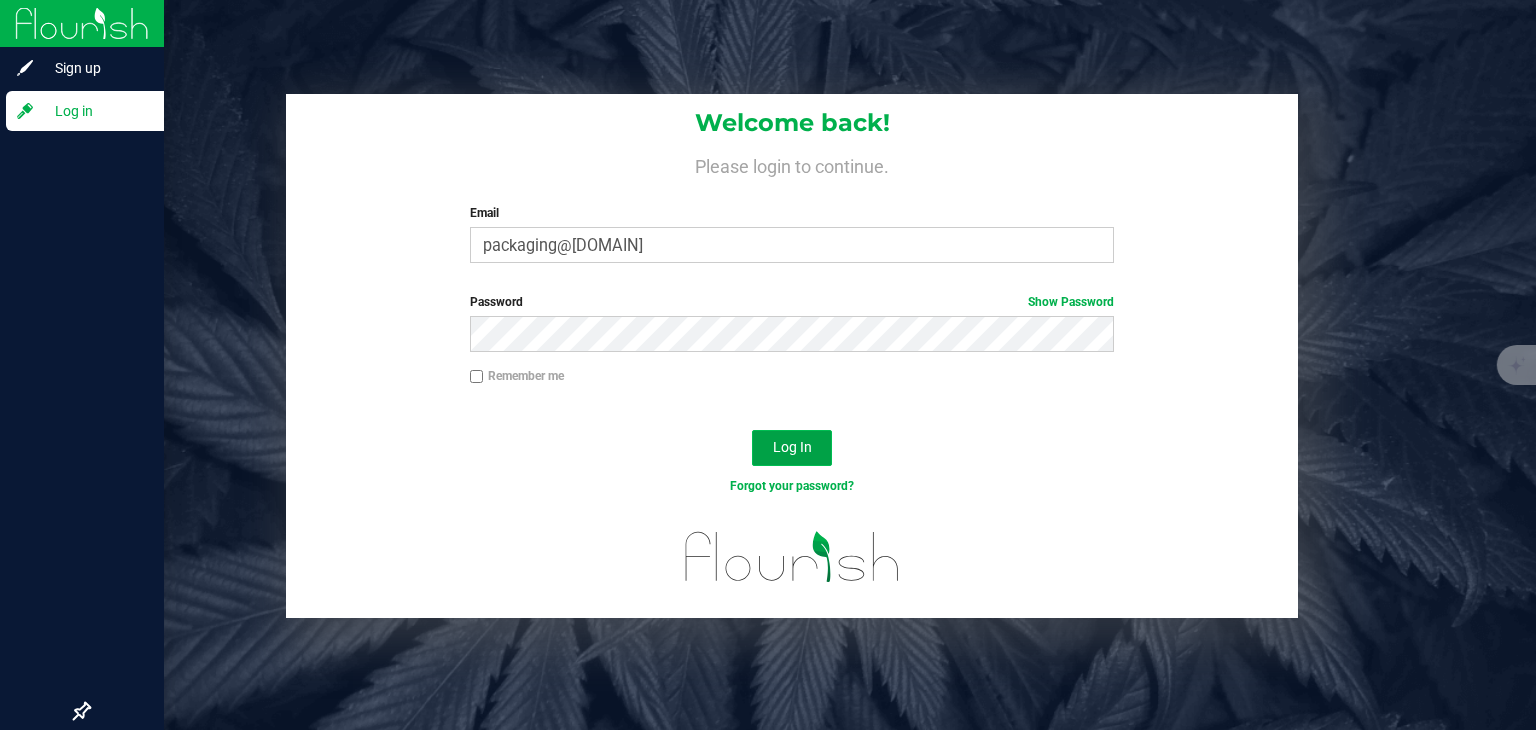click on "Log In" at bounding box center (792, 447) 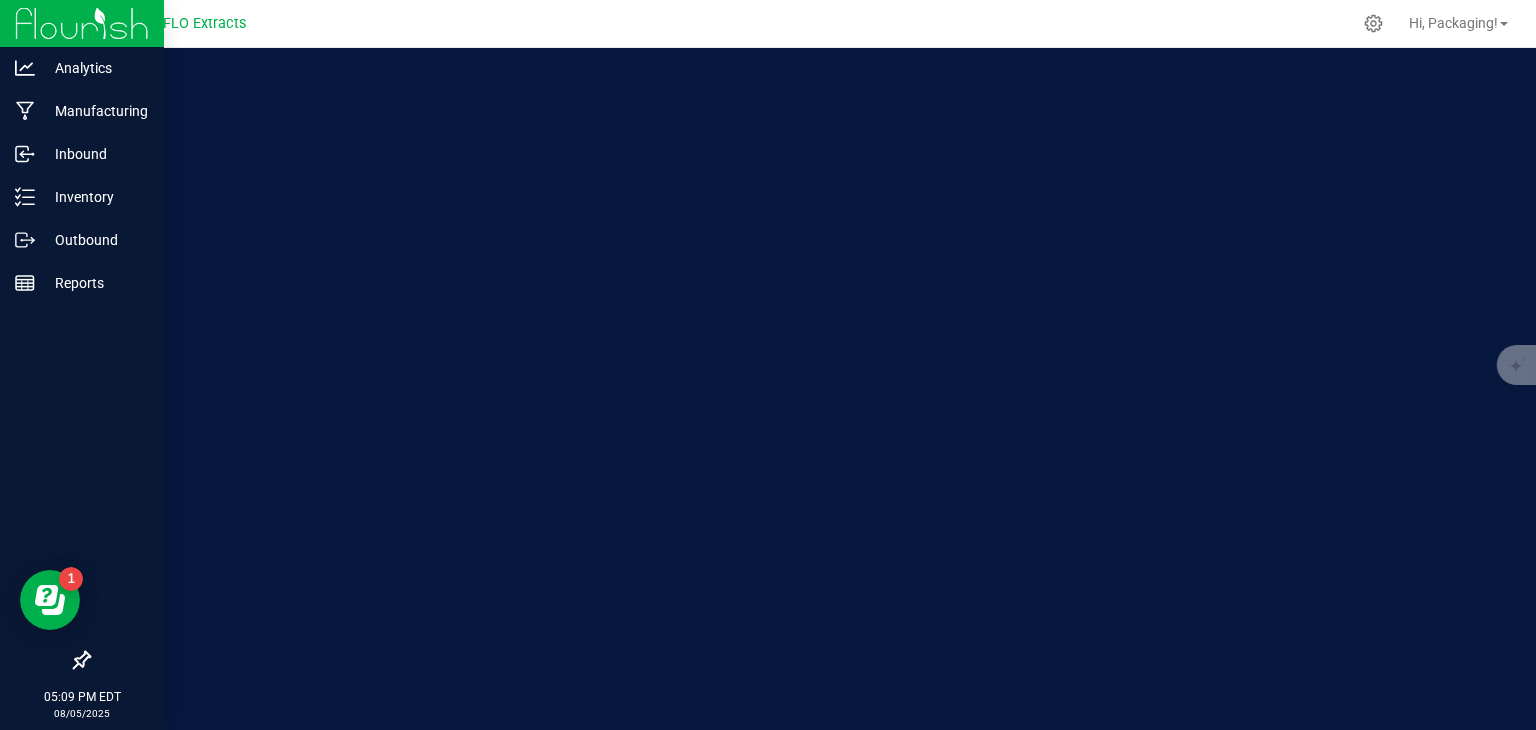 scroll, scrollTop: 0, scrollLeft: 0, axis: both 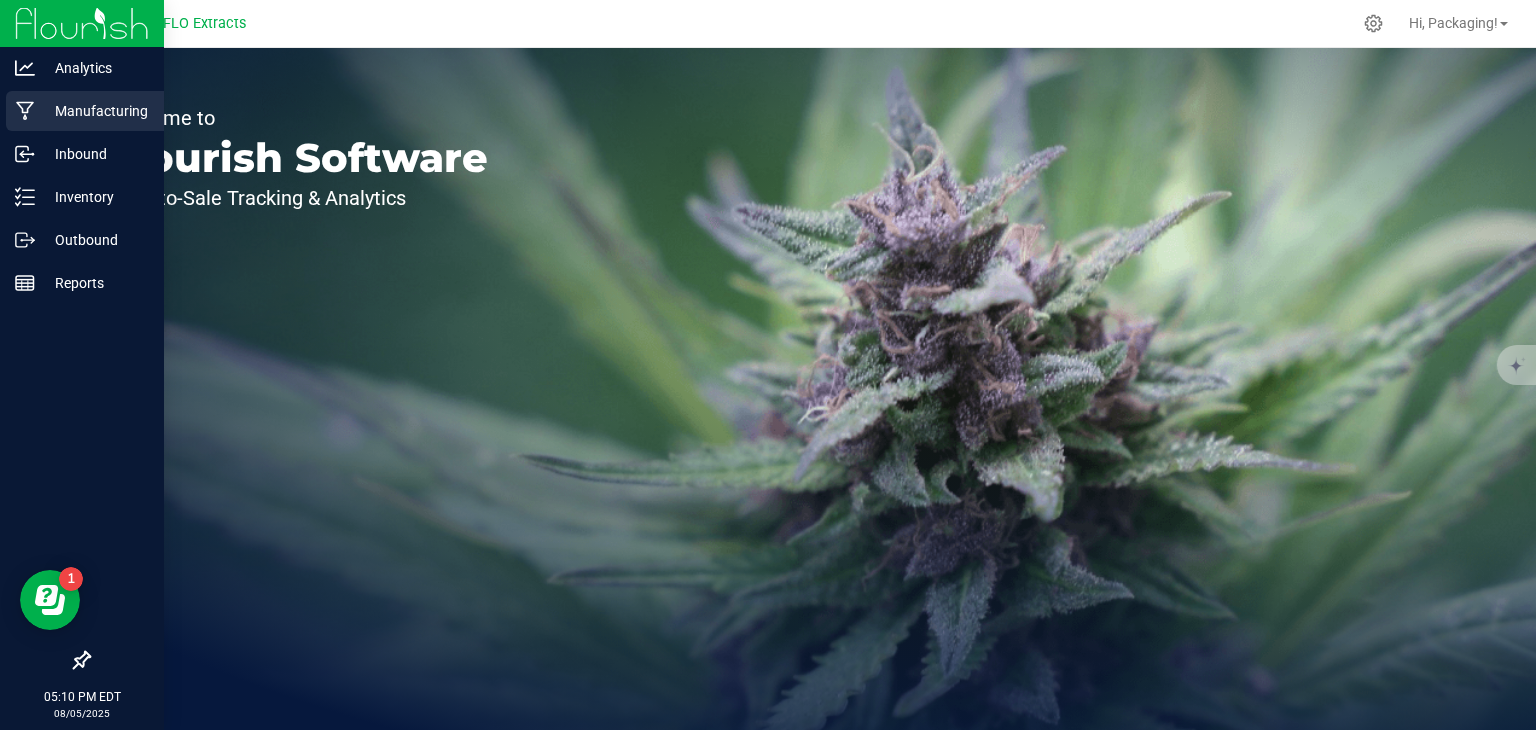 click on "Manufacturing" at bounding box center (95, 111) 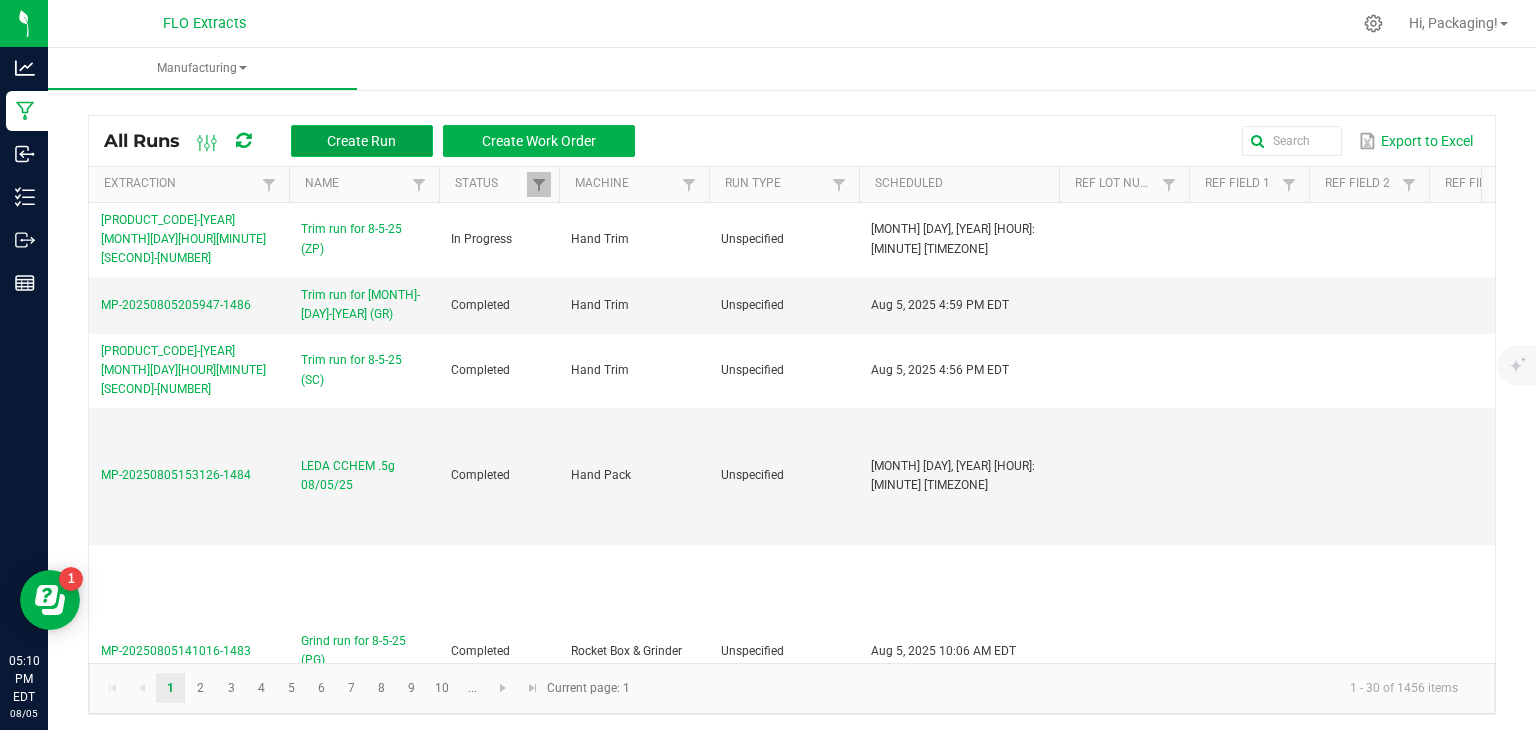 click on "Create Run" at bounding box center [361, 141] 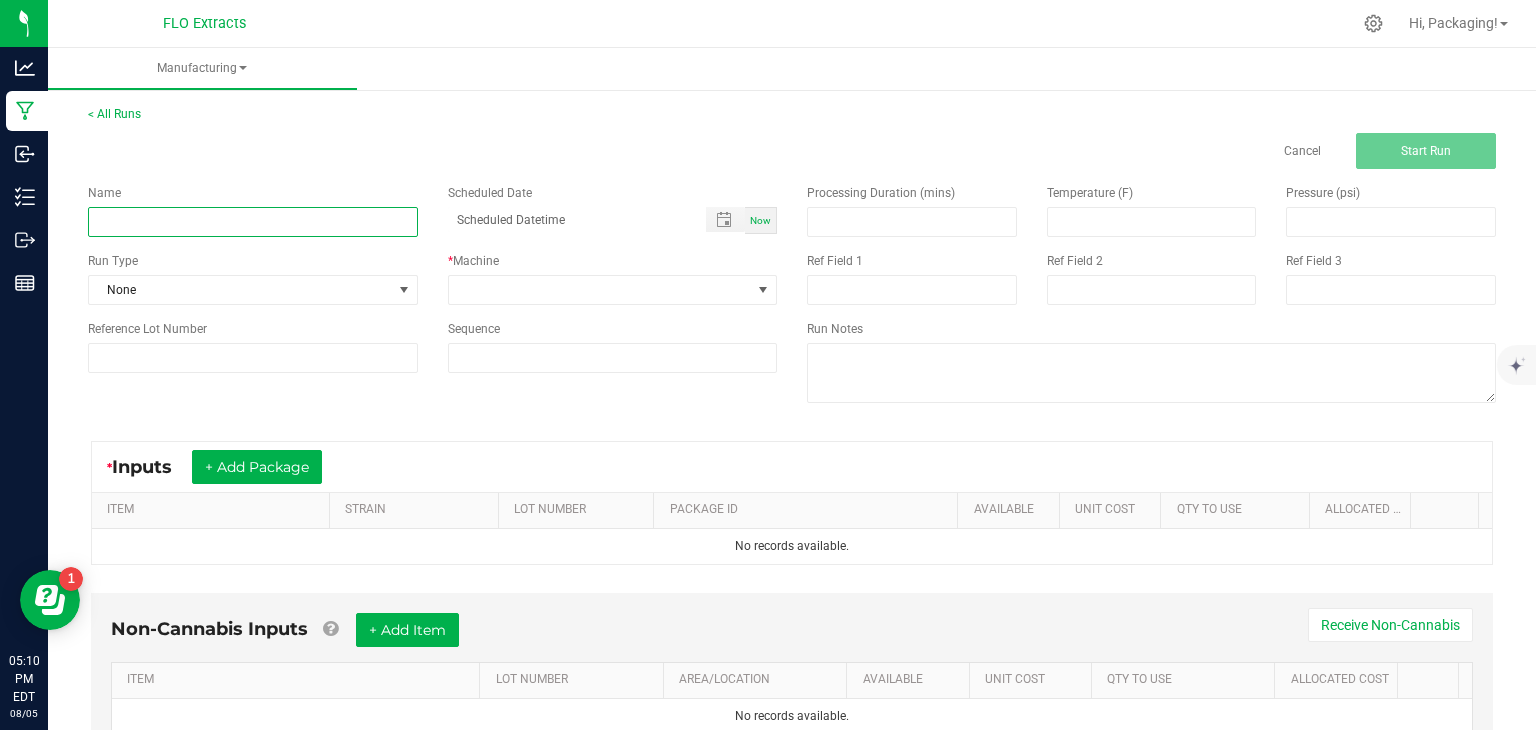click at bounding box center (253, 222) 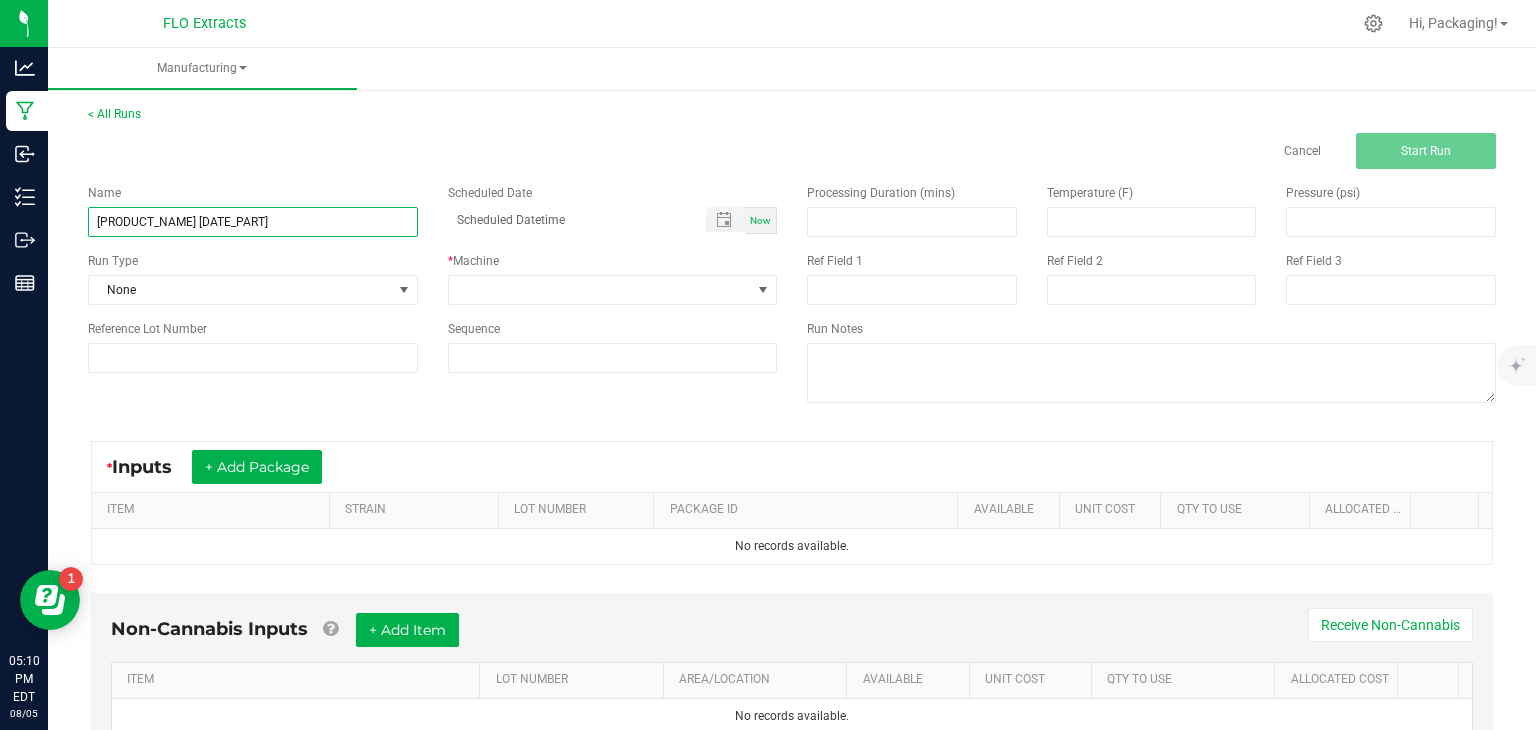 type on "[PRODUCT_NAME] [DATE_PART]" 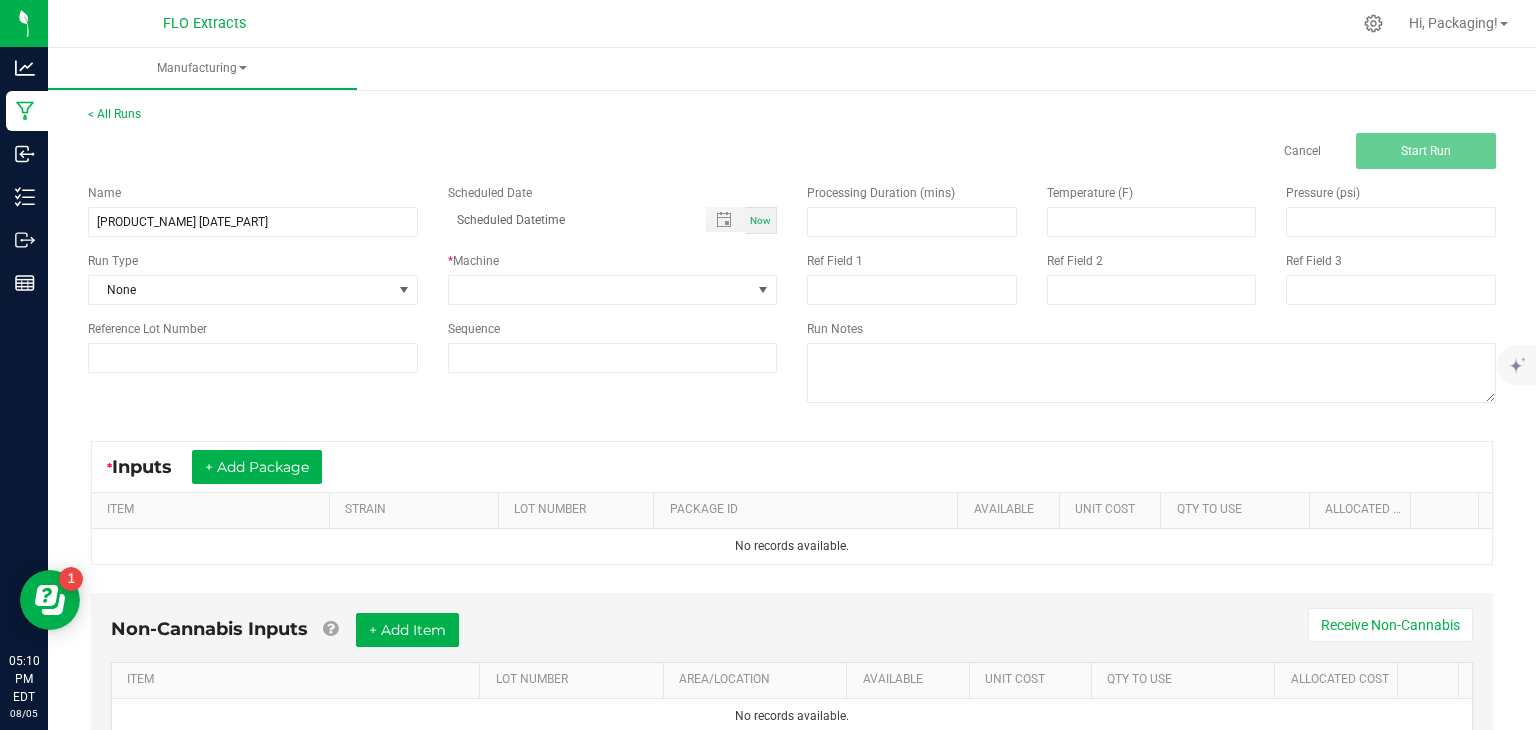 click on "Now" at bounding box center [761, 220] 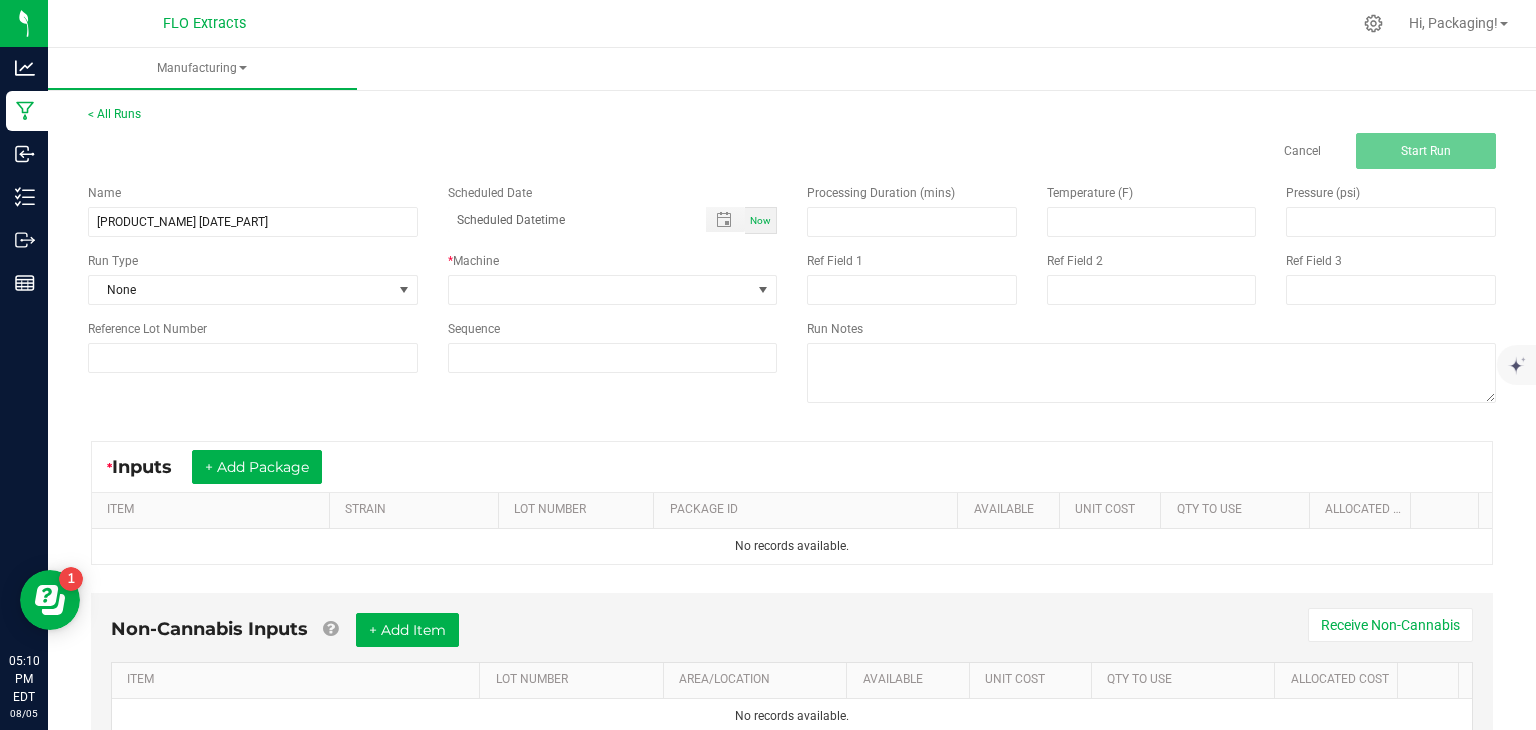 type on "08/05/2025 5:10 PM" 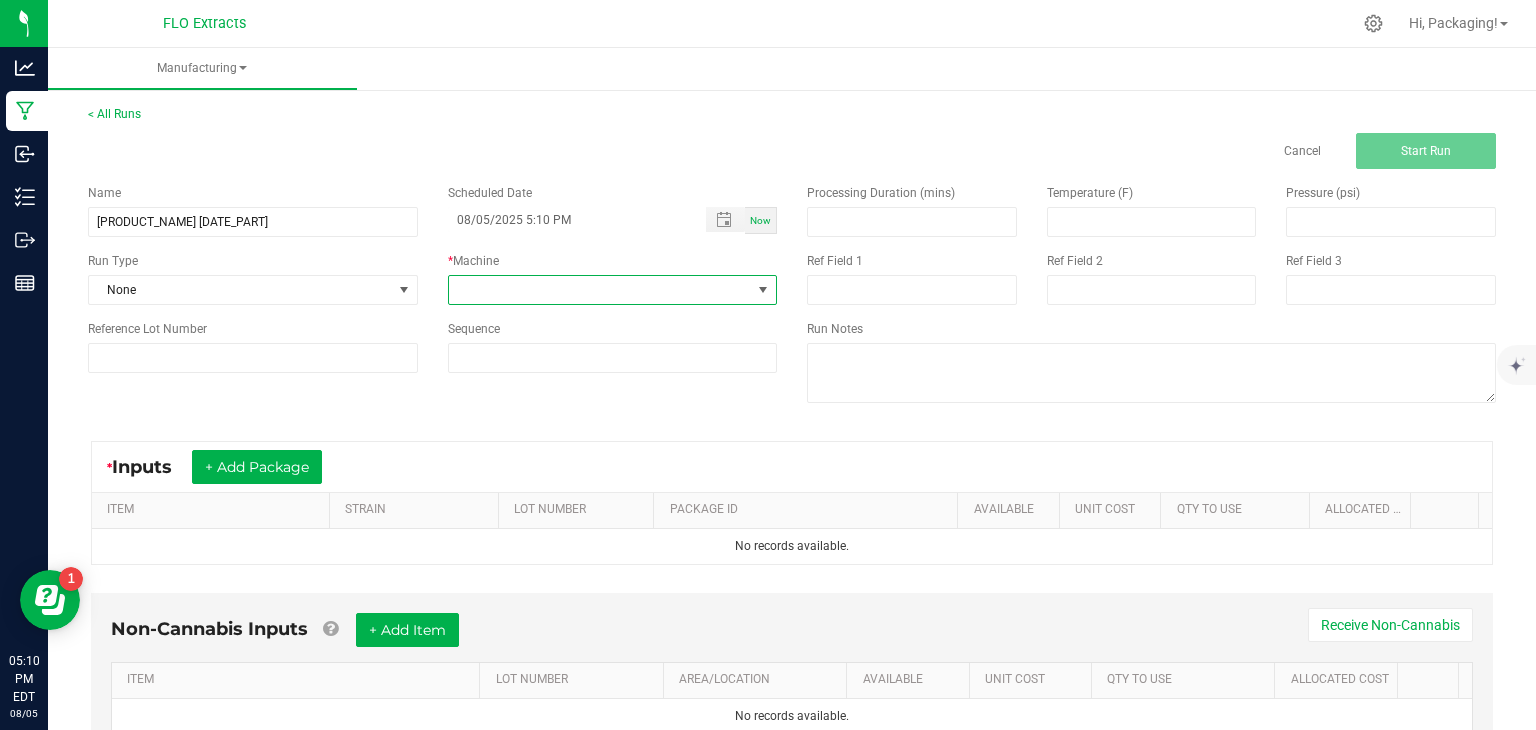 click at bounding box center (763, 290) 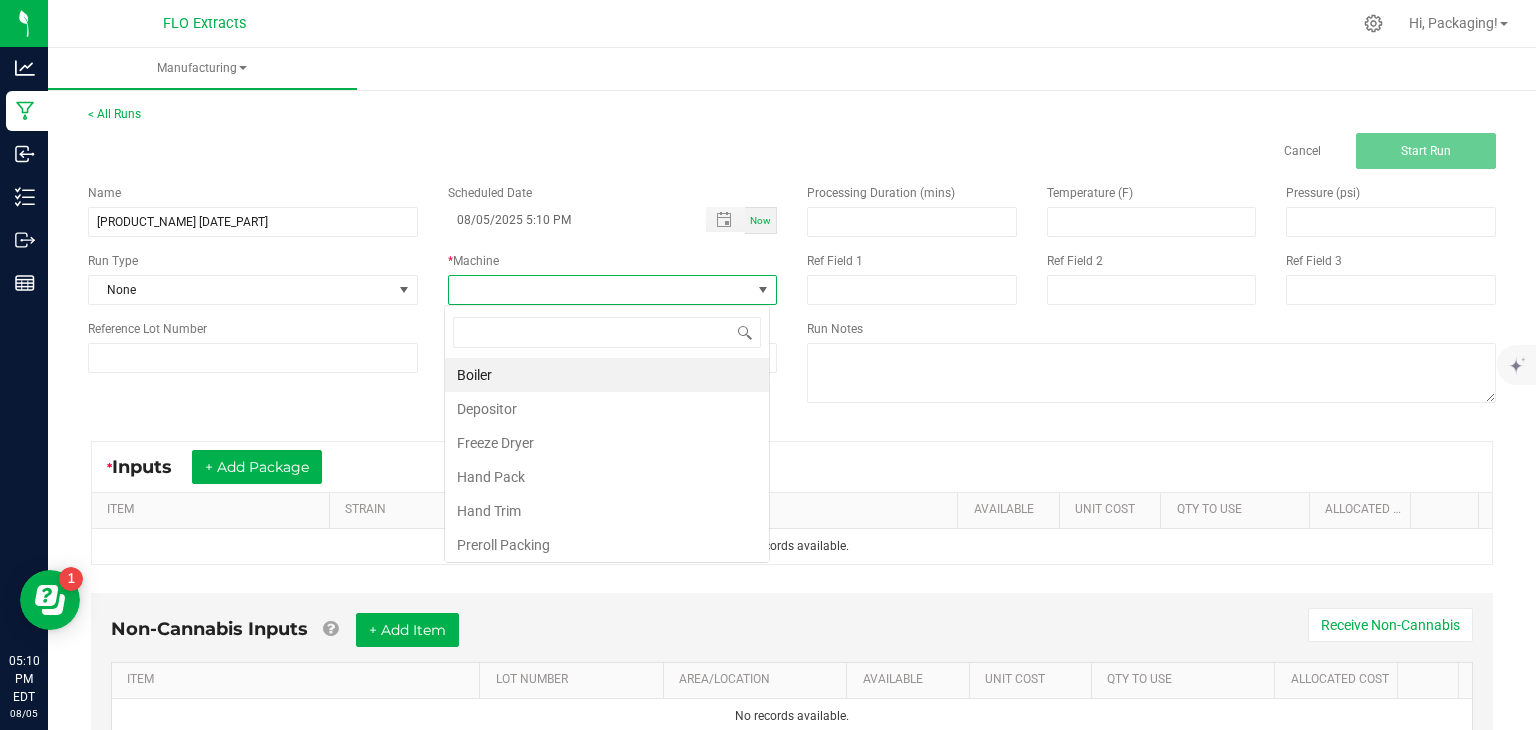 scroll, scrollTop: 99970, scrollLeft: 99674, axis: both 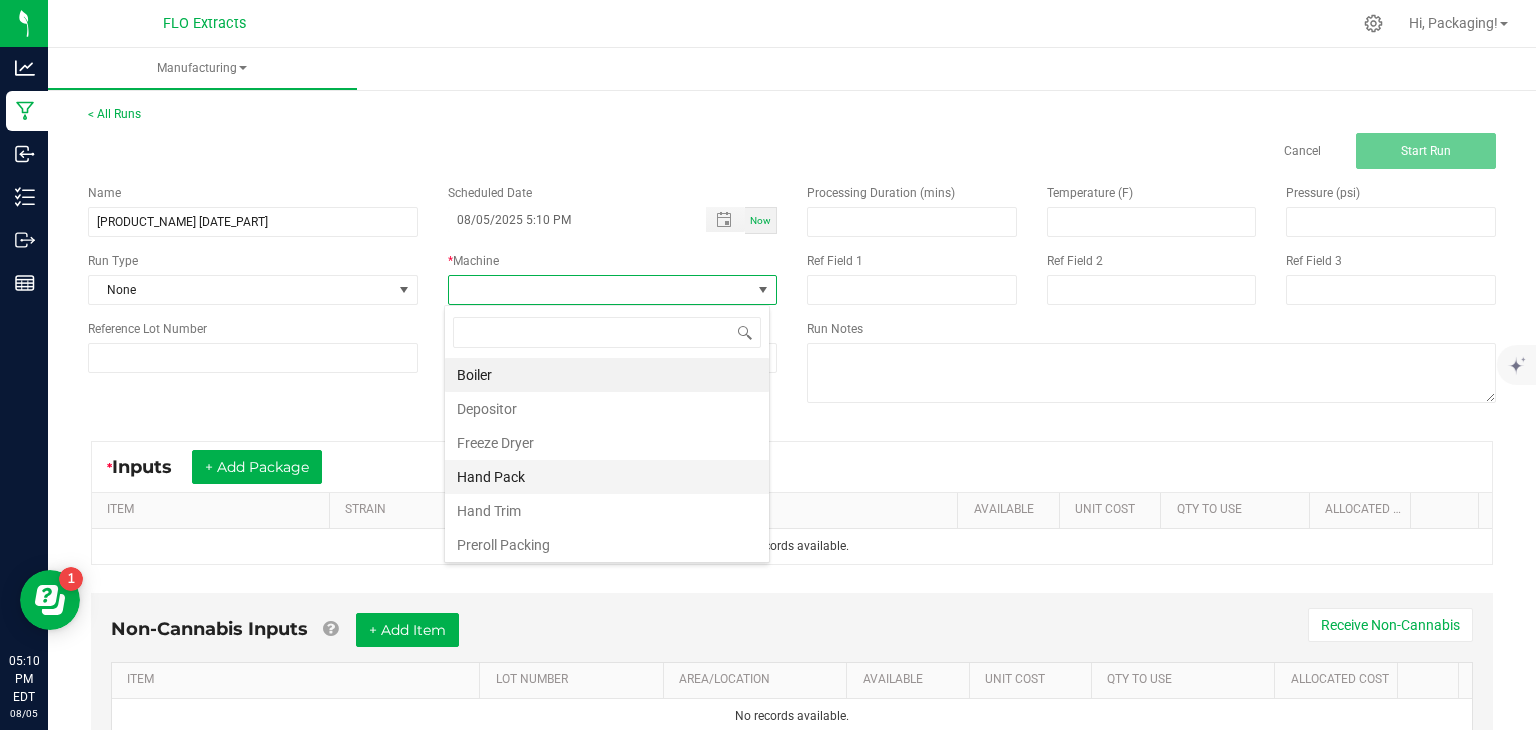 click on "Hand Pack" at bounding box center (607, 477) 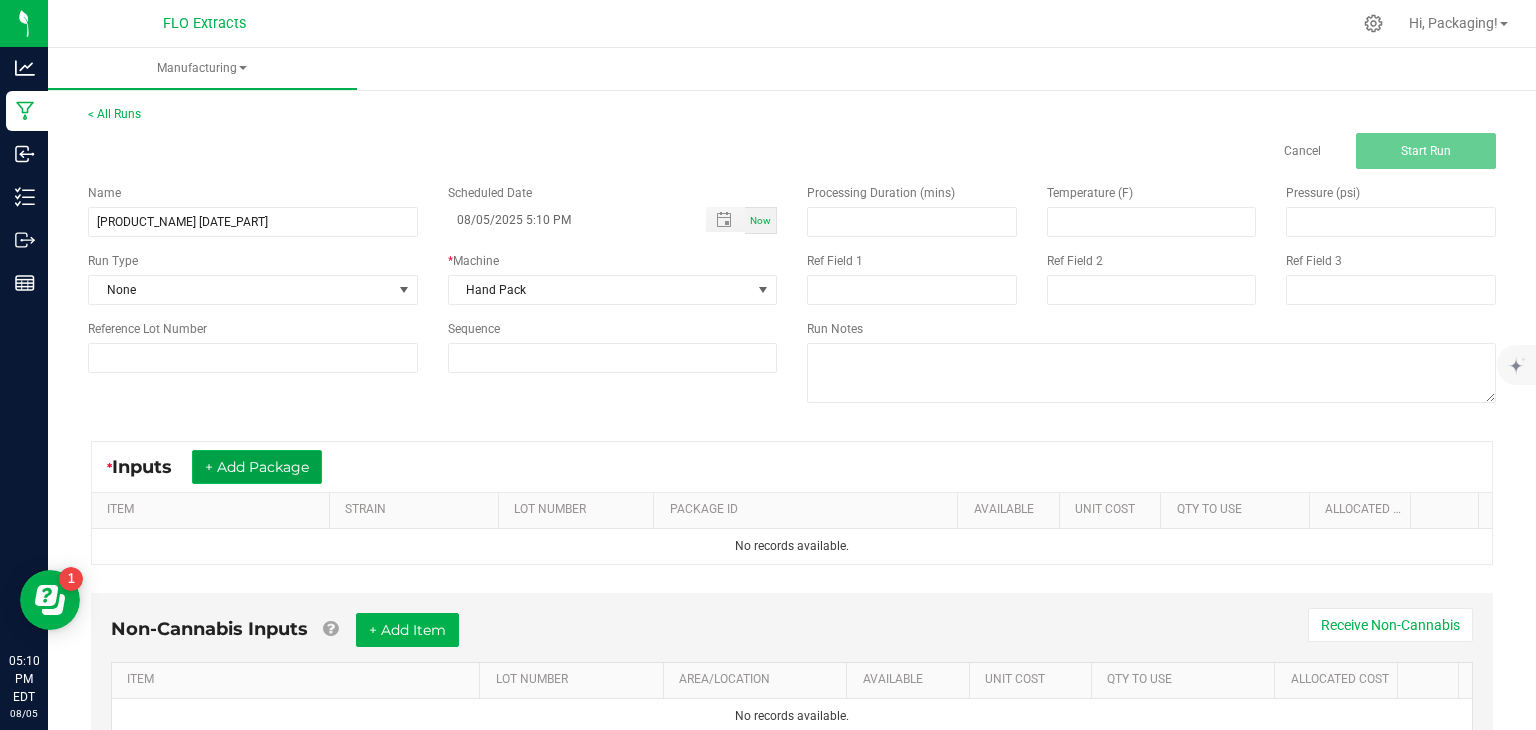 click on "+ Add Package" at bounding box center [257, 467] 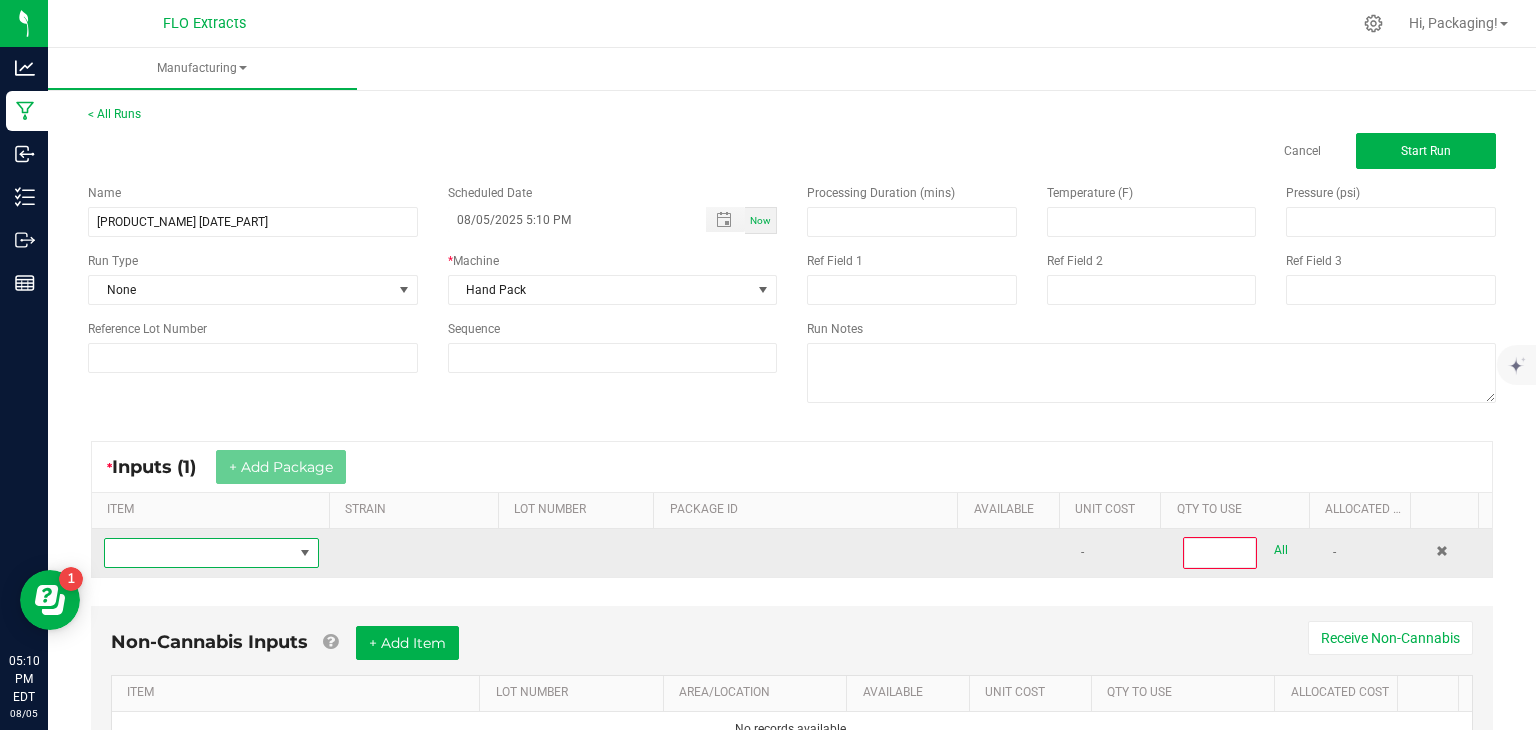 click at bounding box center (199, 553) 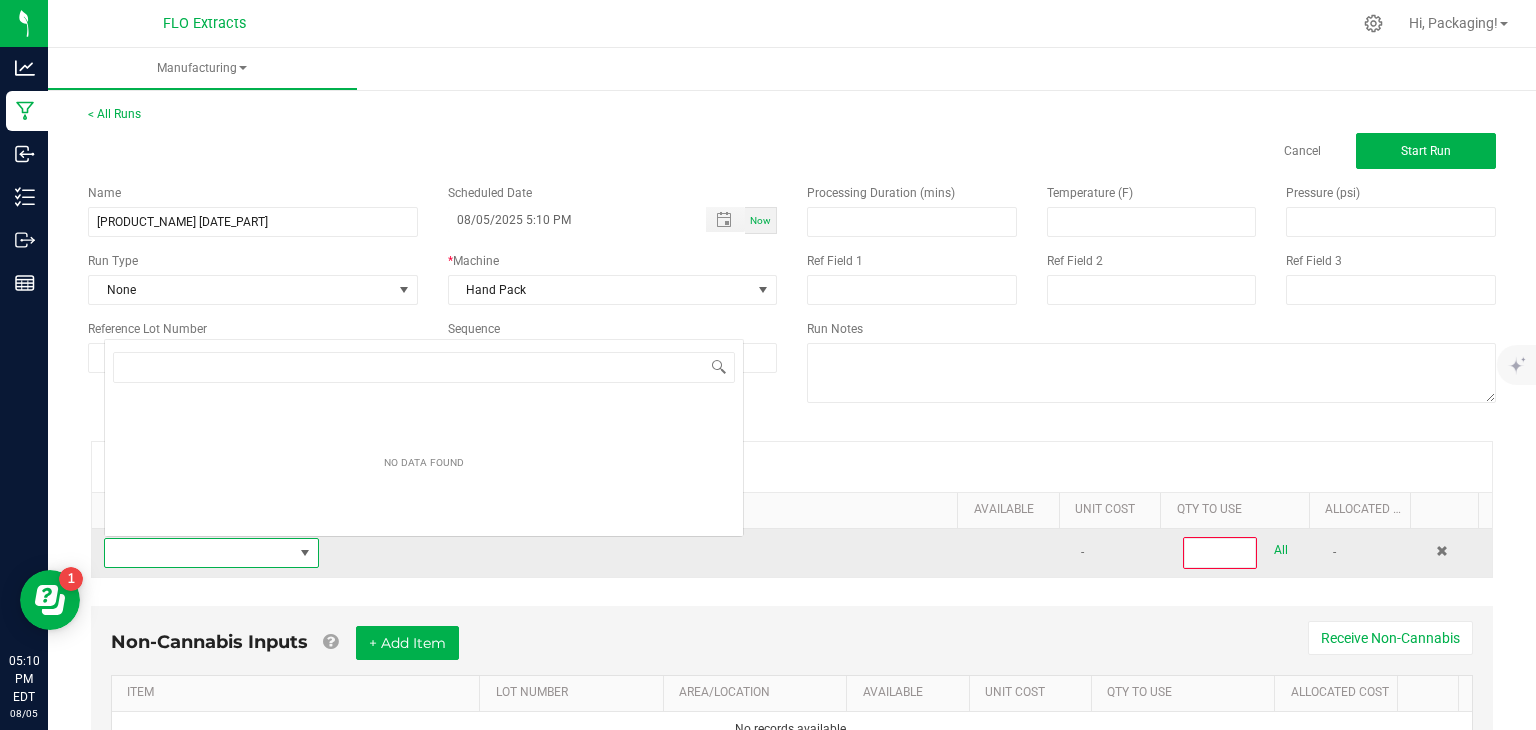 scroll, scrollTop: 0, scrollLeft: 0, axis: both 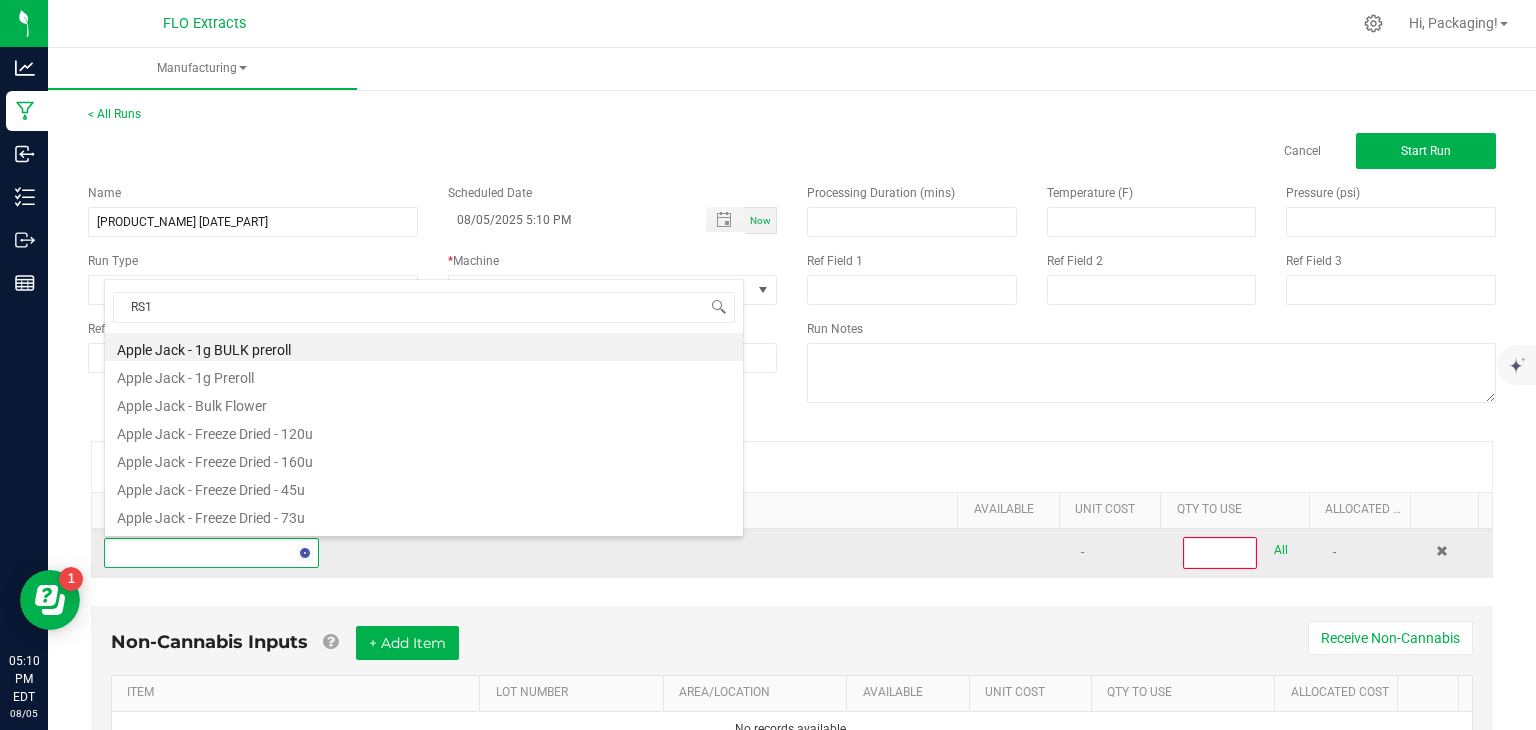 type on "RS11" 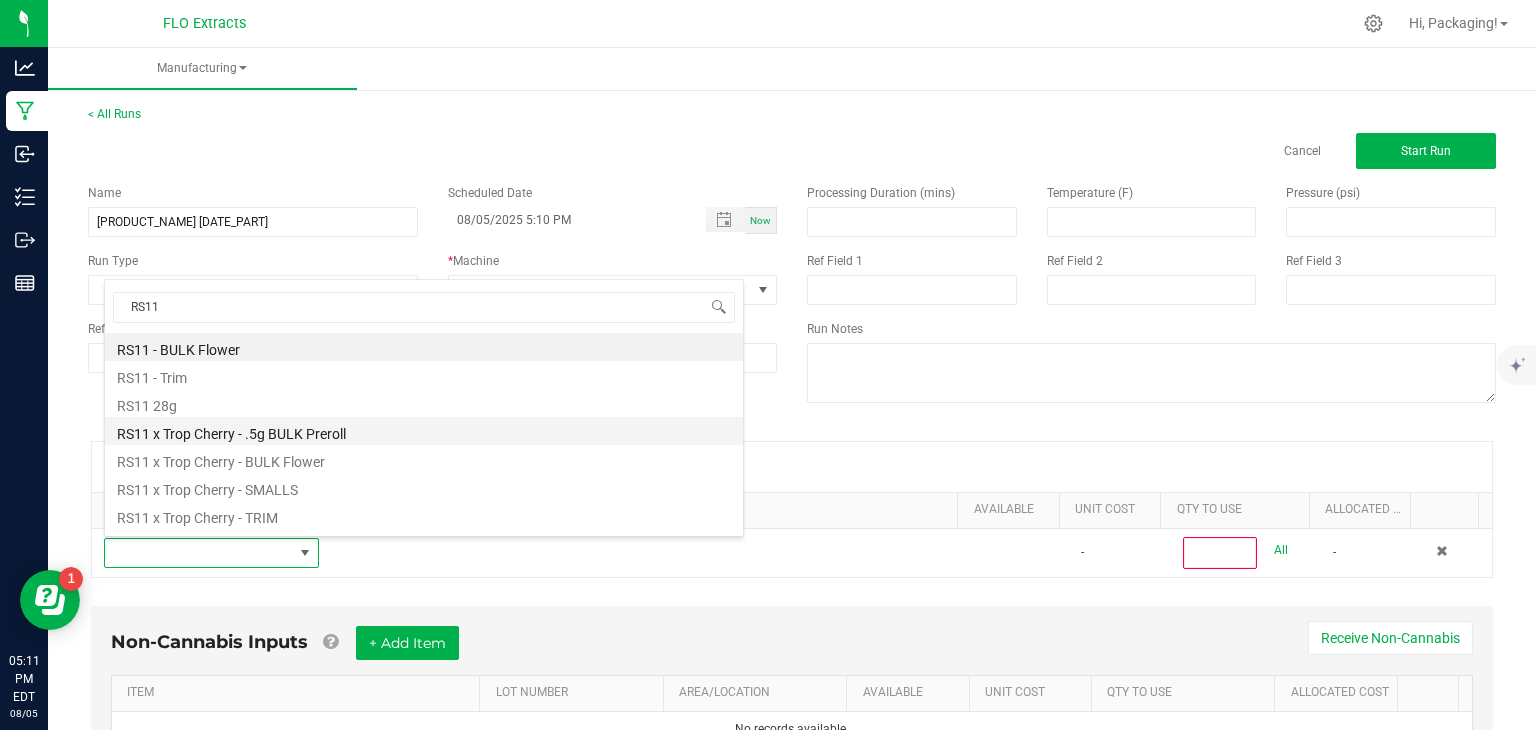 click on "RS11 x Trop Cherry - .5g BULK Preroll" at bounding box center (424, 431) 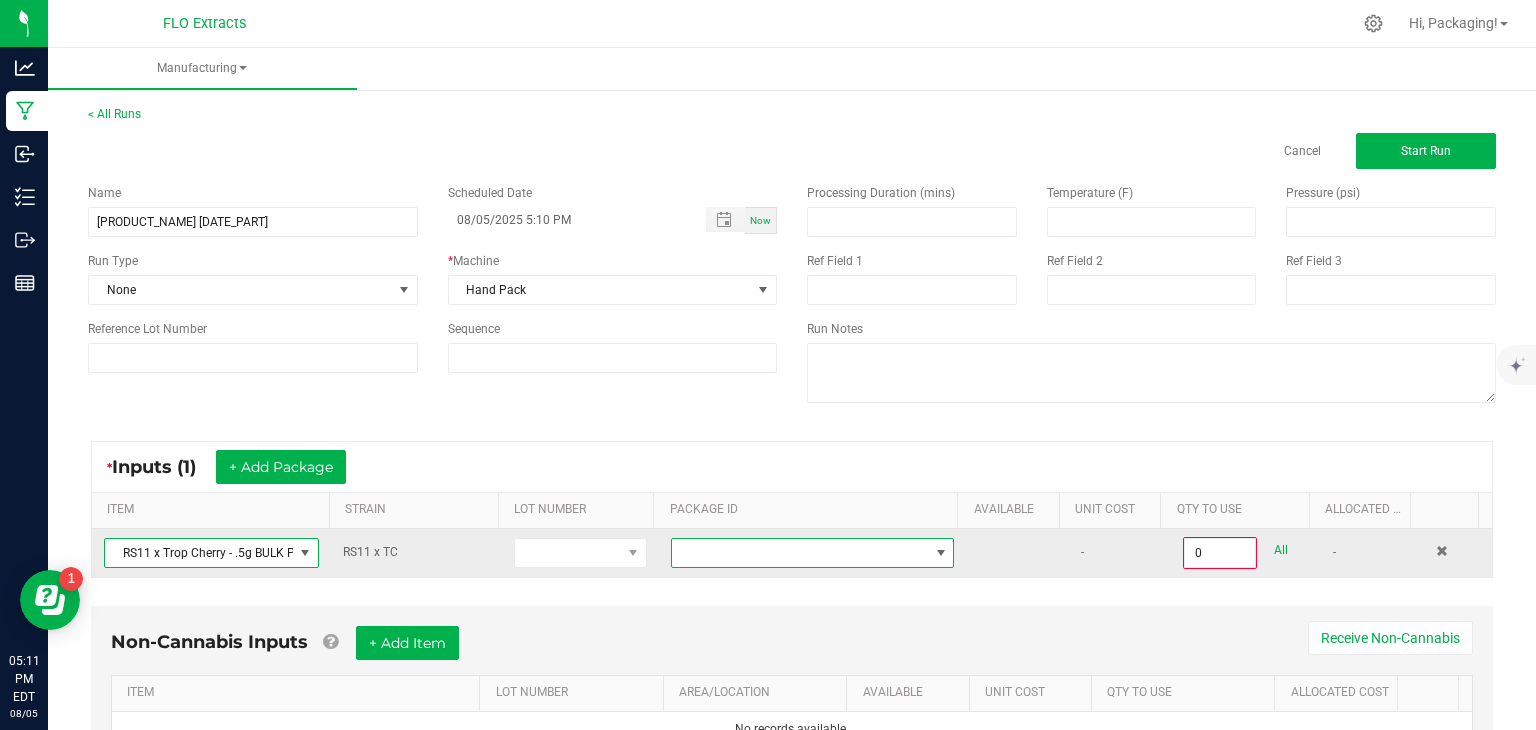 click at bounding box center [941, 553] 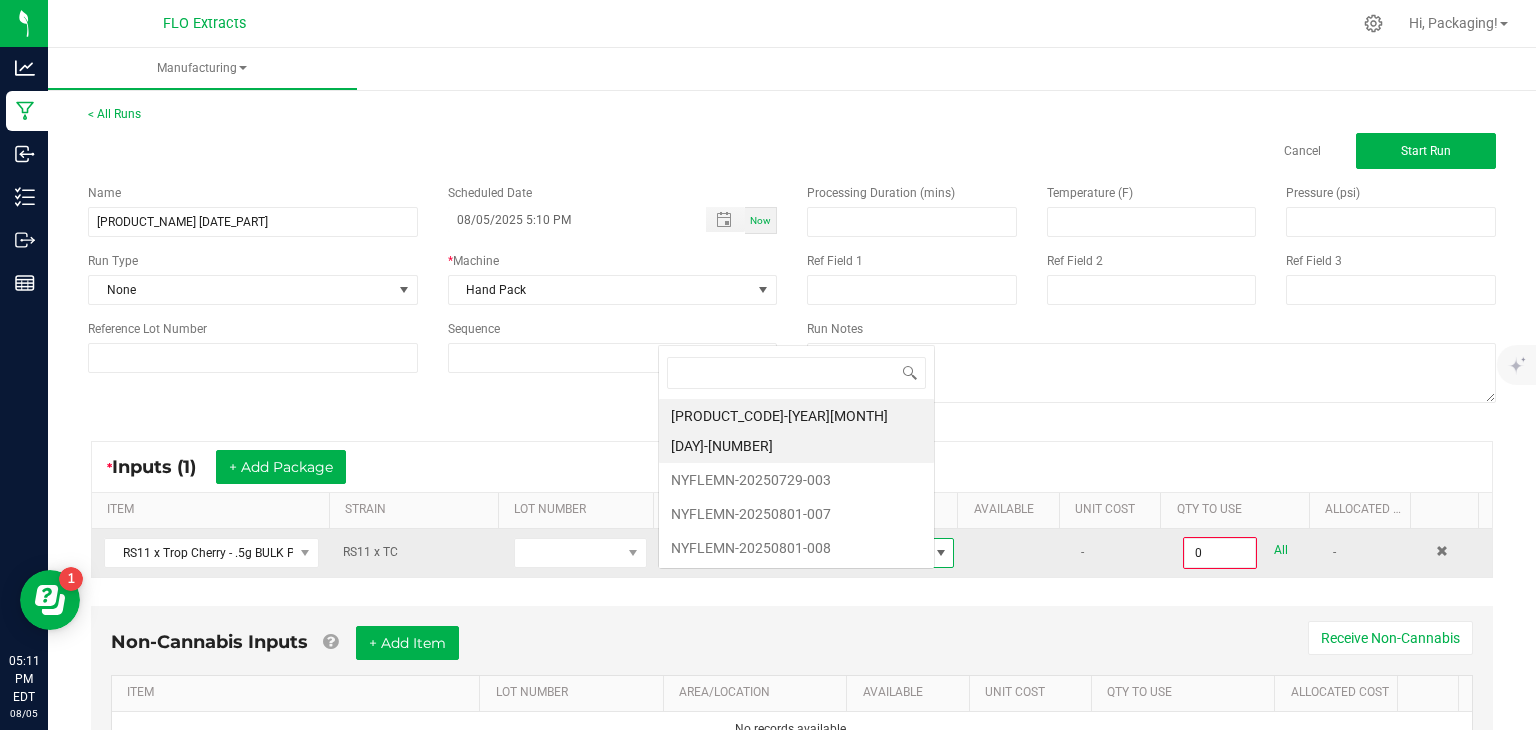 scroll, scrollTop: 0, scrollLeft: 0, axis: both 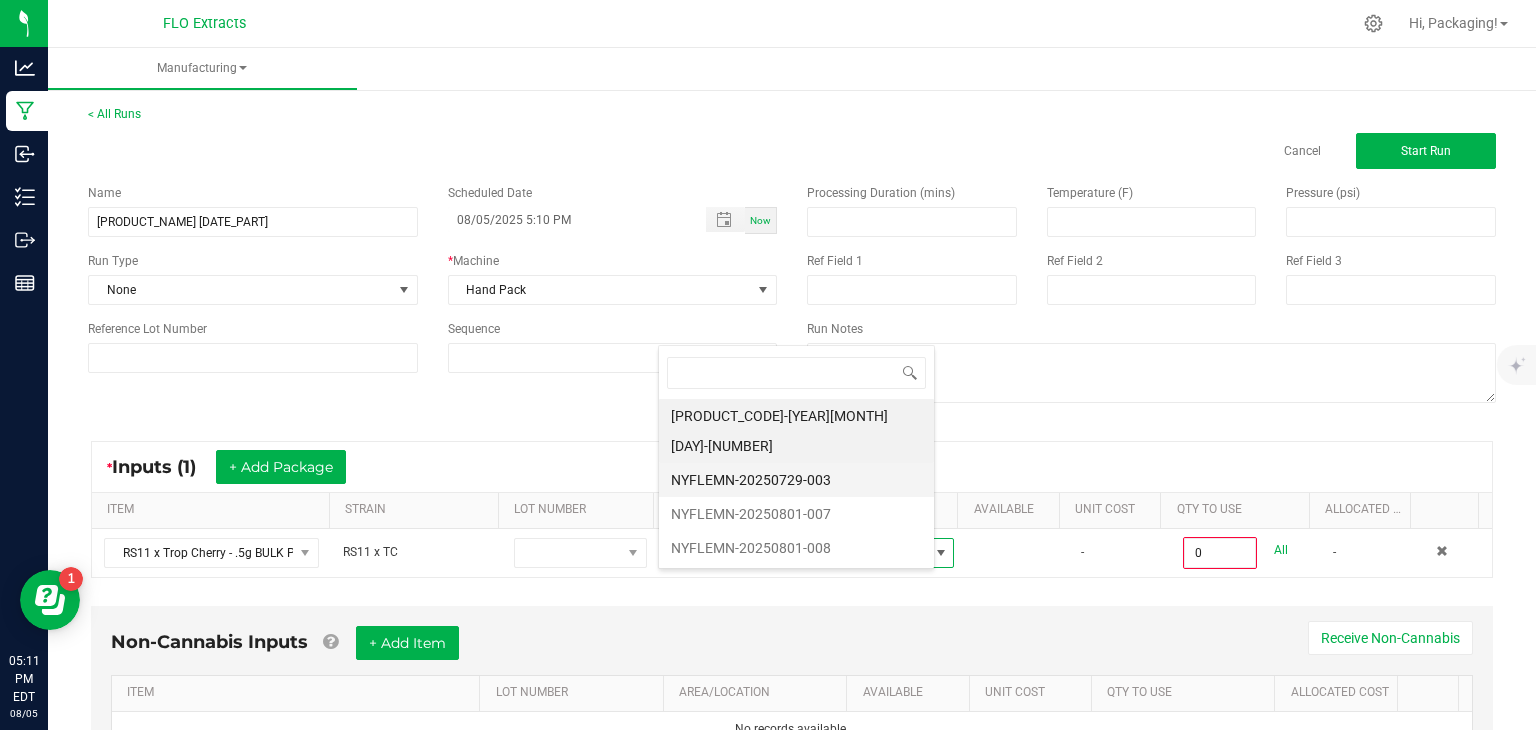click on "NYFLEMN-20250729-003" at bounding box center [796, 480] 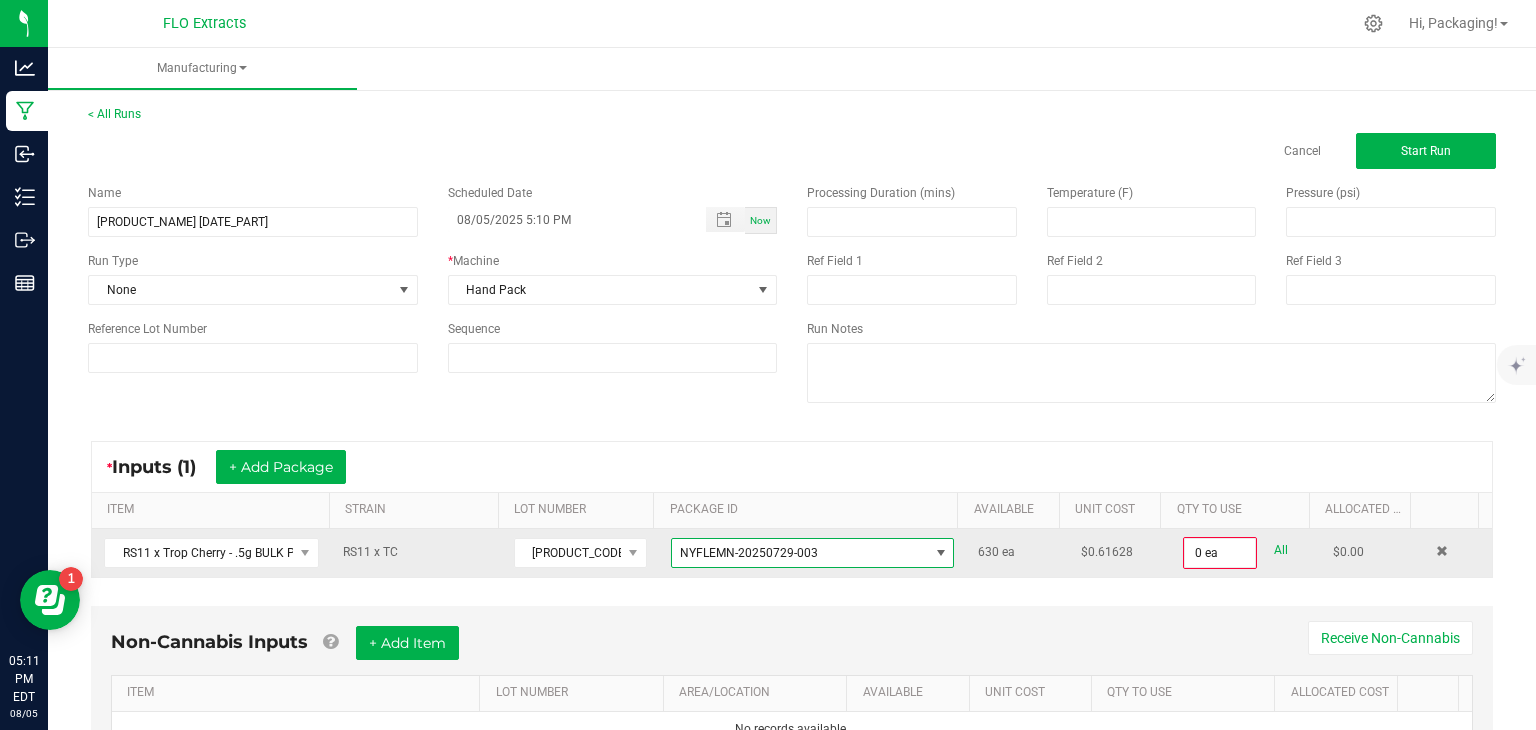 click on "All" at bounding box center (1281, 550) 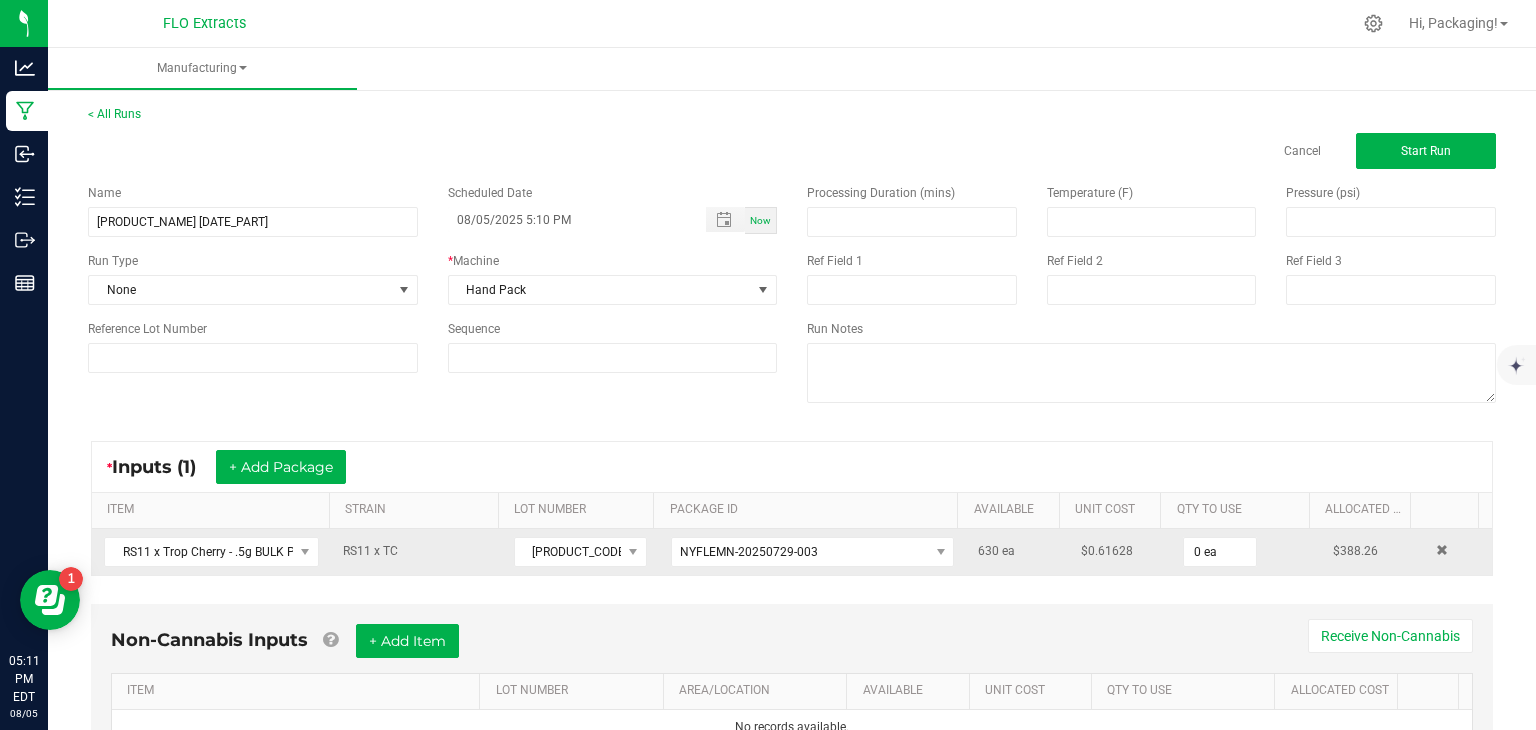 type on "630 ea" 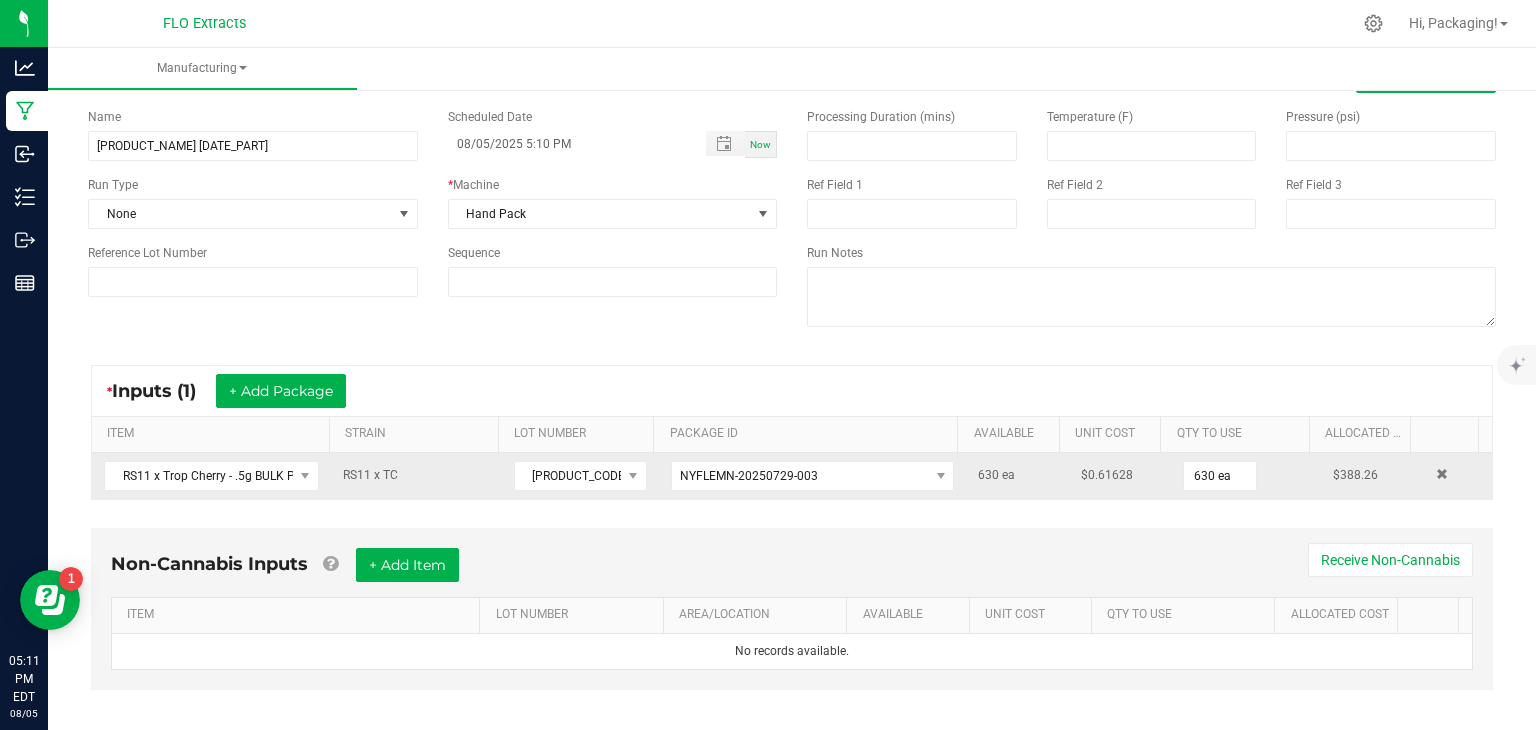 scroll, scrollTop: 91, scrollLeft: 0, axis: vertical 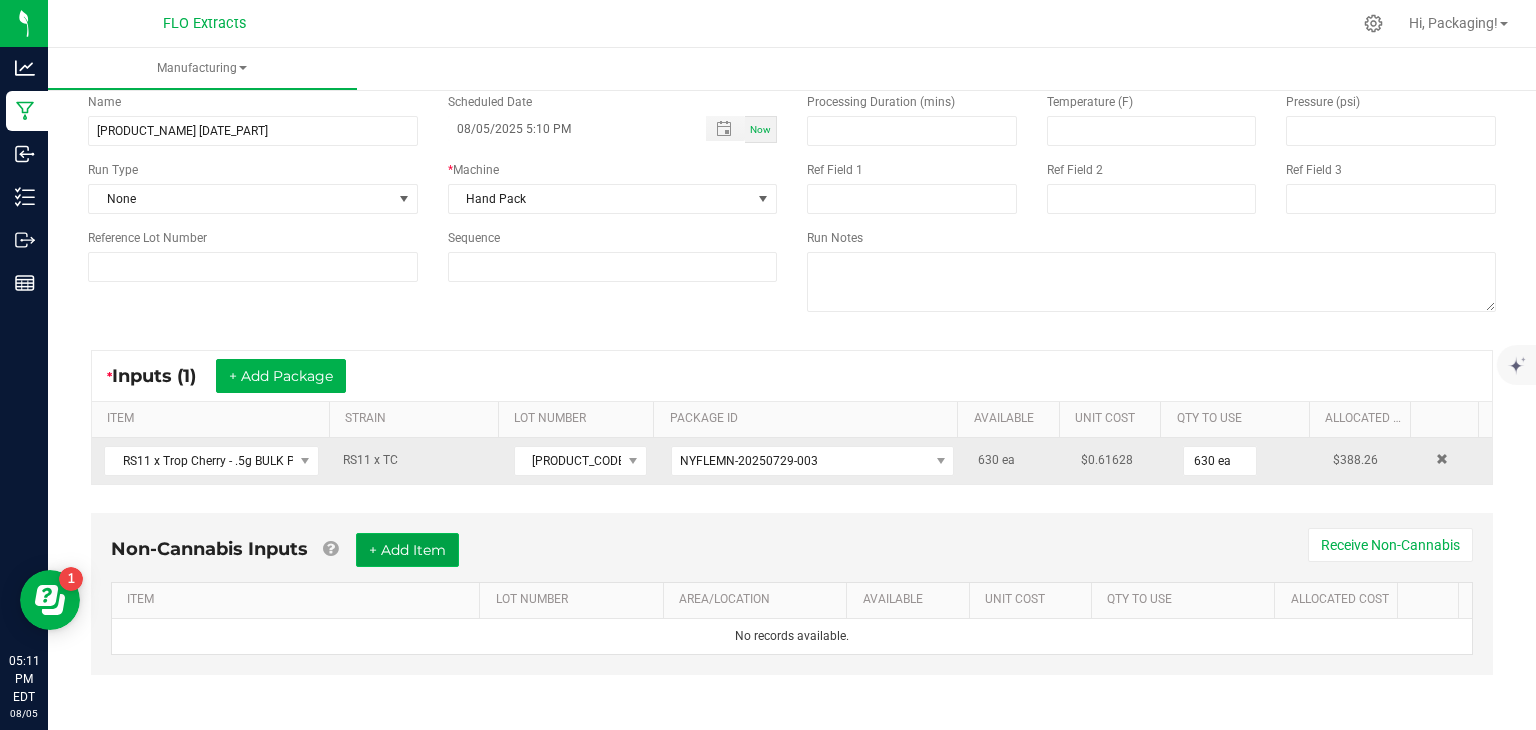 click on "+ Add Item" at bounding box center (407, 550) 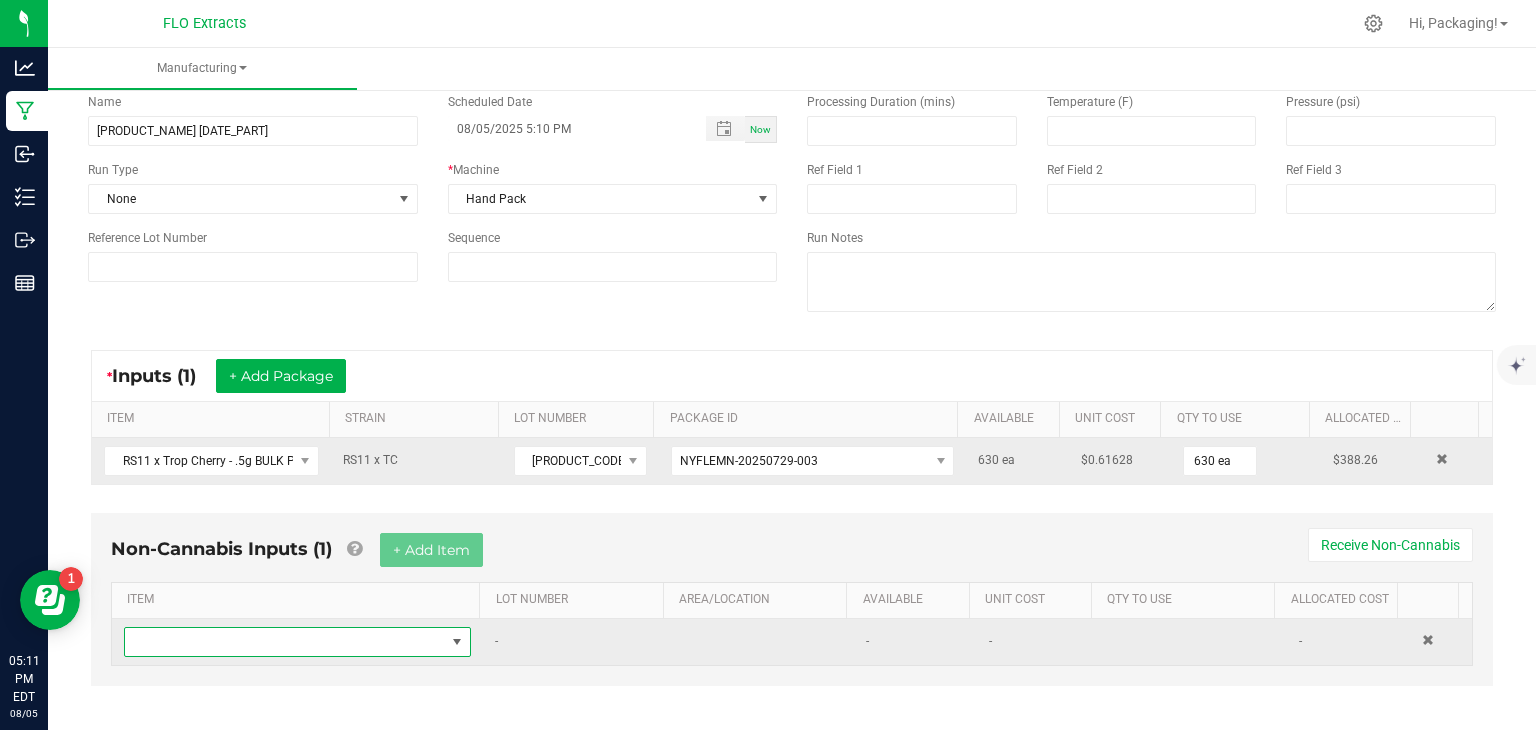 click at bounding box center [457, 642] 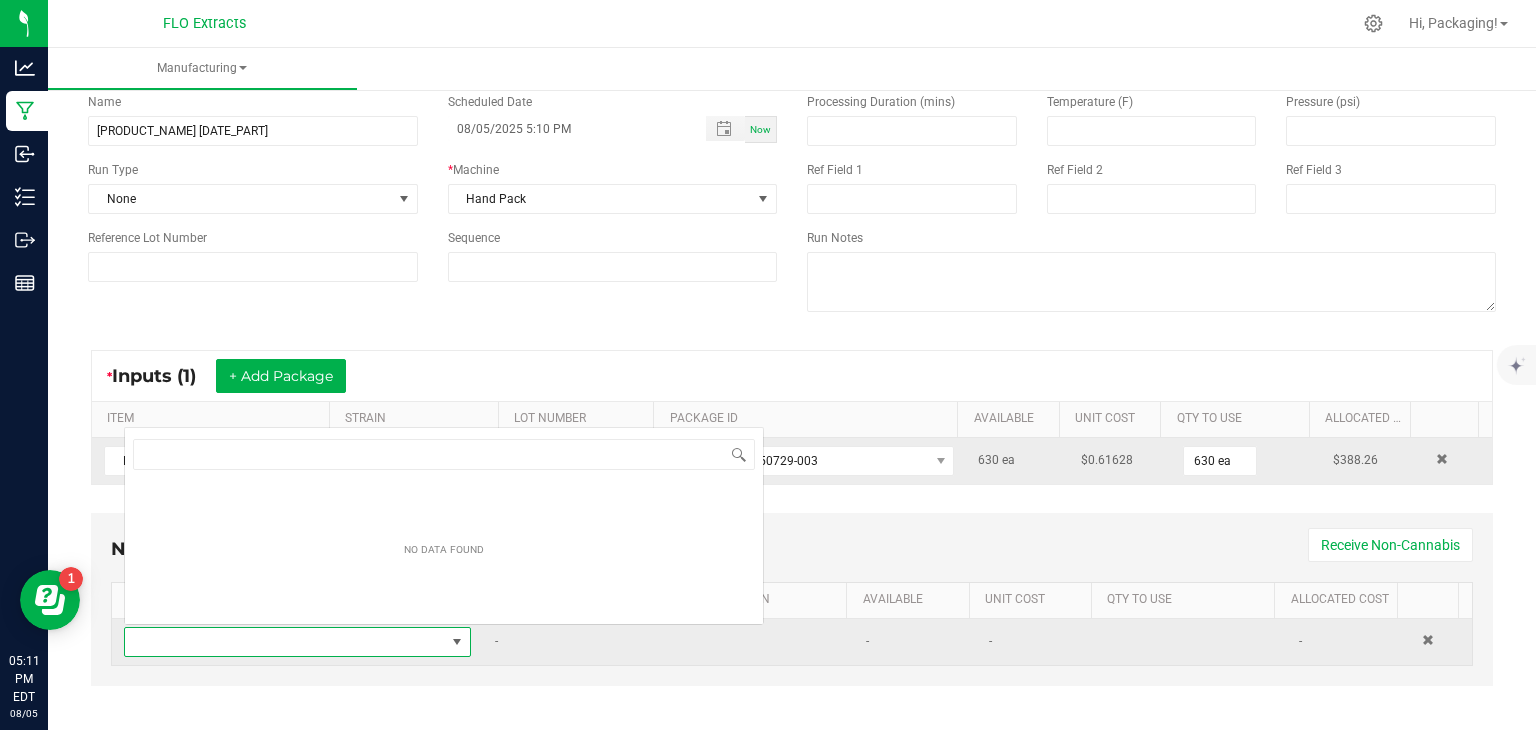scroll, scrollTop: 0, scrollLeft: 0, axis: both 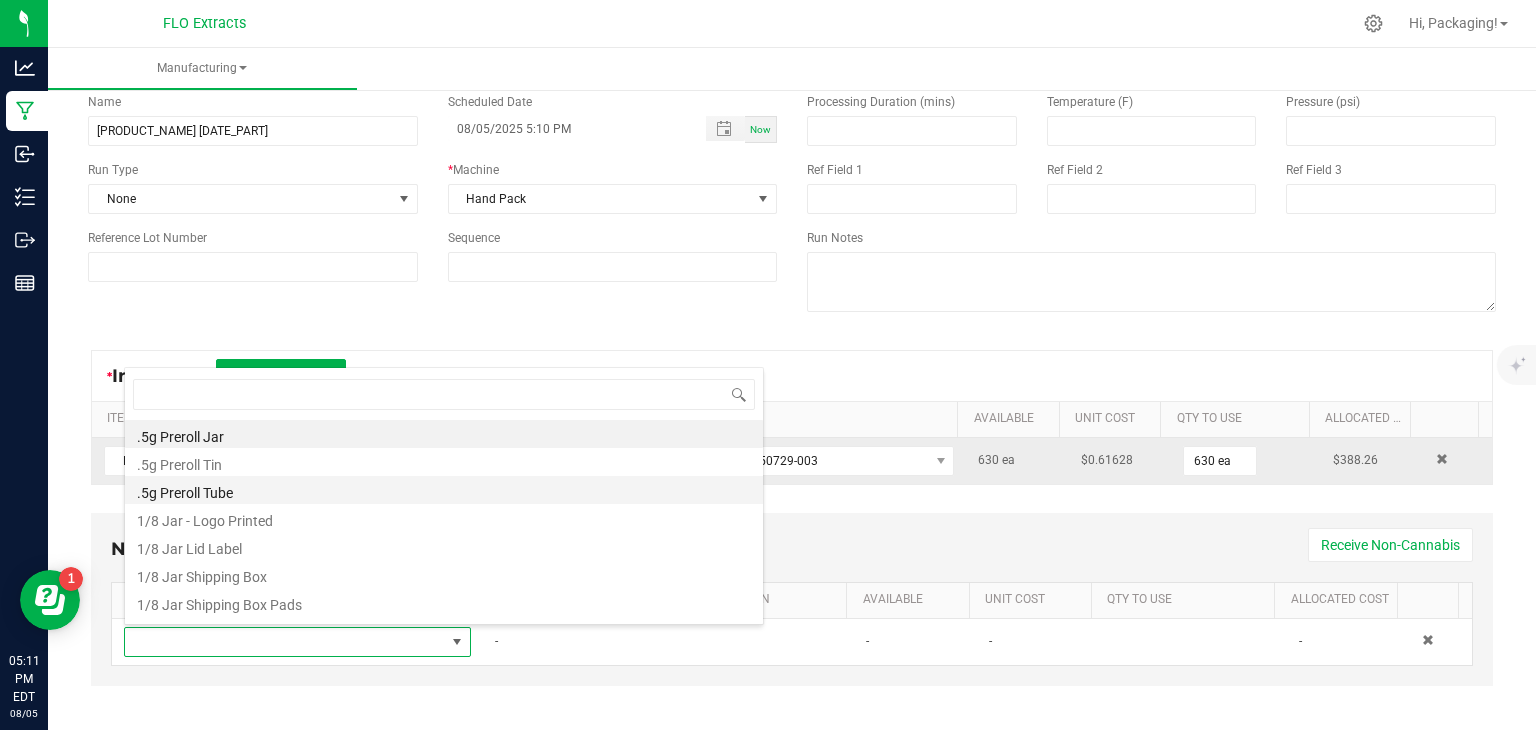 click on ".5g Preroll Tube" at bounding box center (444, 490) 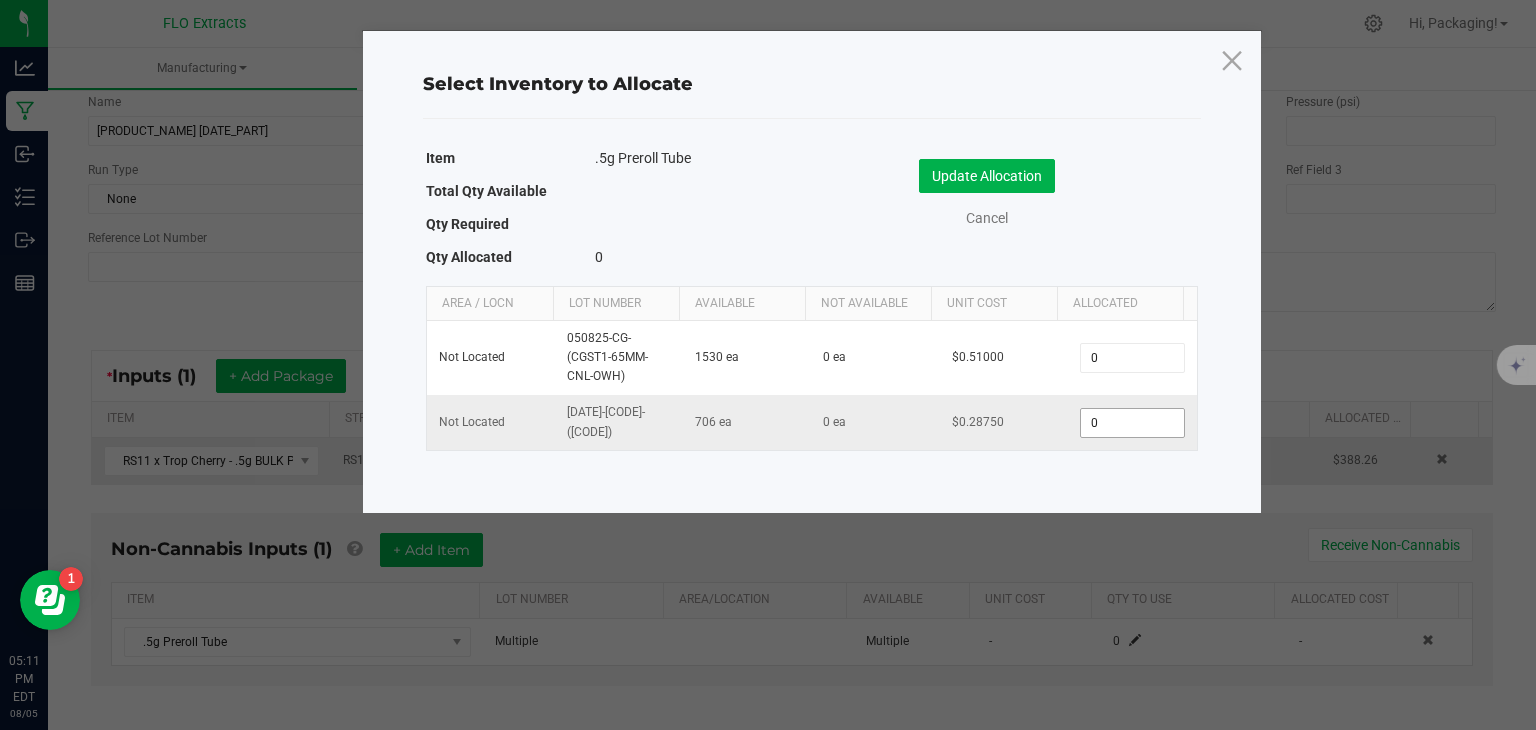 click on "0" at bounding box center [1132, 423] 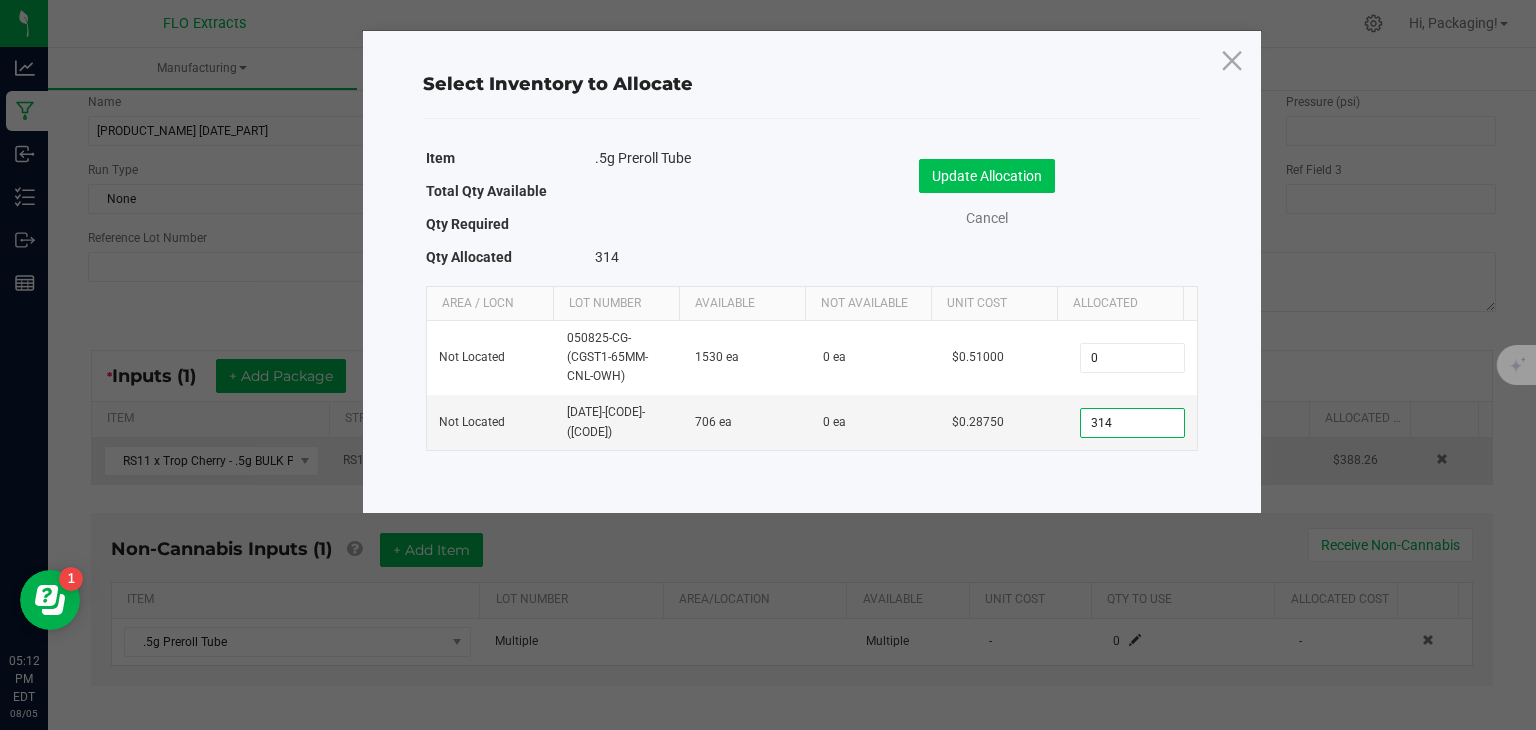 type on "314" 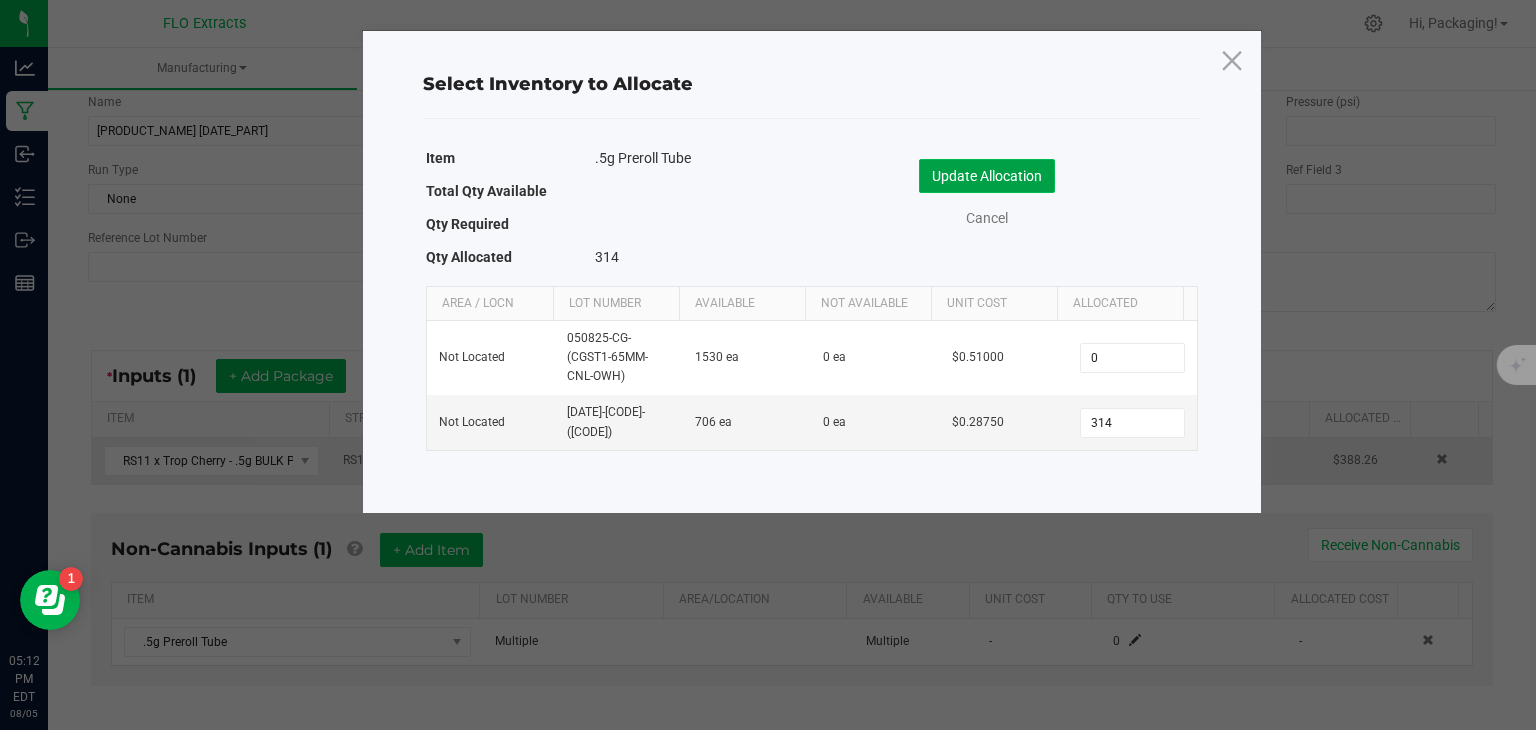 click on "Update Allocation" 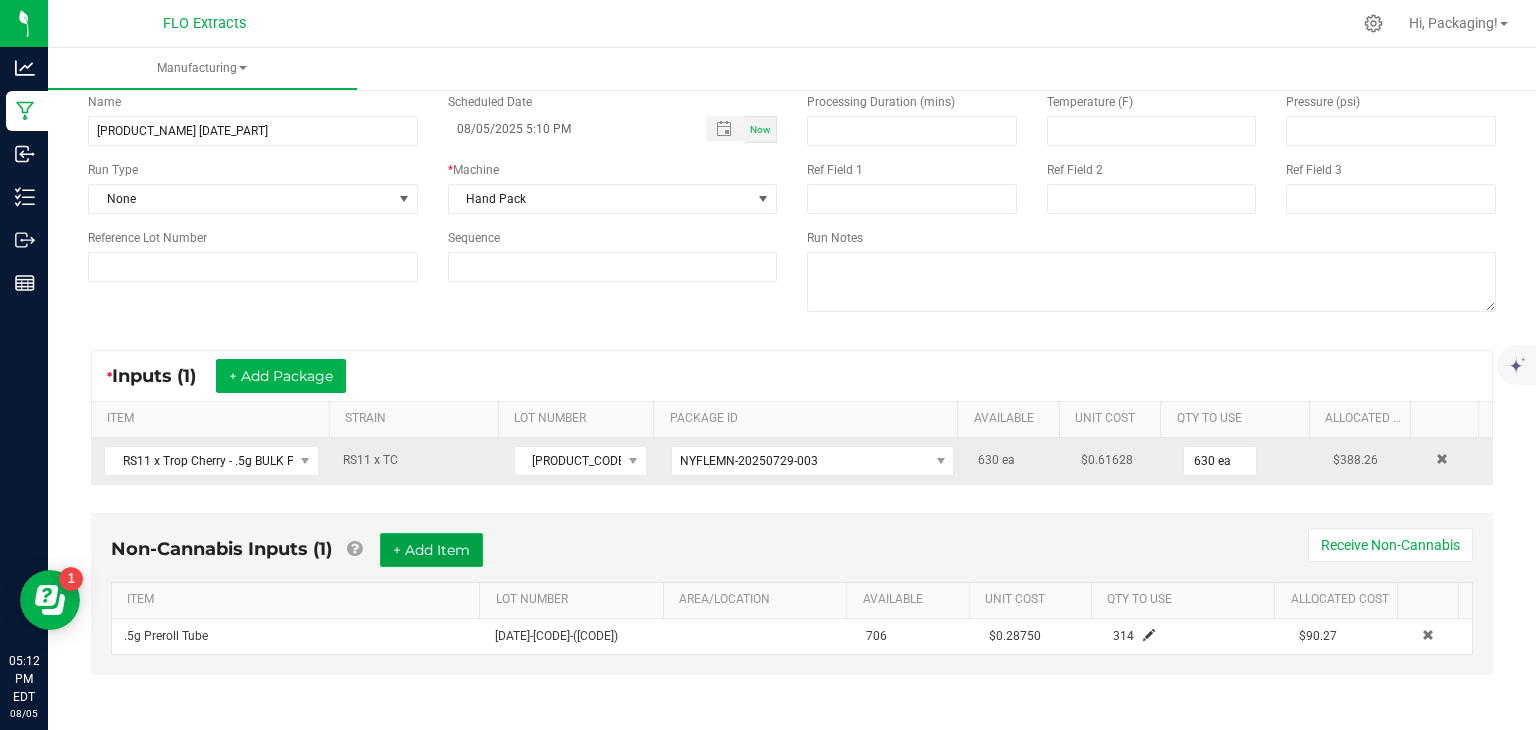 click on "+ Add Item" at bounding box center (431, 550) 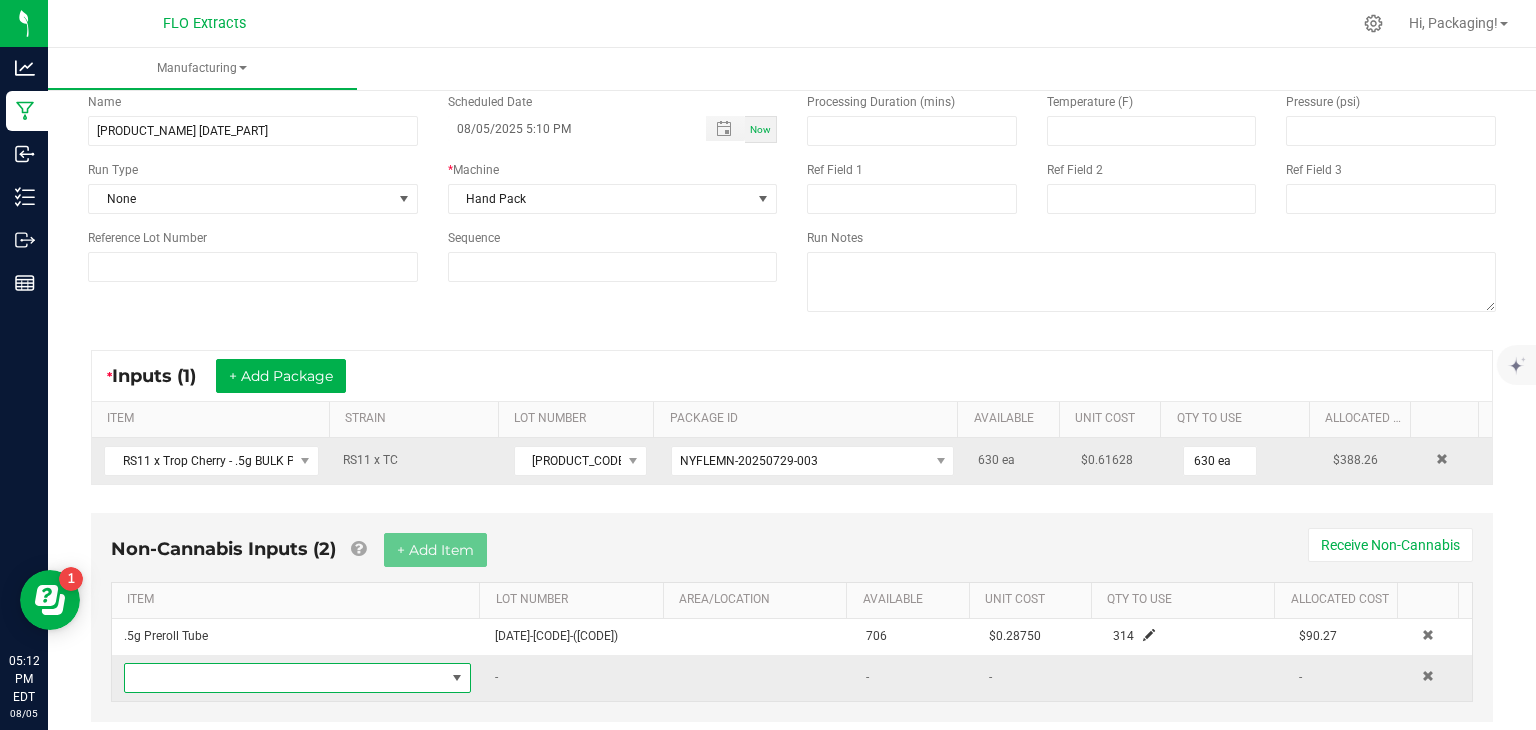 click at bounding box center [457, 678] 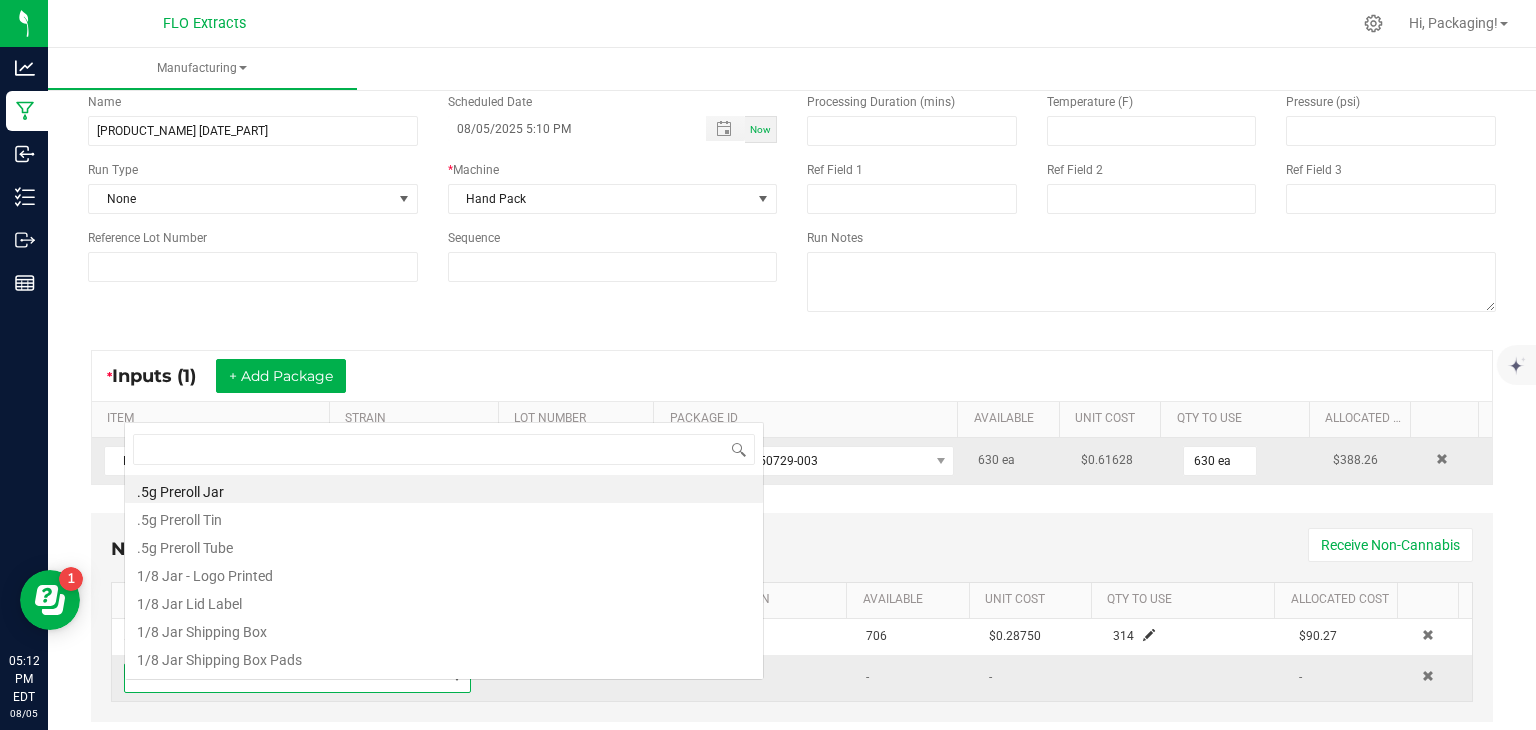 scroll, scrollTop: 0, scrollLeft: 0, axis: both 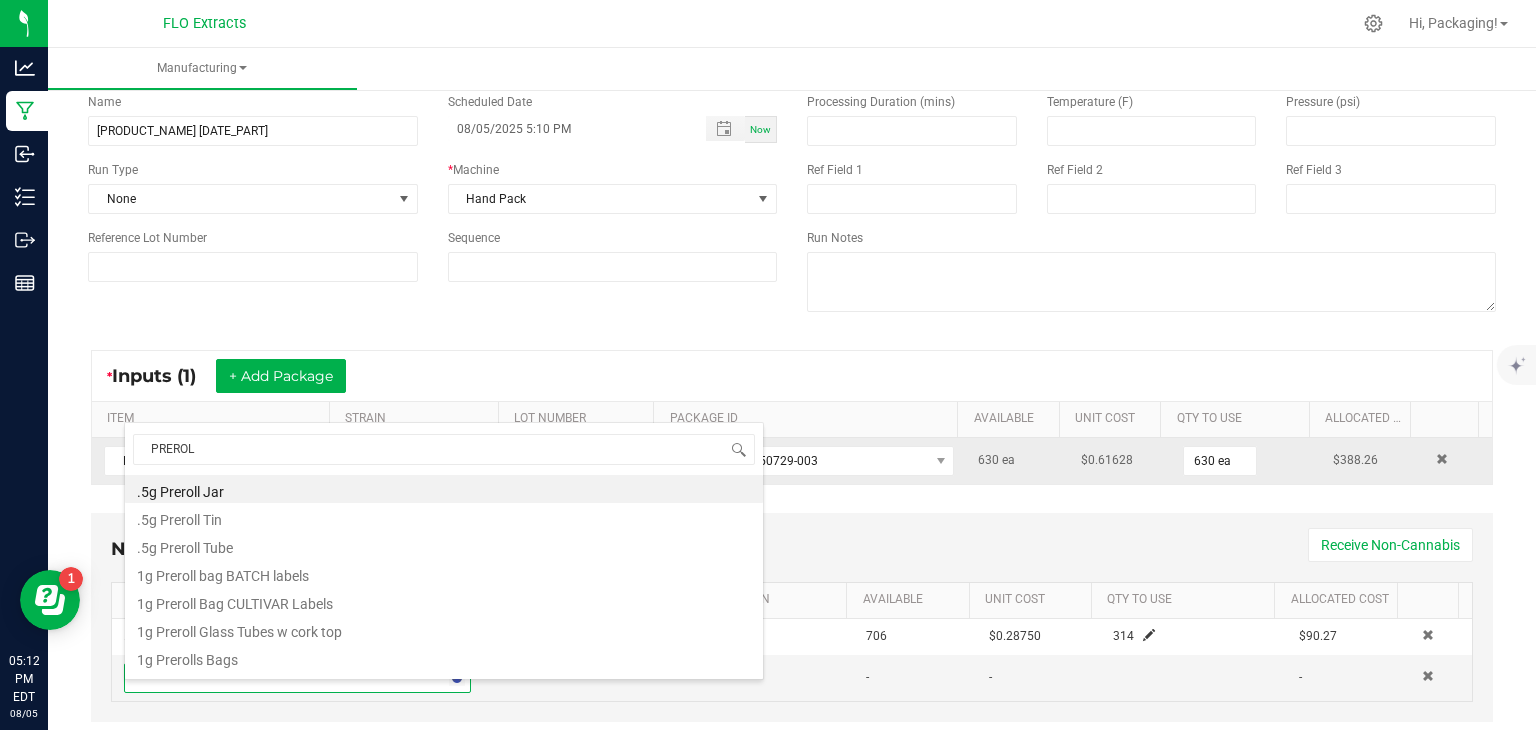 type on "PREROLL" 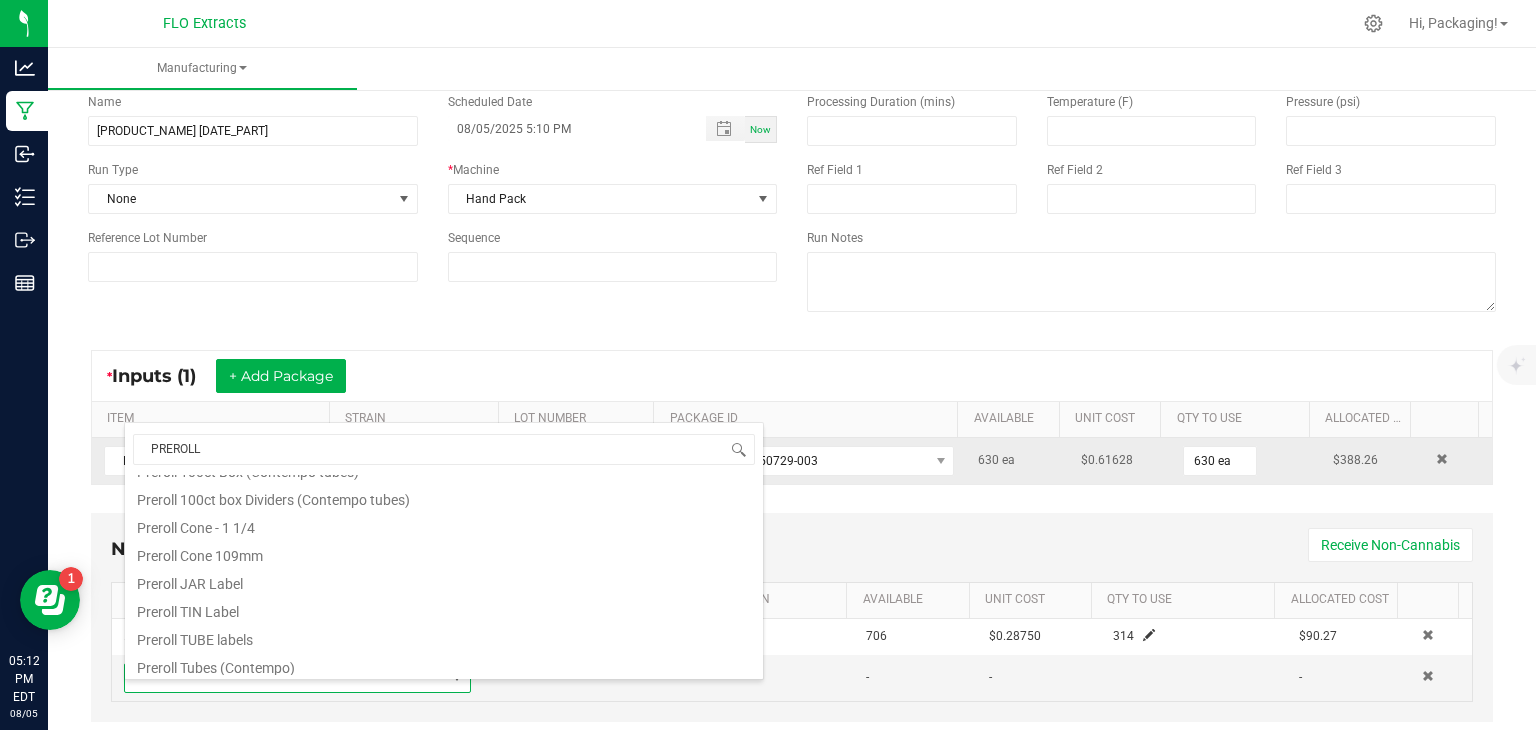 scroll, scrollTop: 276, scrollLeft: 0, axis: vertical 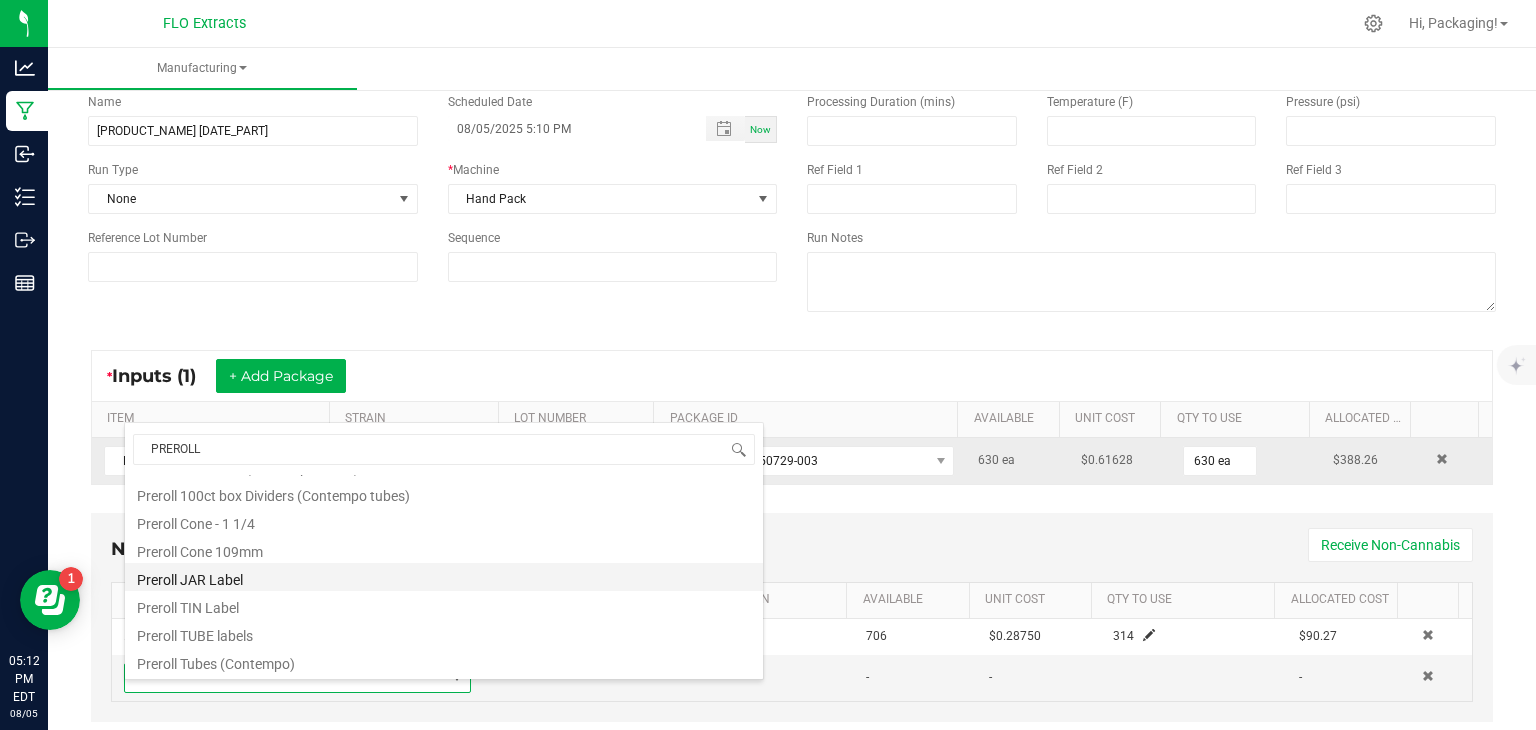 click on "Preroll JAR Label" at bounding box center [444, 577] 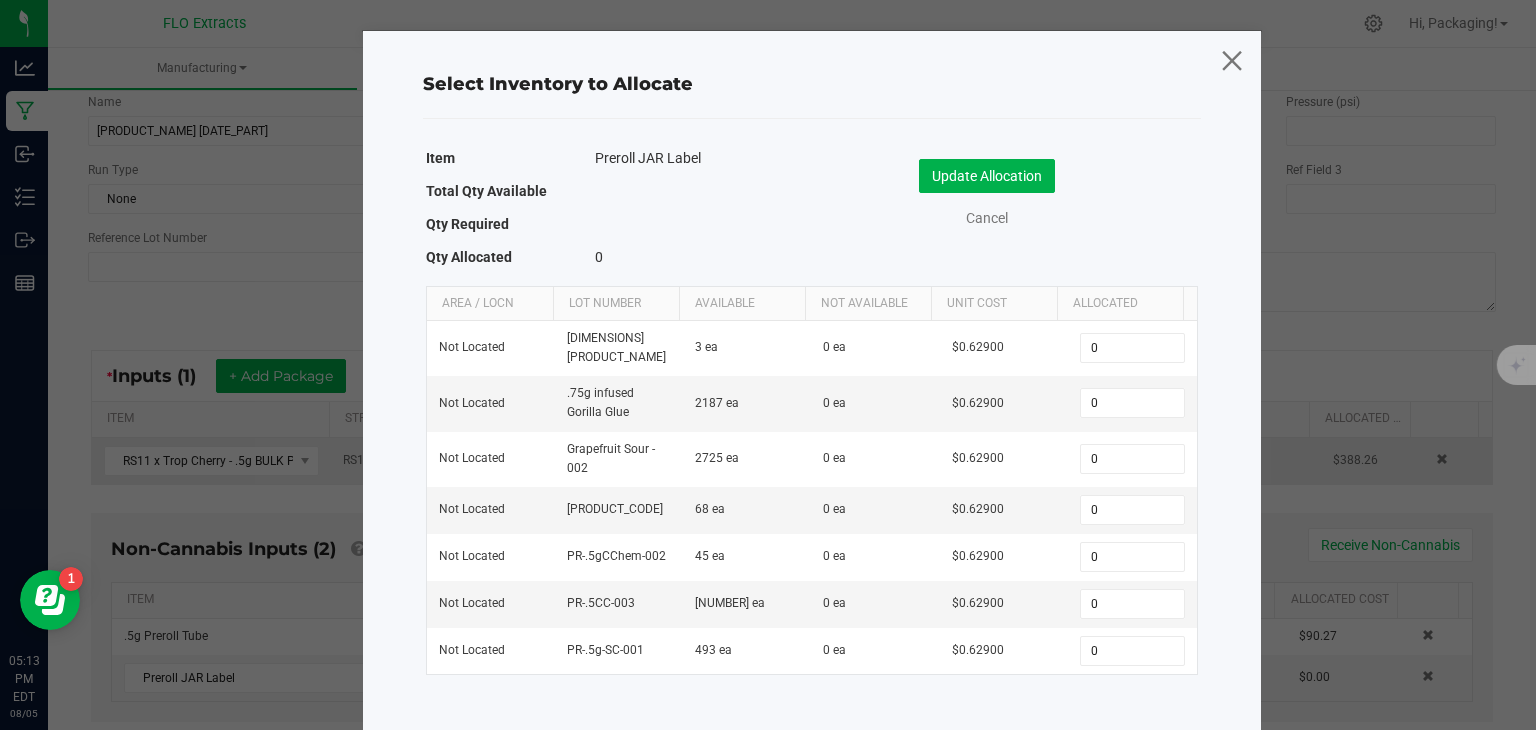 click 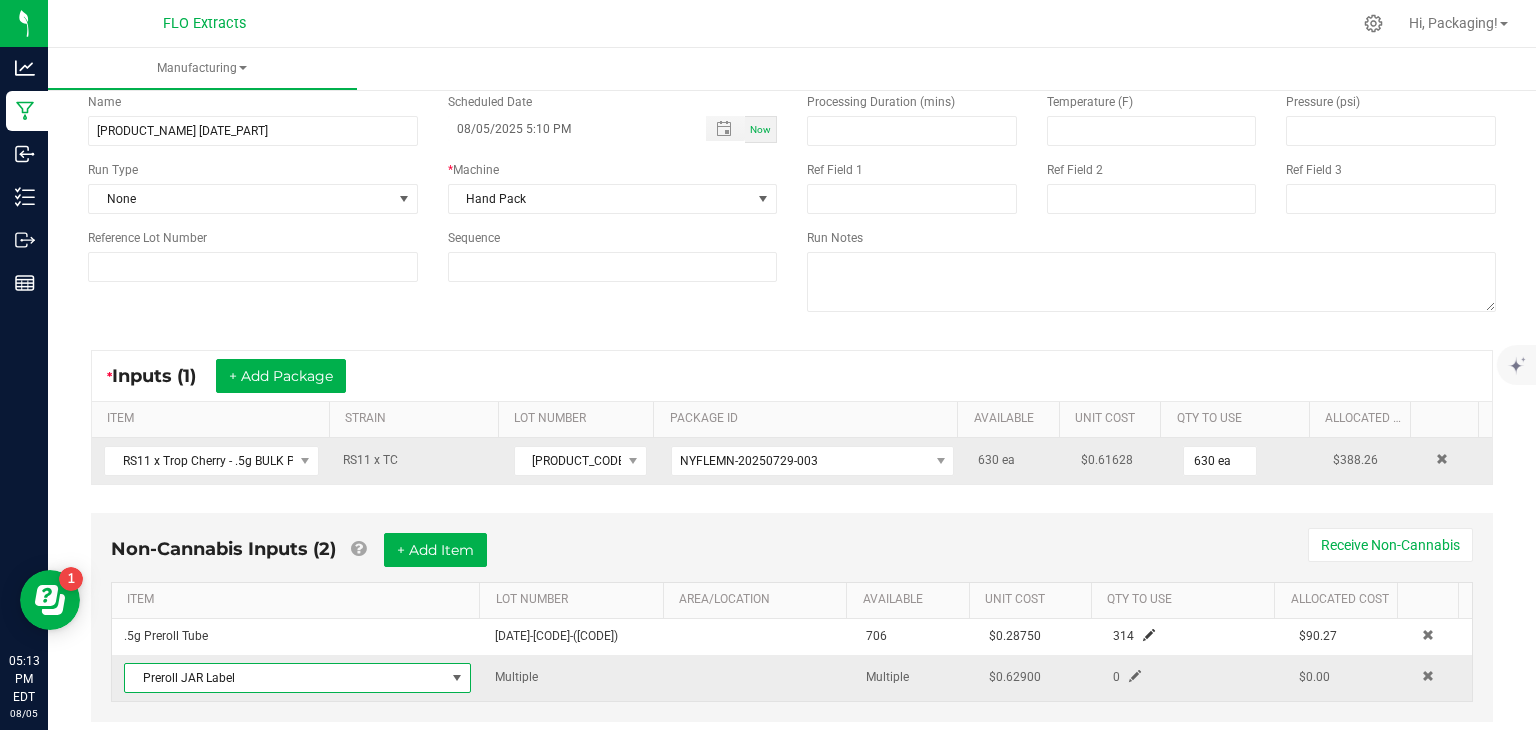 click at bounding box center (457, 678) 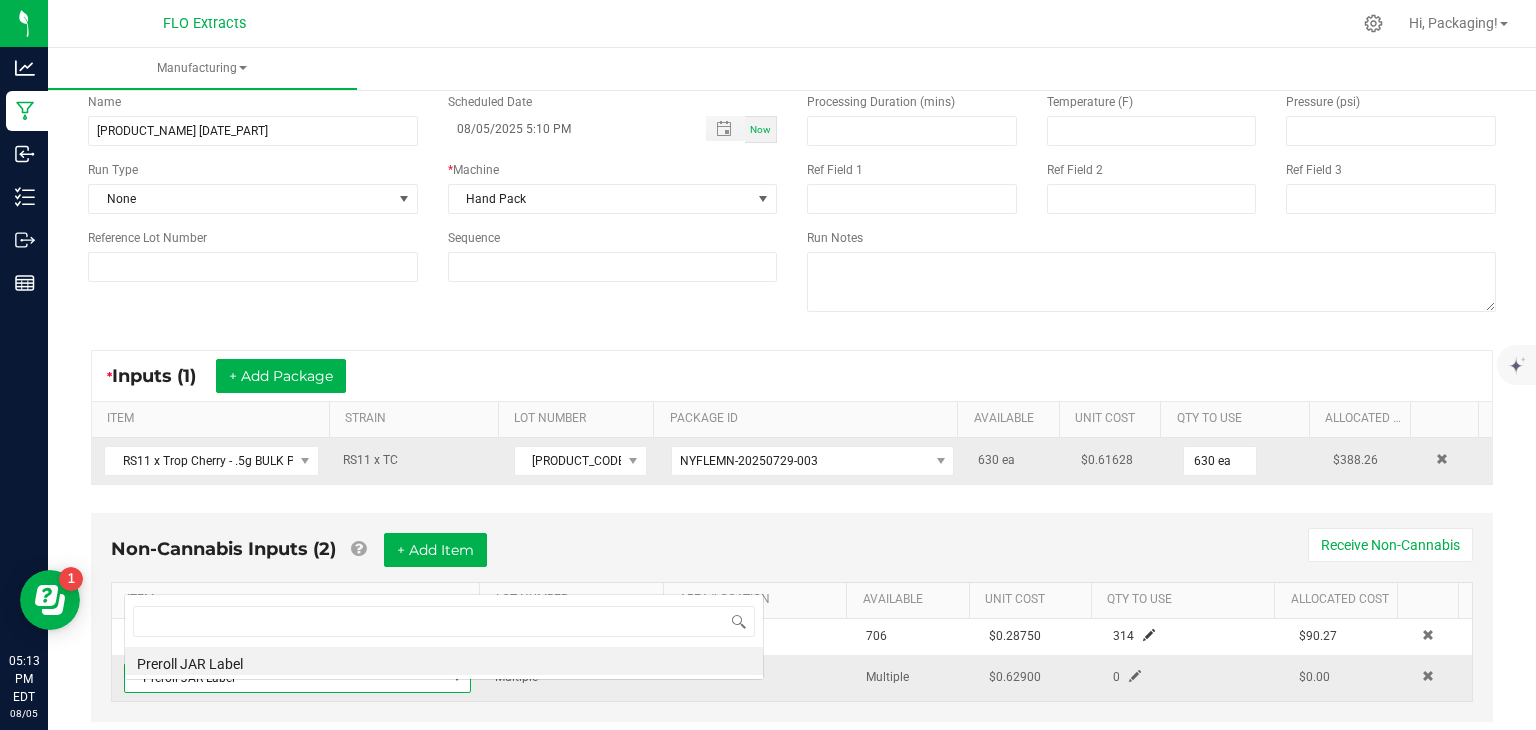 scroll, scrollTop: 0, scrollLeft: 0, axis: both 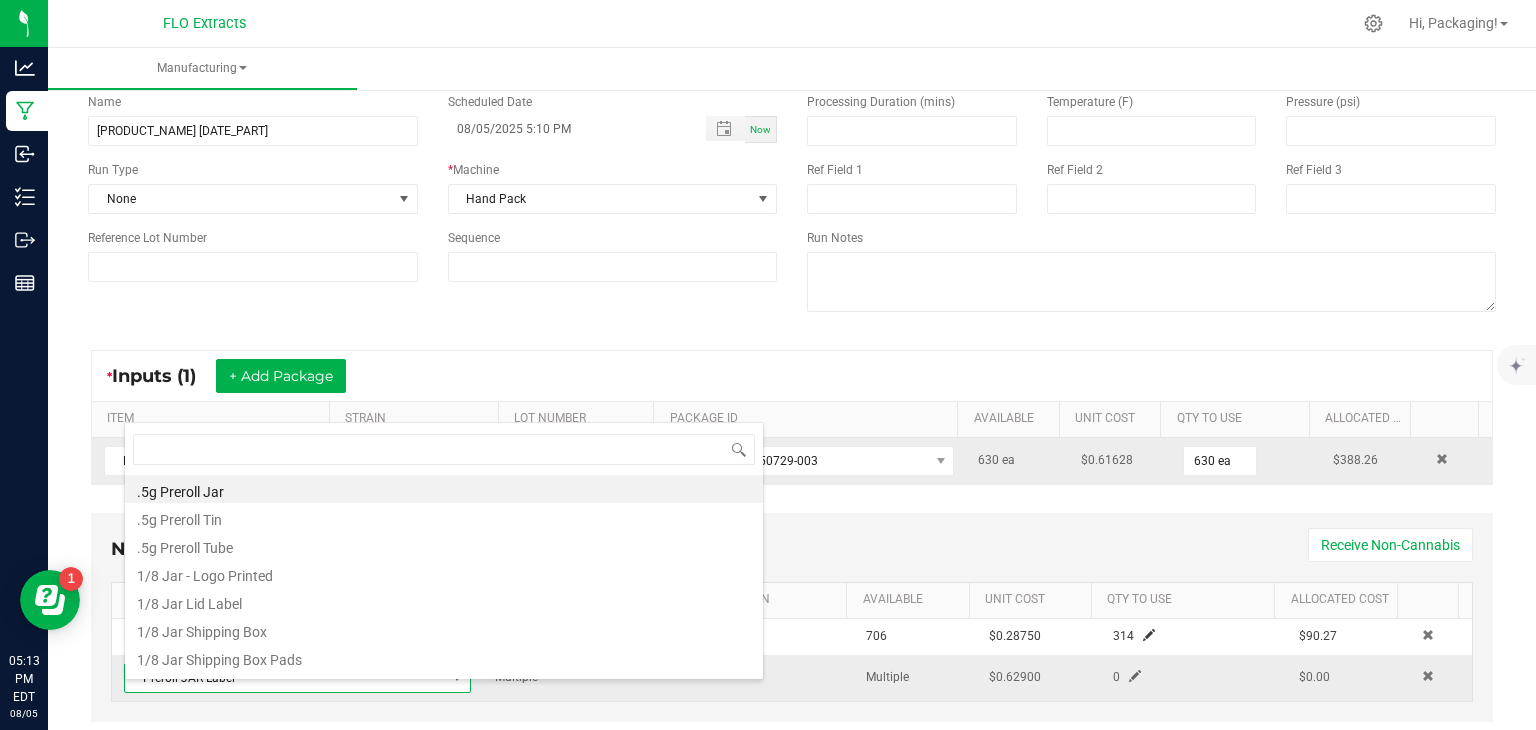 click at bounding box center [457, 678] 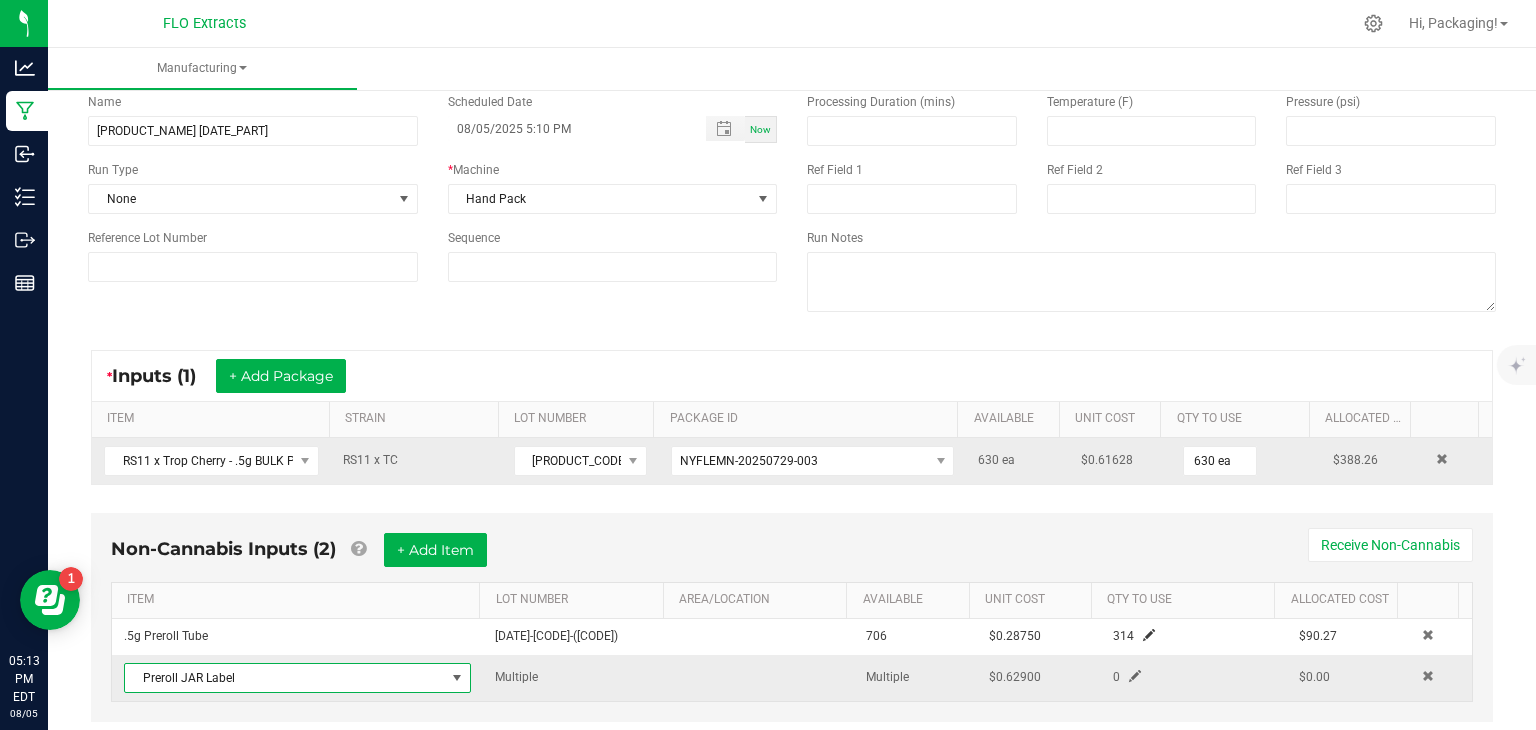 click at bounding box center (457, 678) 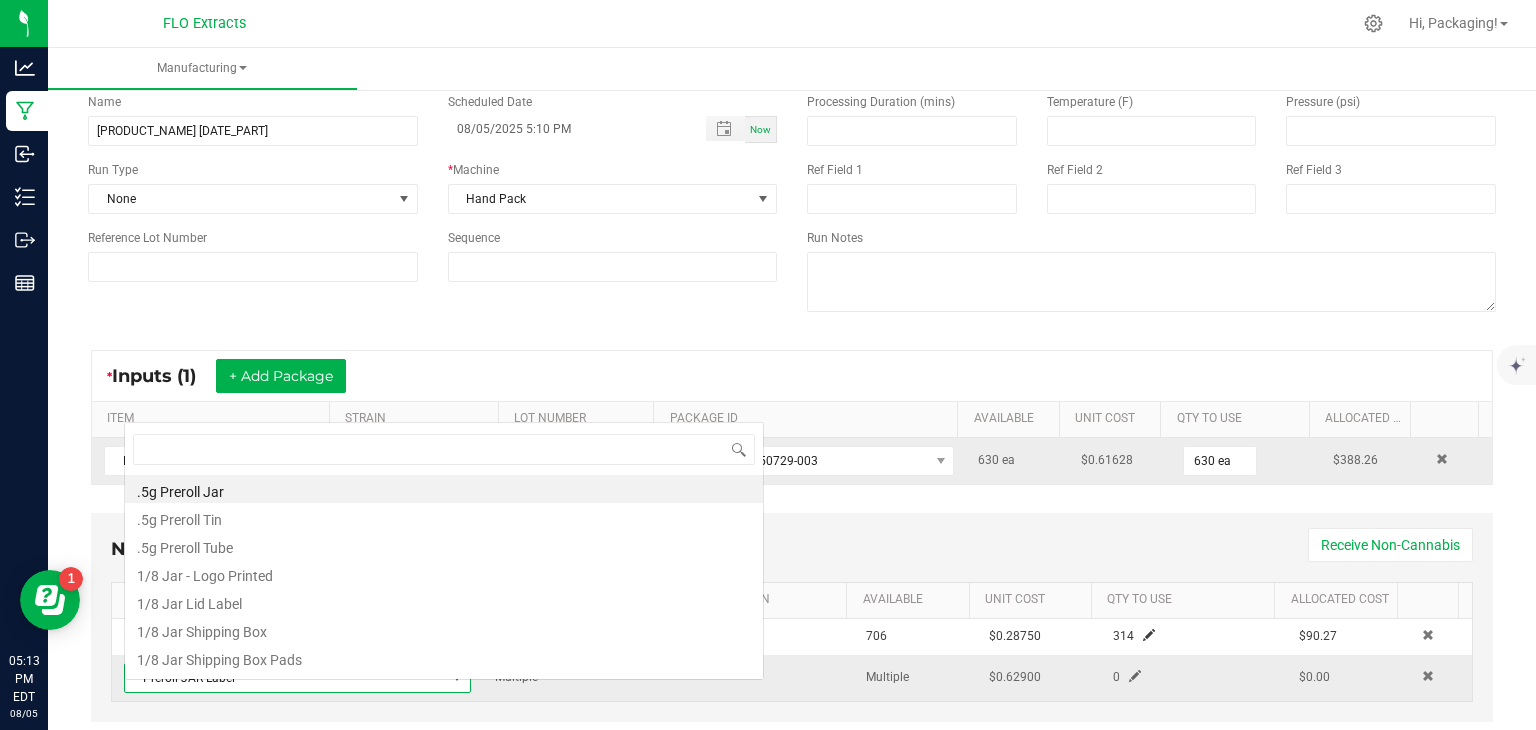 scroll, scrollTop: 0, scrollLeft: 0, axis: both 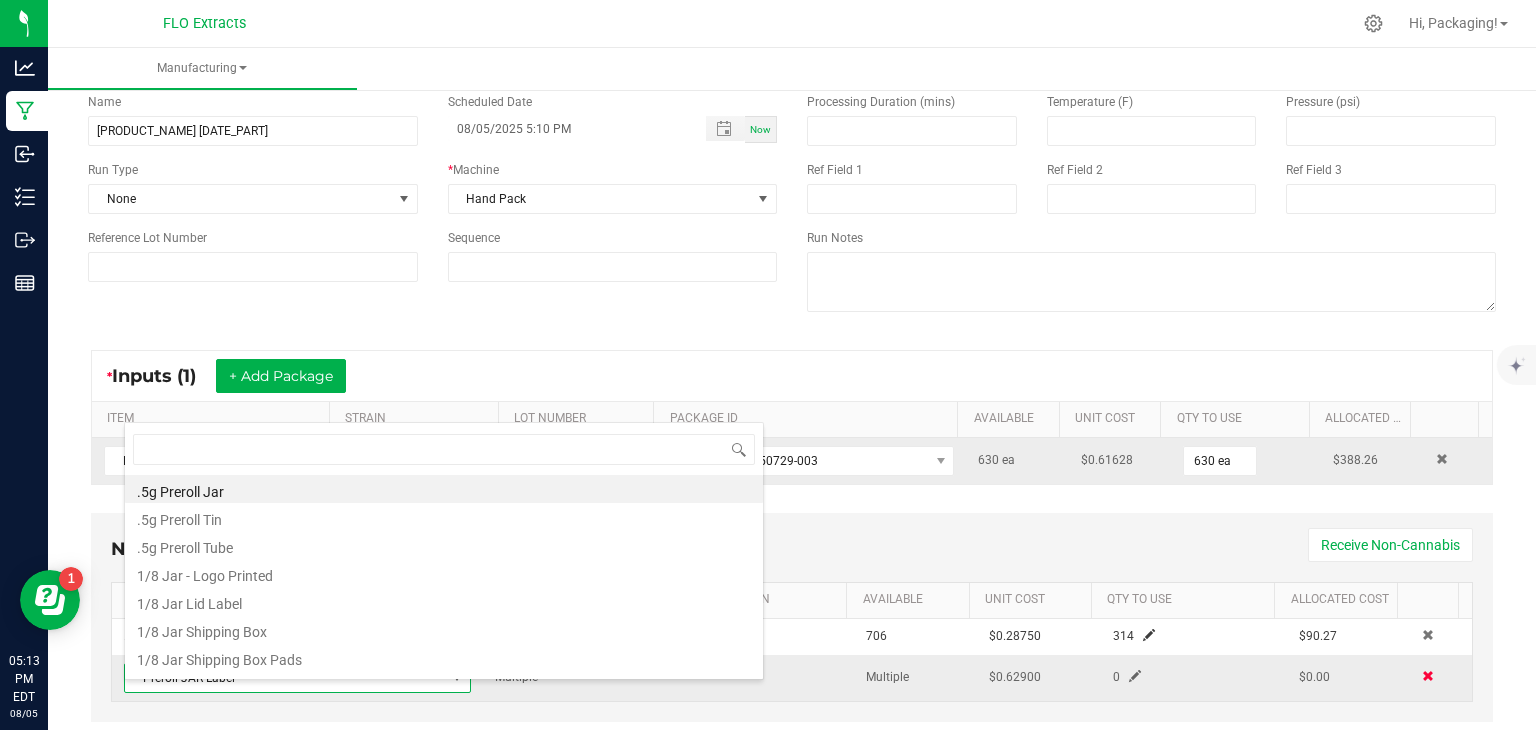 click at bounding box center [1428, 676] 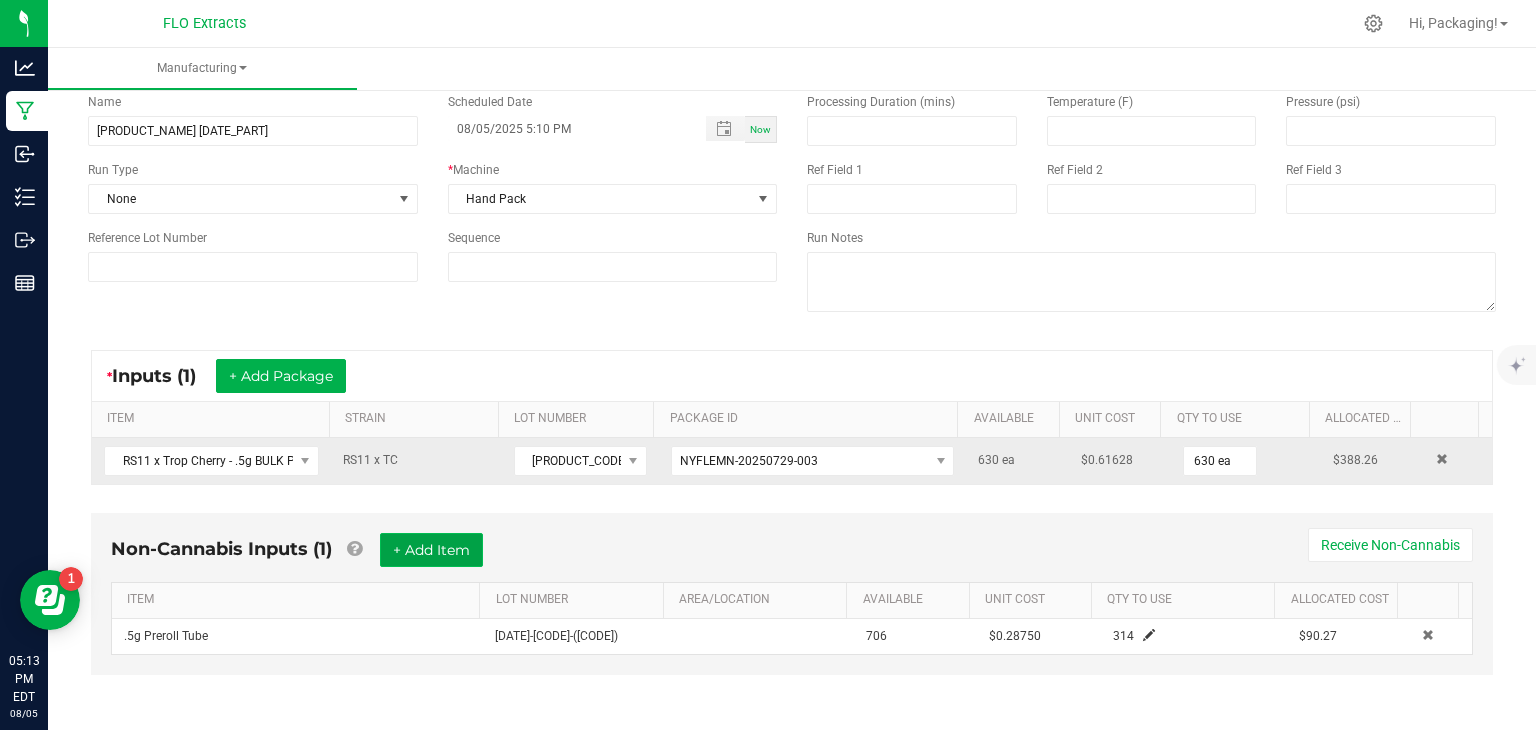 click on "+ Add Item" at bounding box center (431, 550) 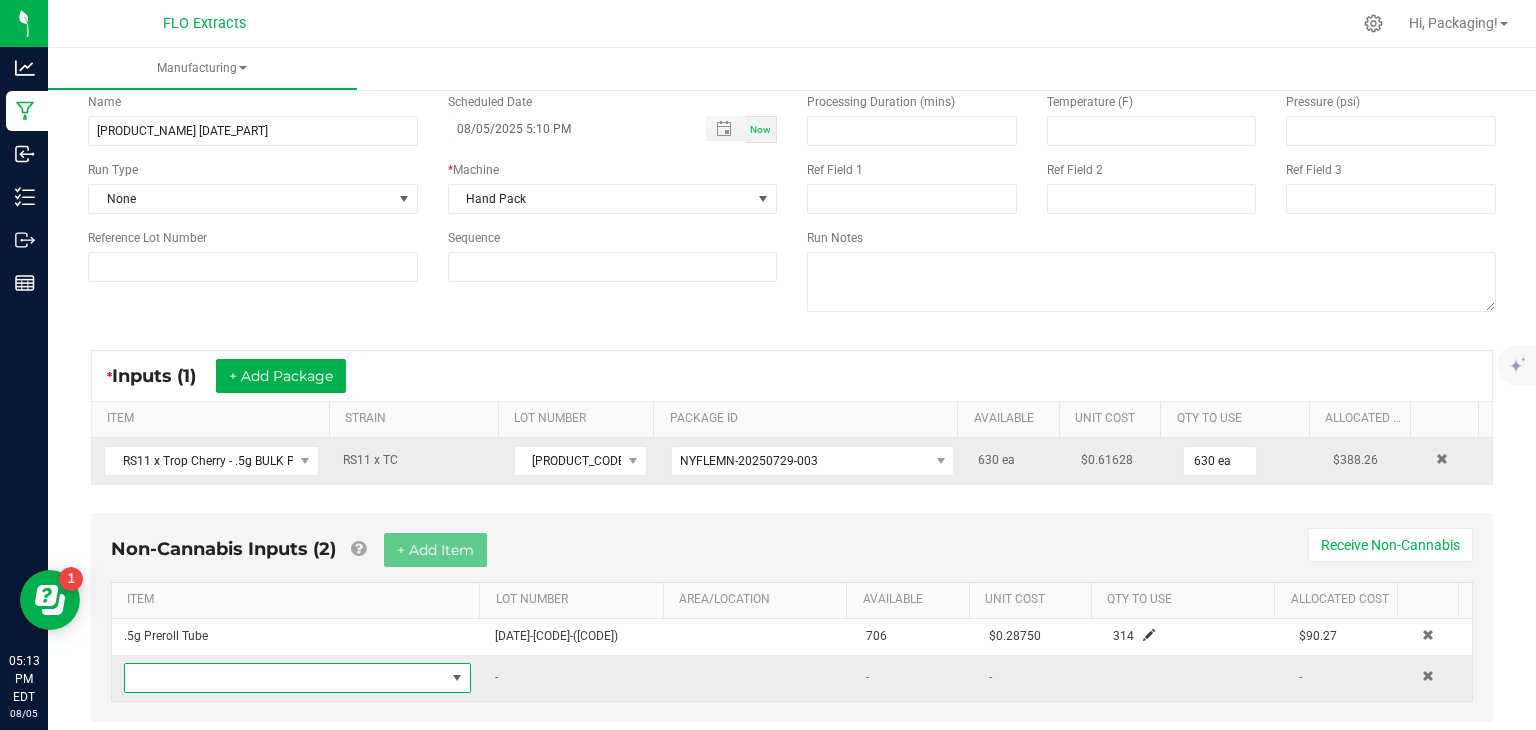 click at bounding box center (457, 678) 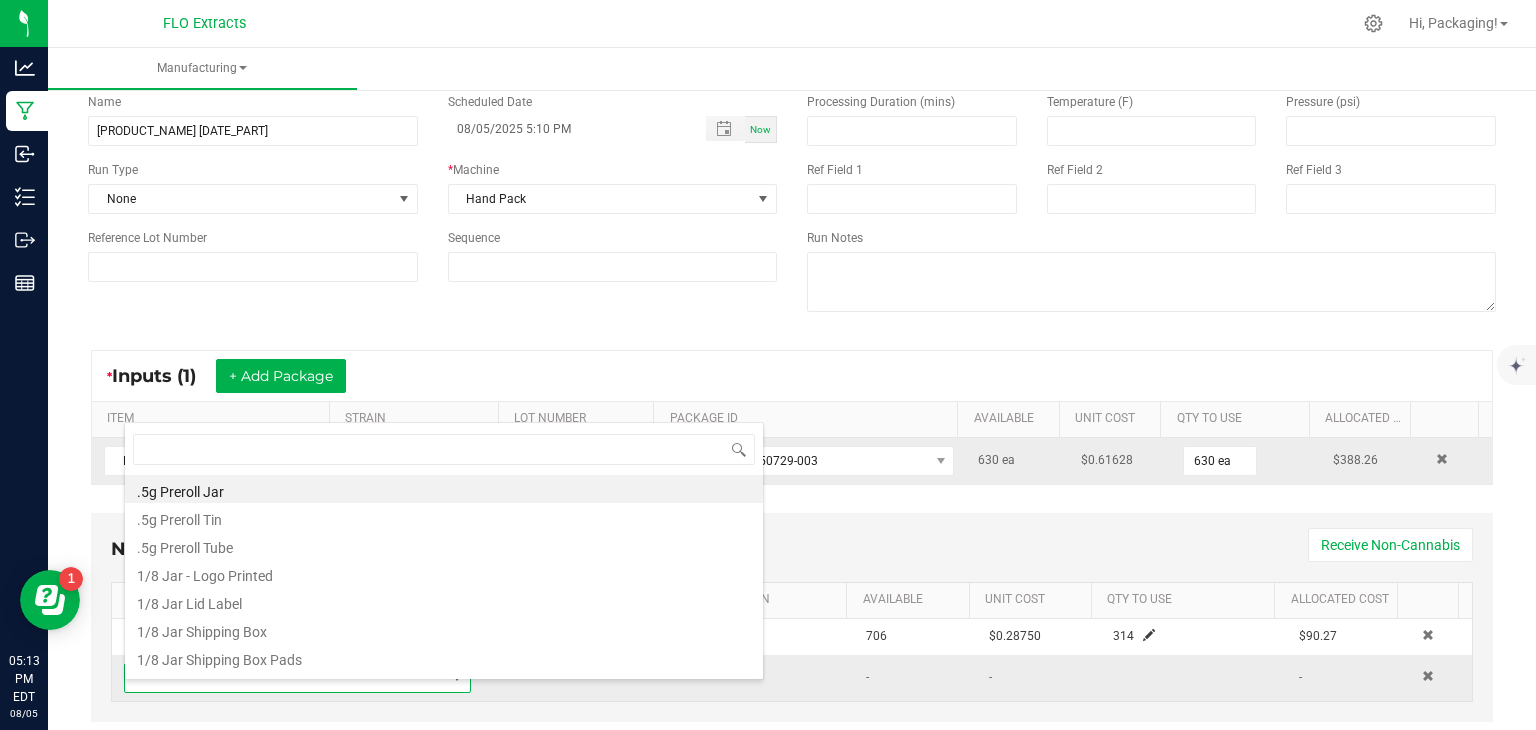 scroll, scrollTop: 99970, scrollLeft: 99661, axis: both 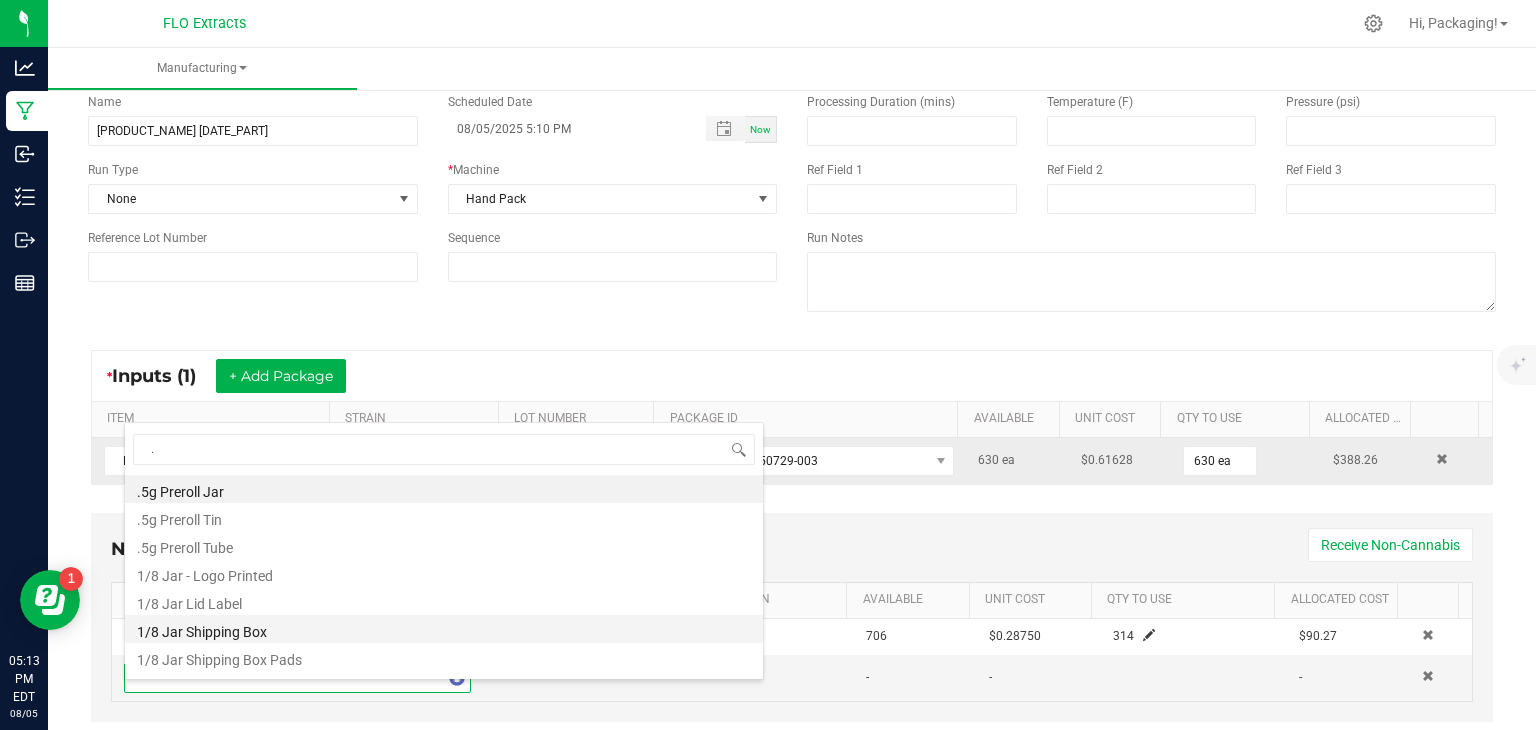 type on ".5" 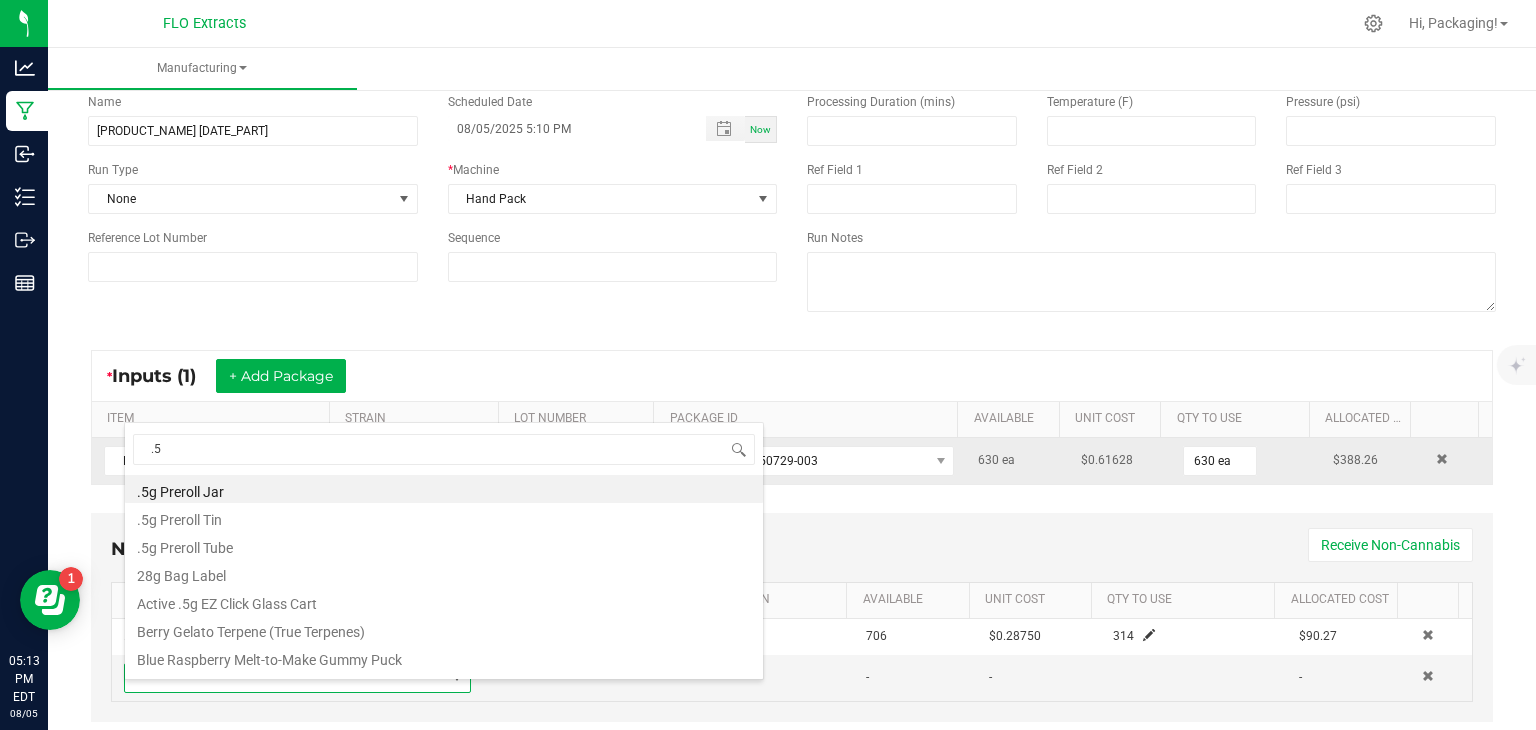 click on "Berry Gelato Terpene (True Terpenes)" at bounding box center [444, 629] 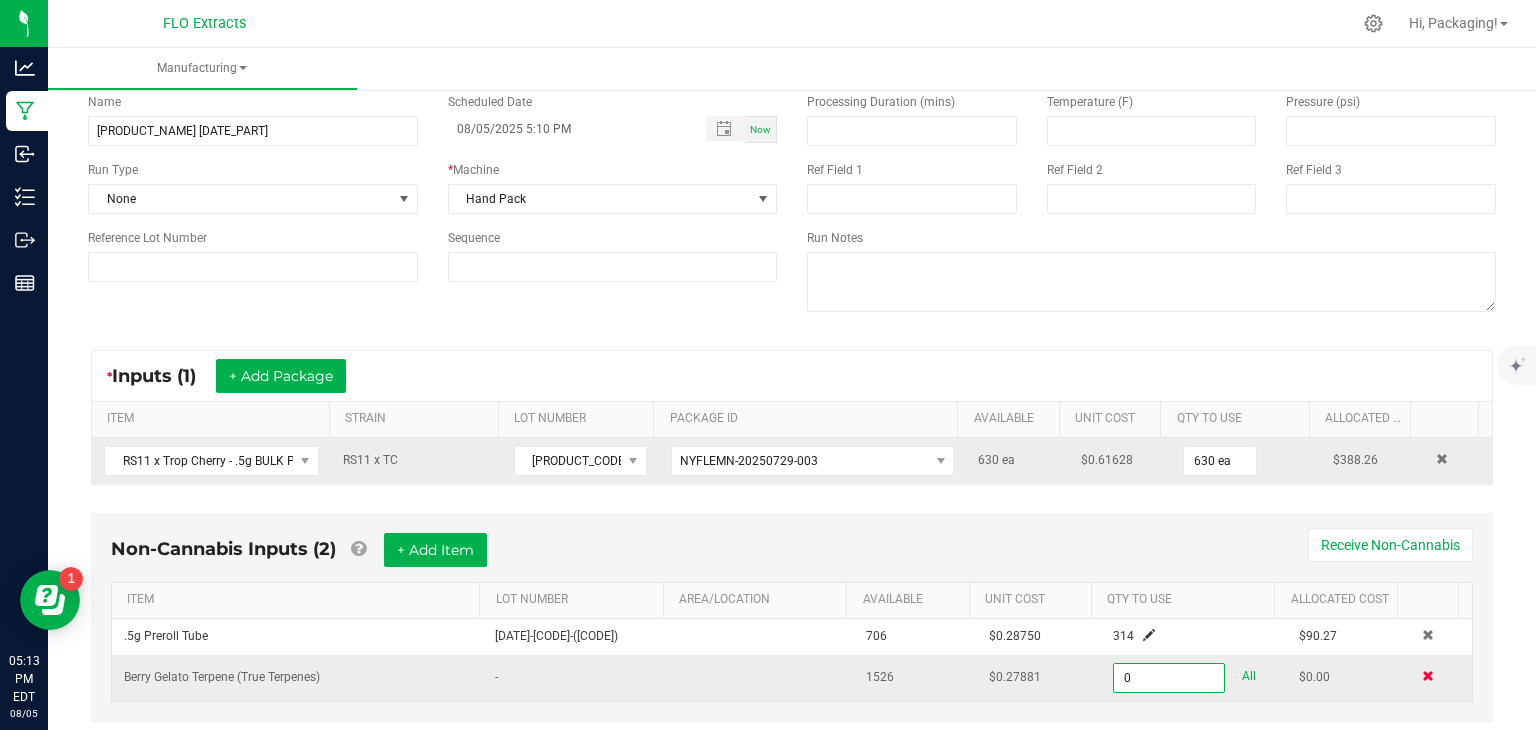 type on "0.0000 g" 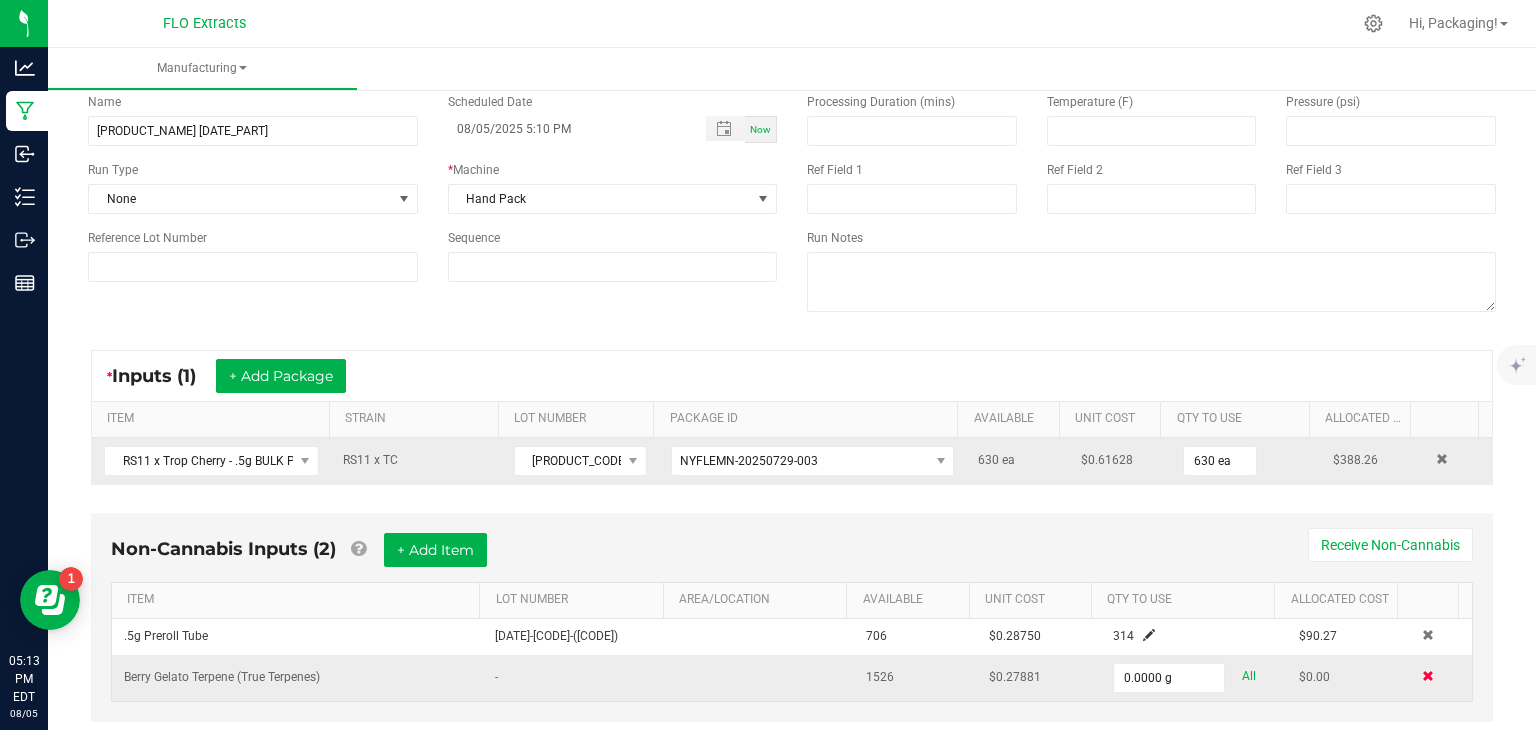 click at bounding box center [1428, 676] 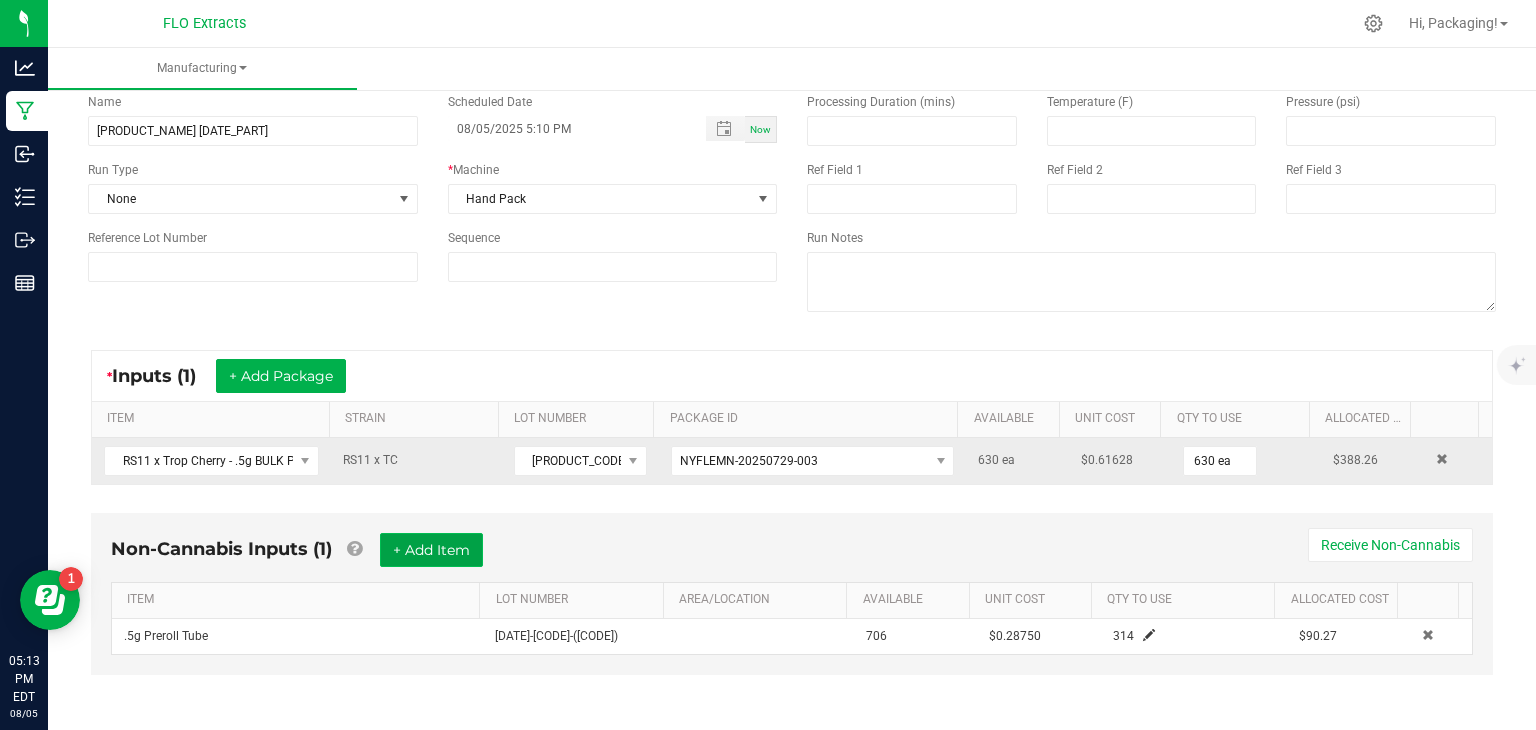click on "+ Add Item" at bounding box center (431, 550) 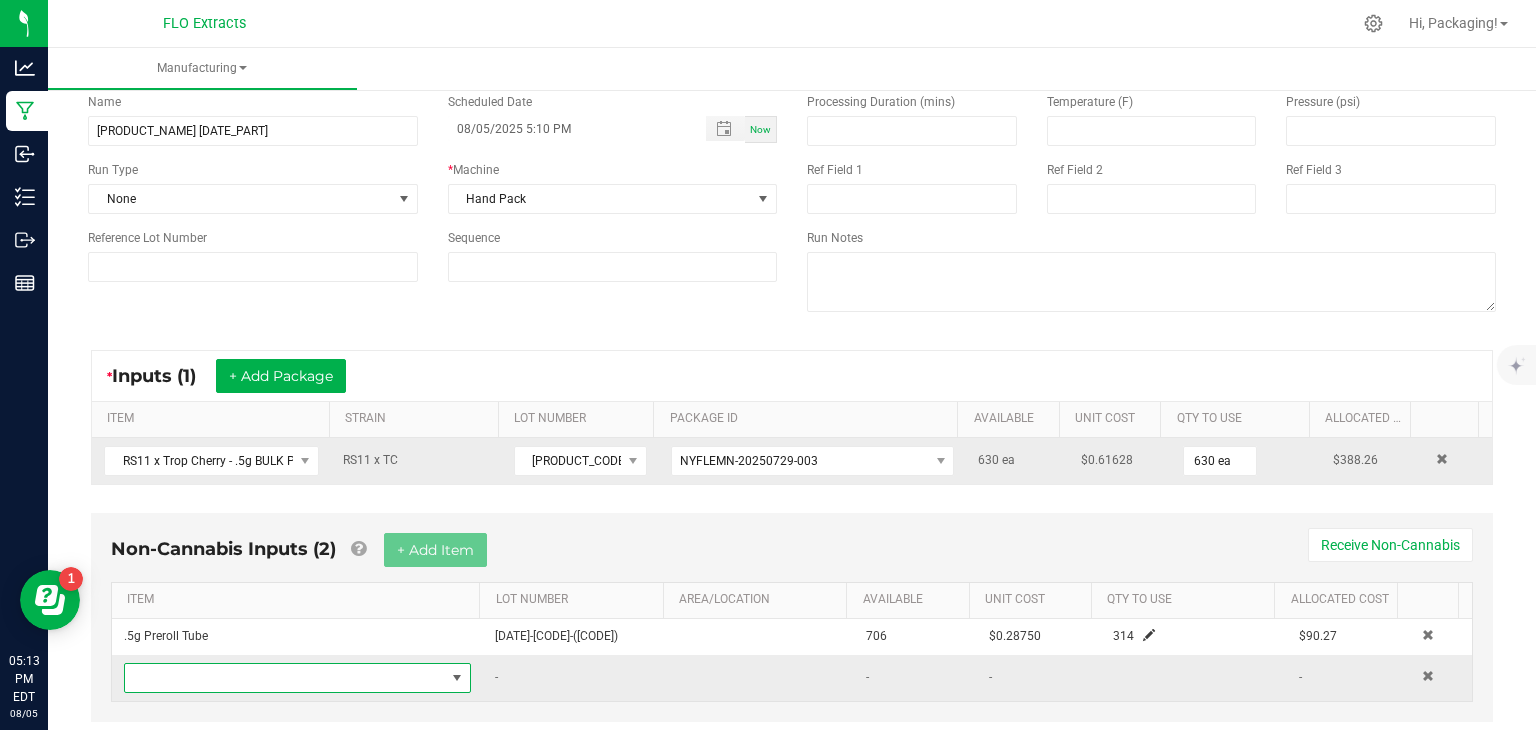 click at bounding box center [285, 678] 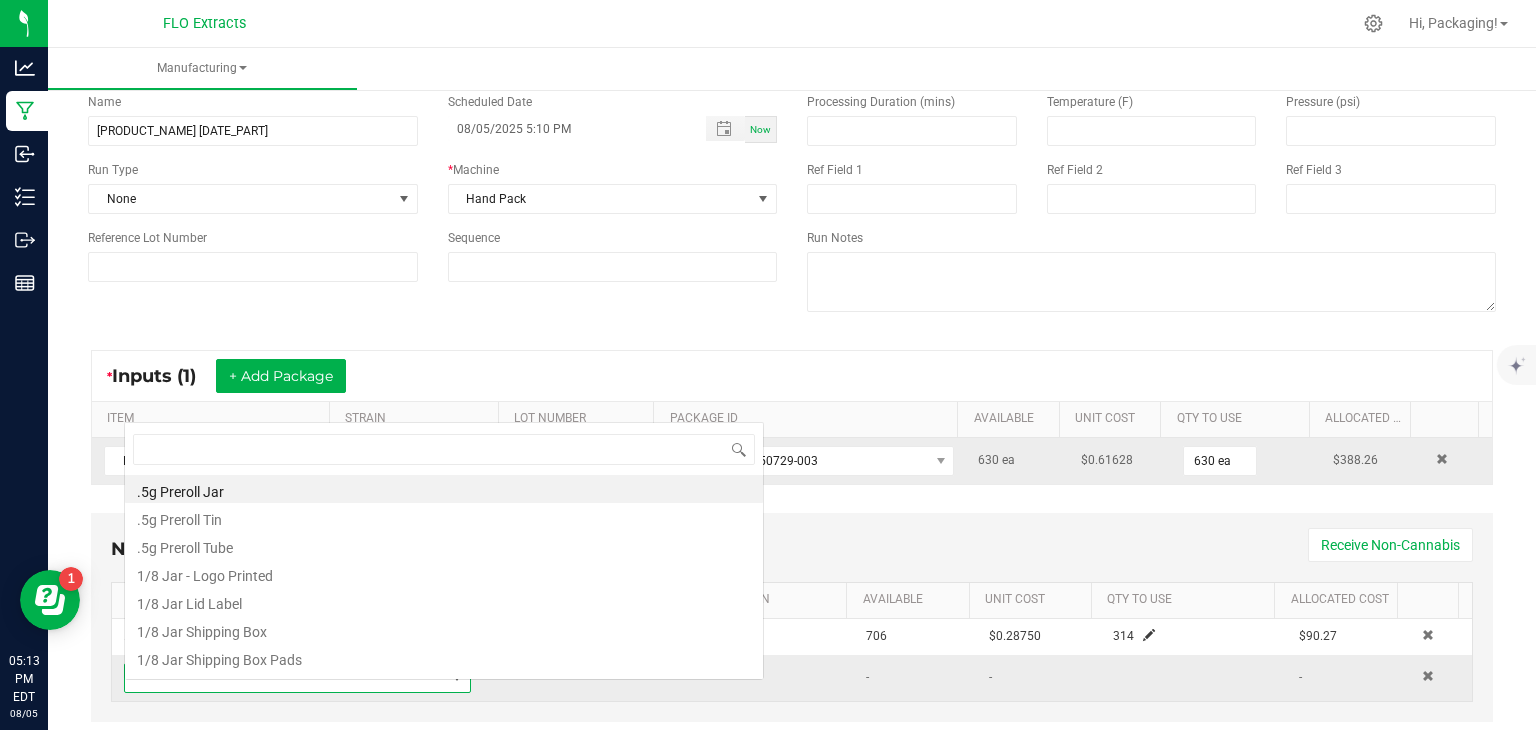 scroll, scrollTop: 0, scrollLeft: 0, axis: both 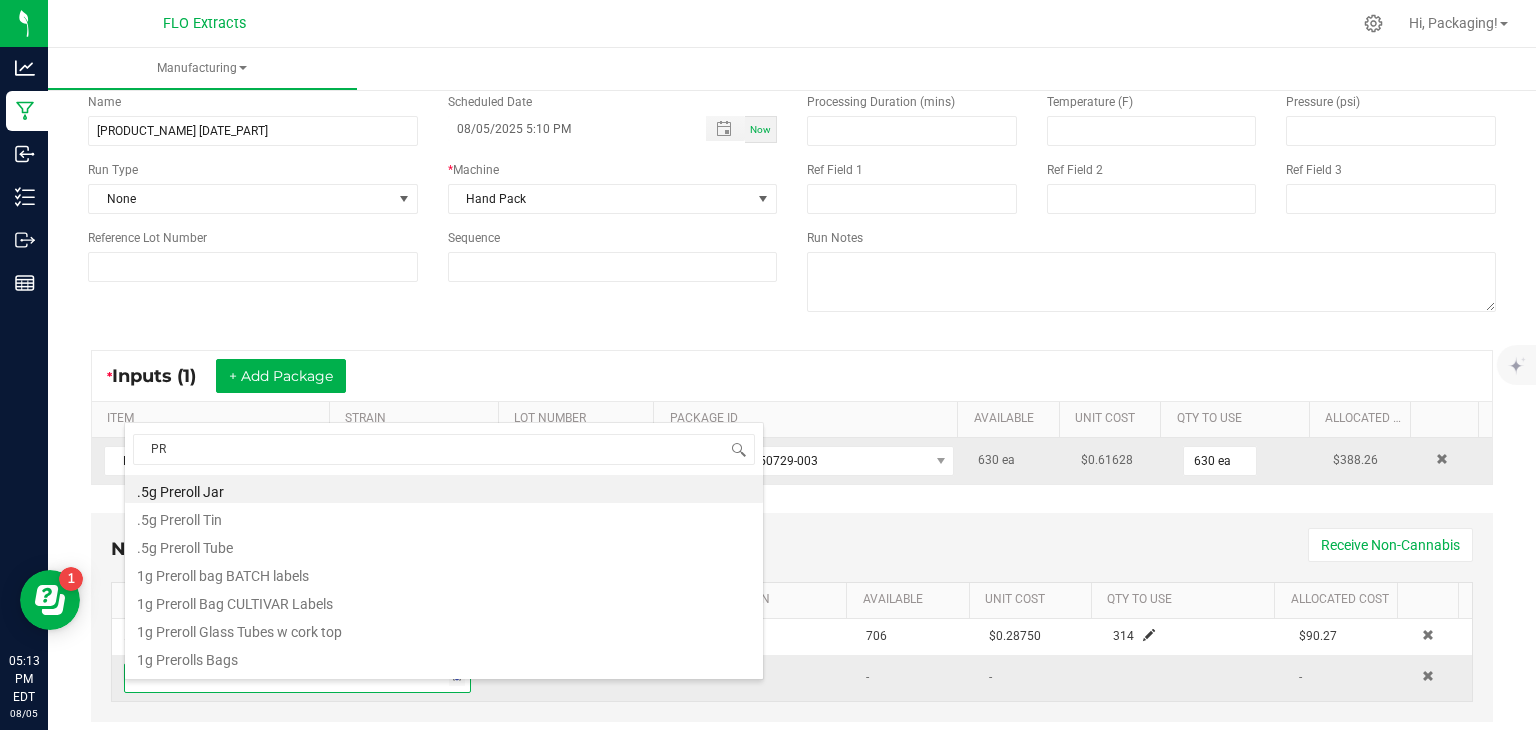 type on "P" 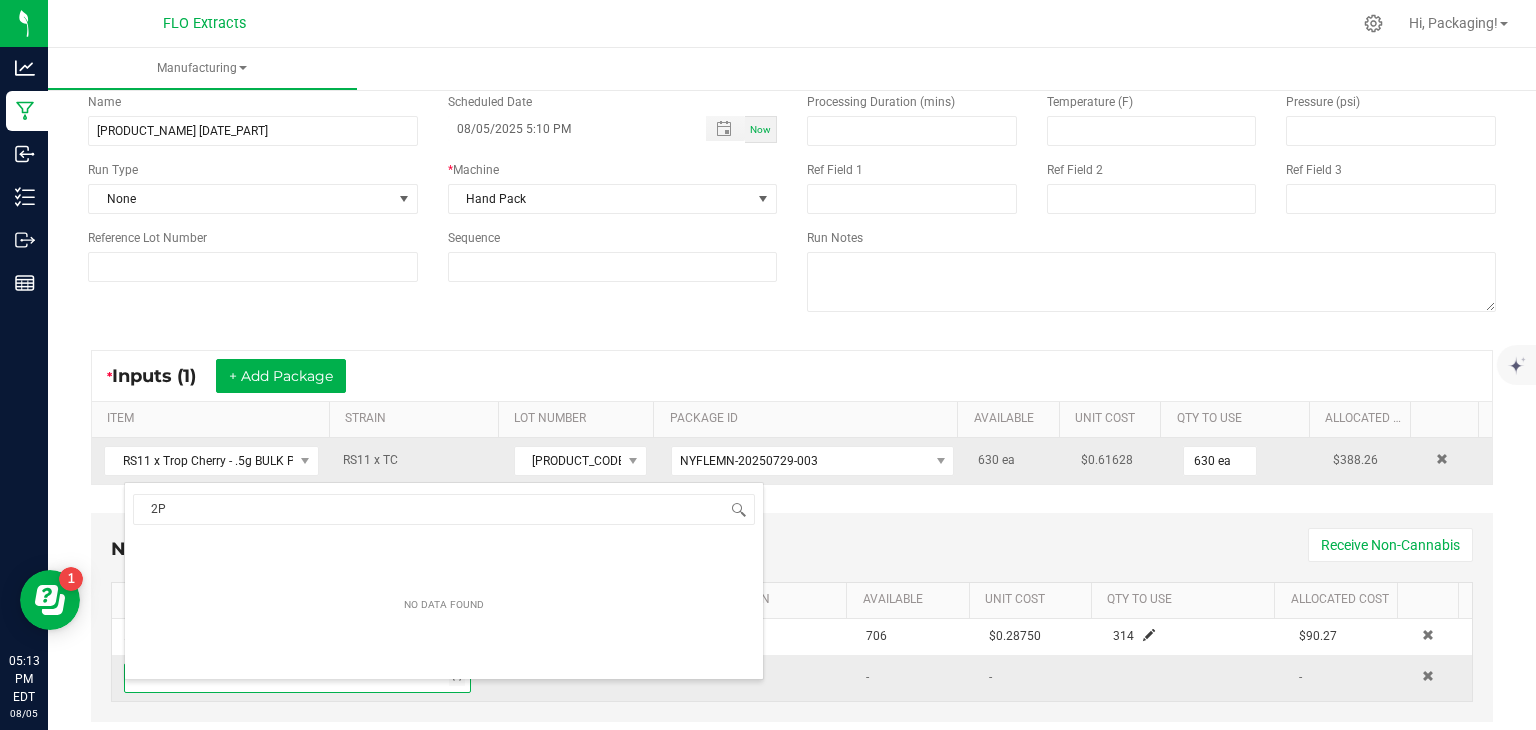 type on "2" 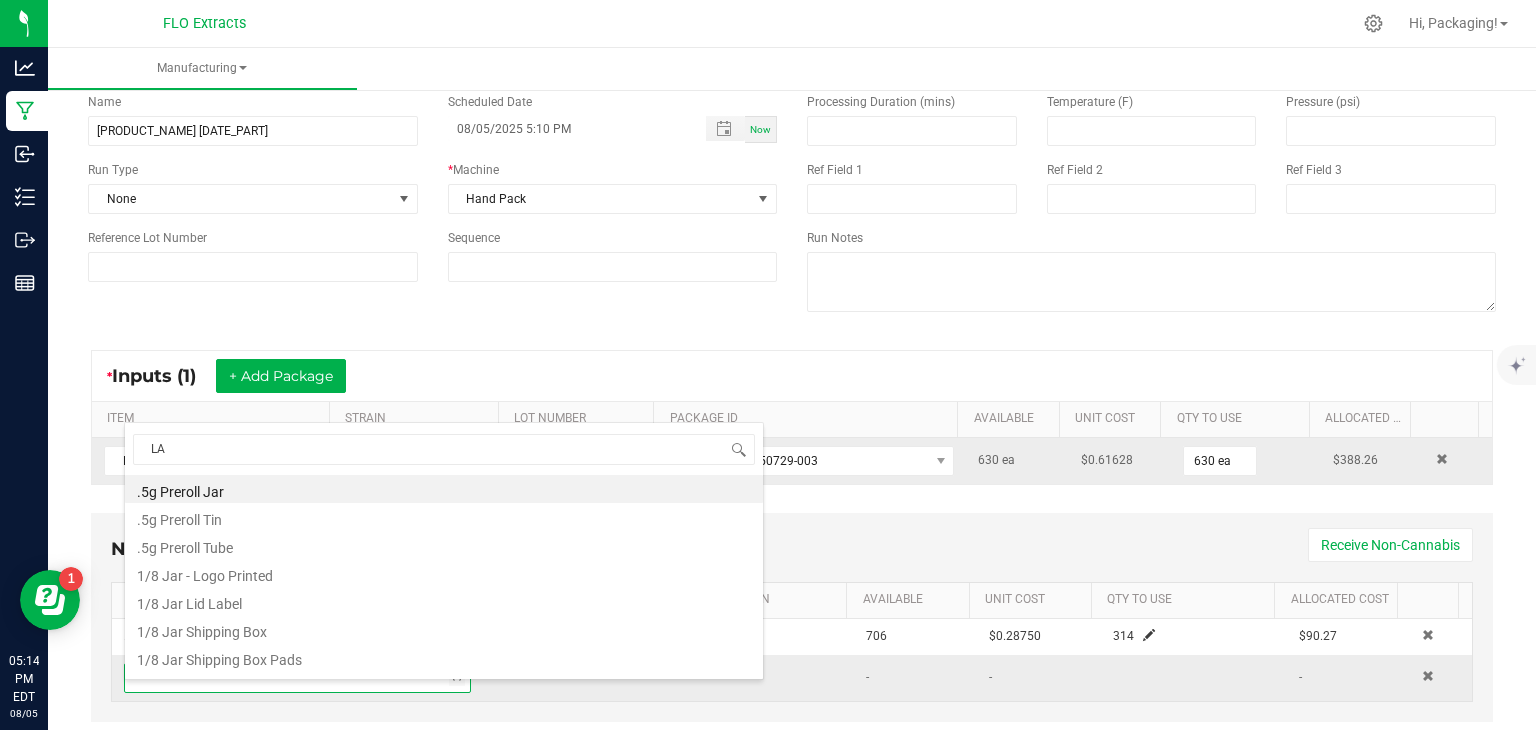 type on "LAB" 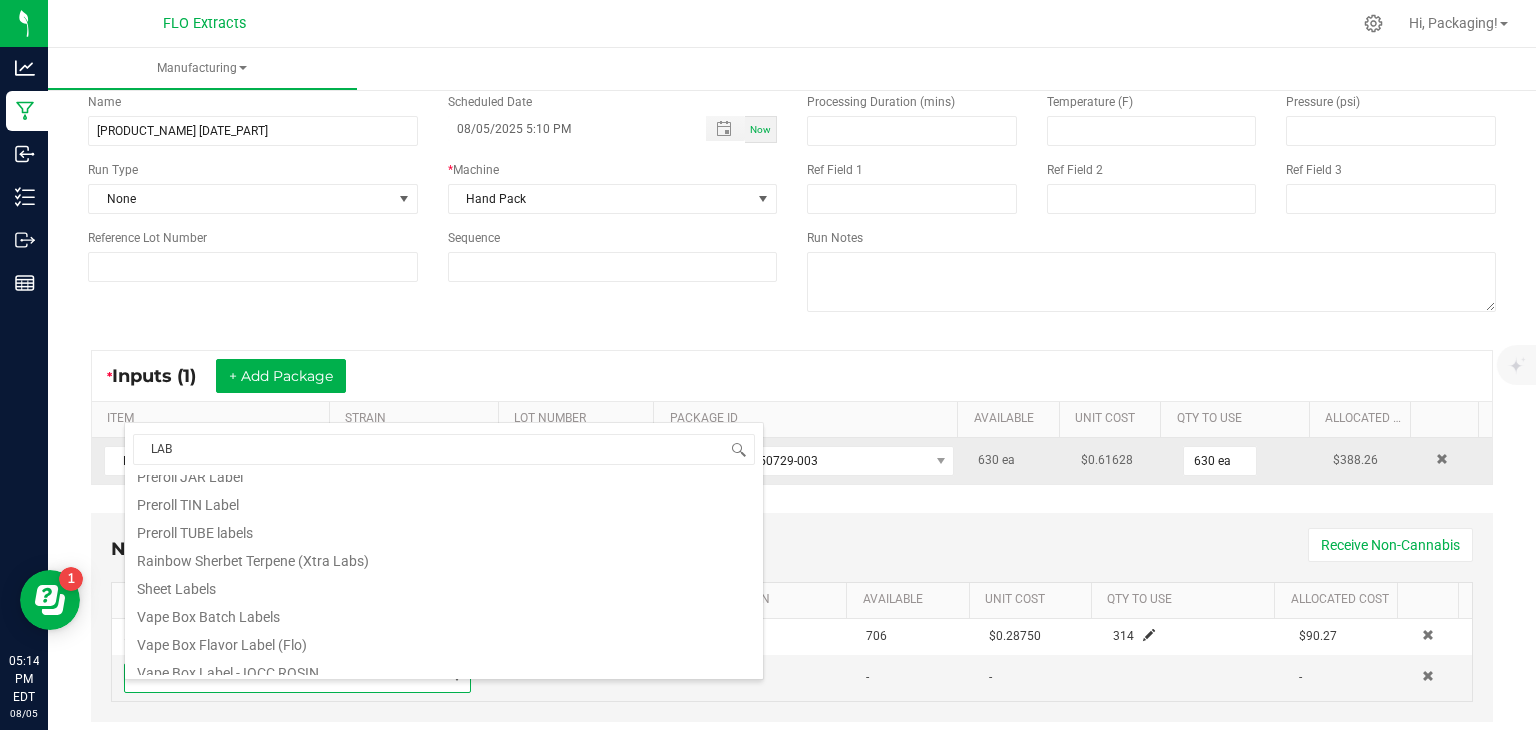 scroll, scrollTop: 546, scrollLeft: 0, axis: vertical 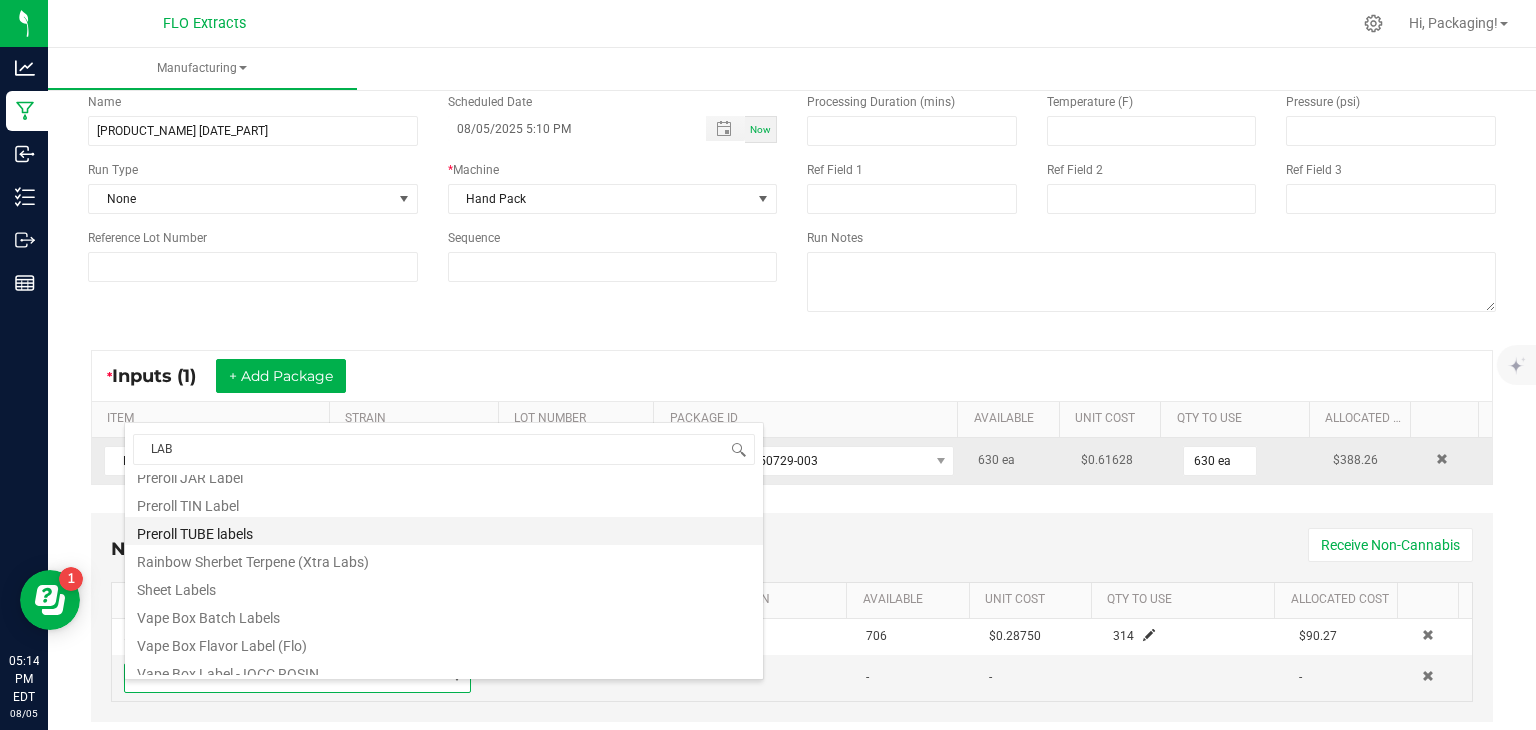 click on "Preroll TUBE labels" at bounding box center [444, 531] 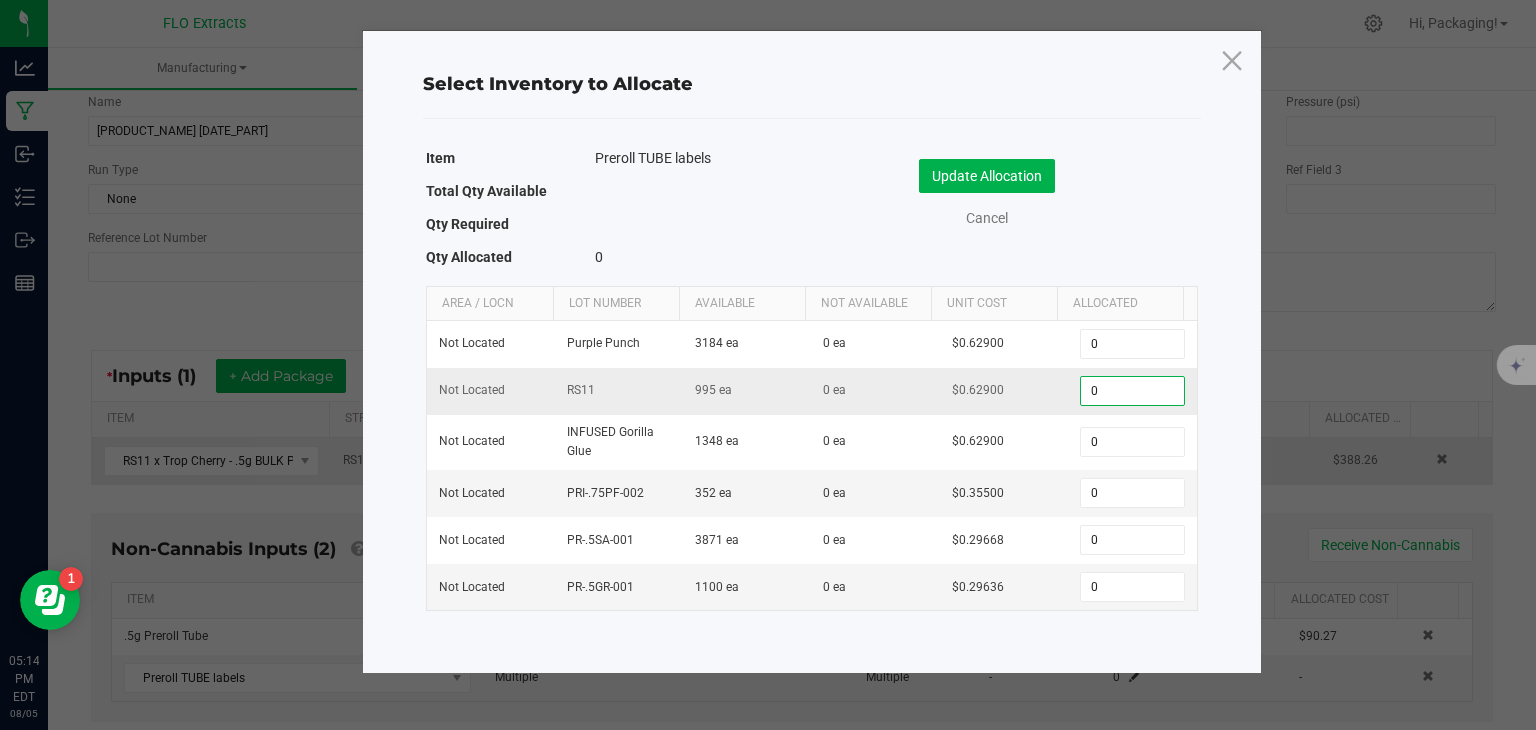 click on "0" at bounding box center (1132, 391) 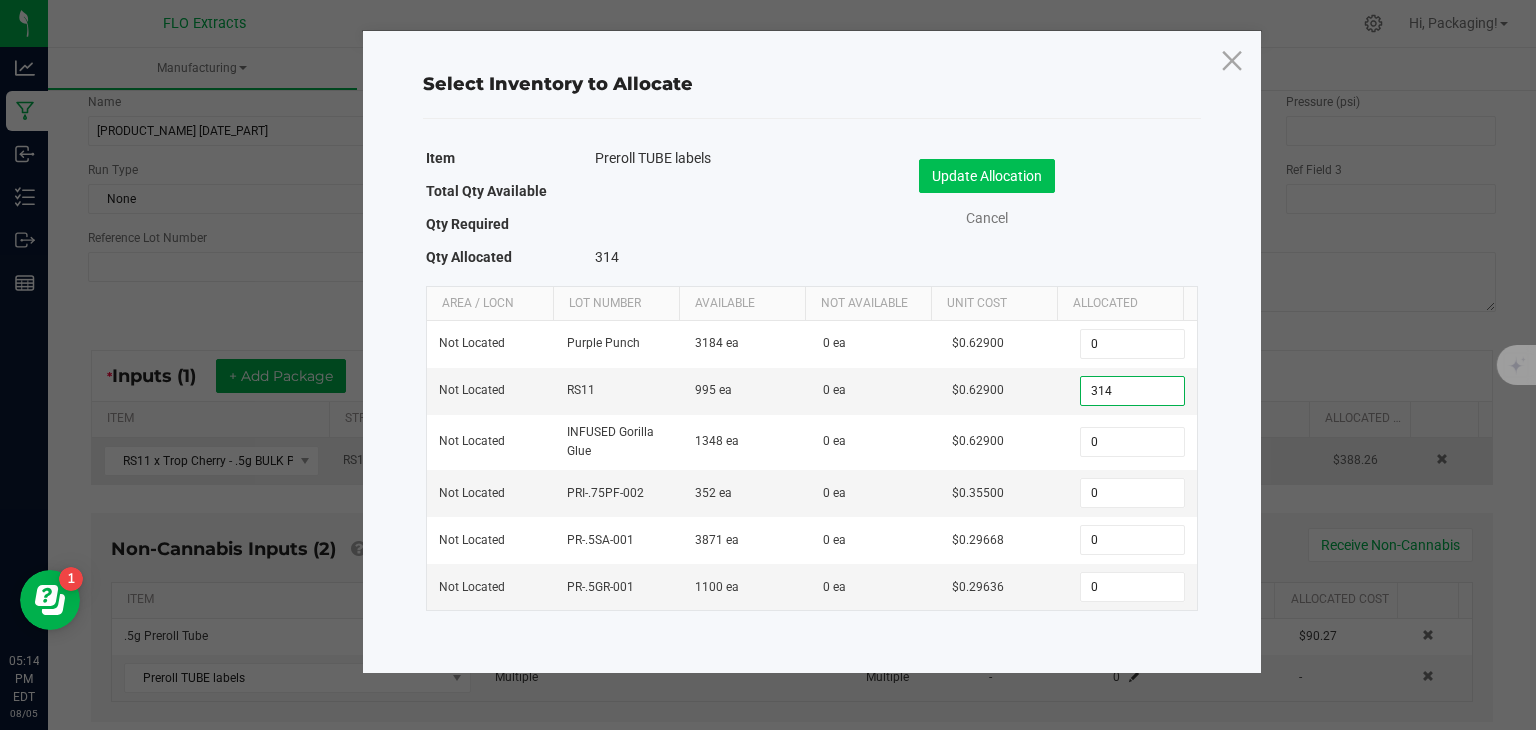 type on "314" 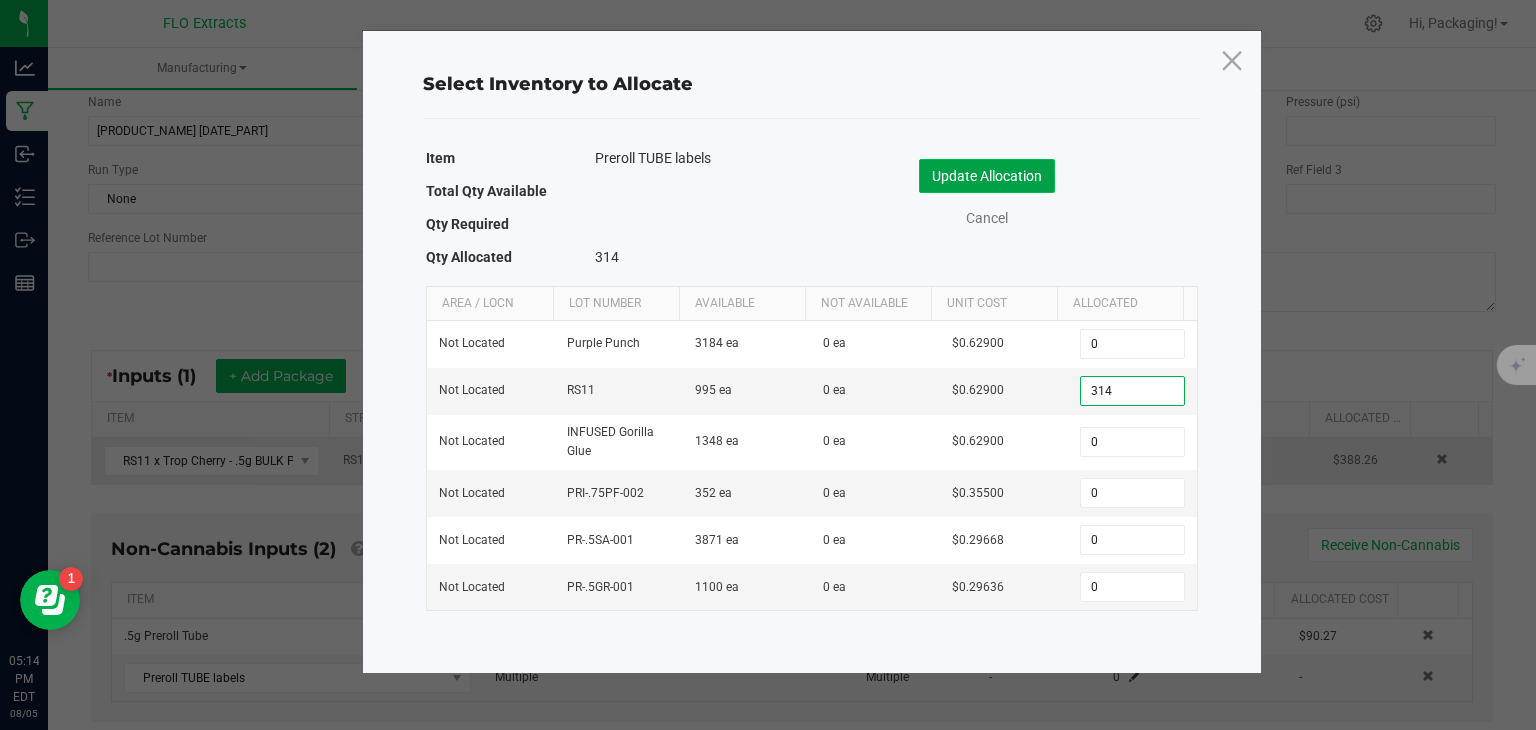 click on "Update Allocation" 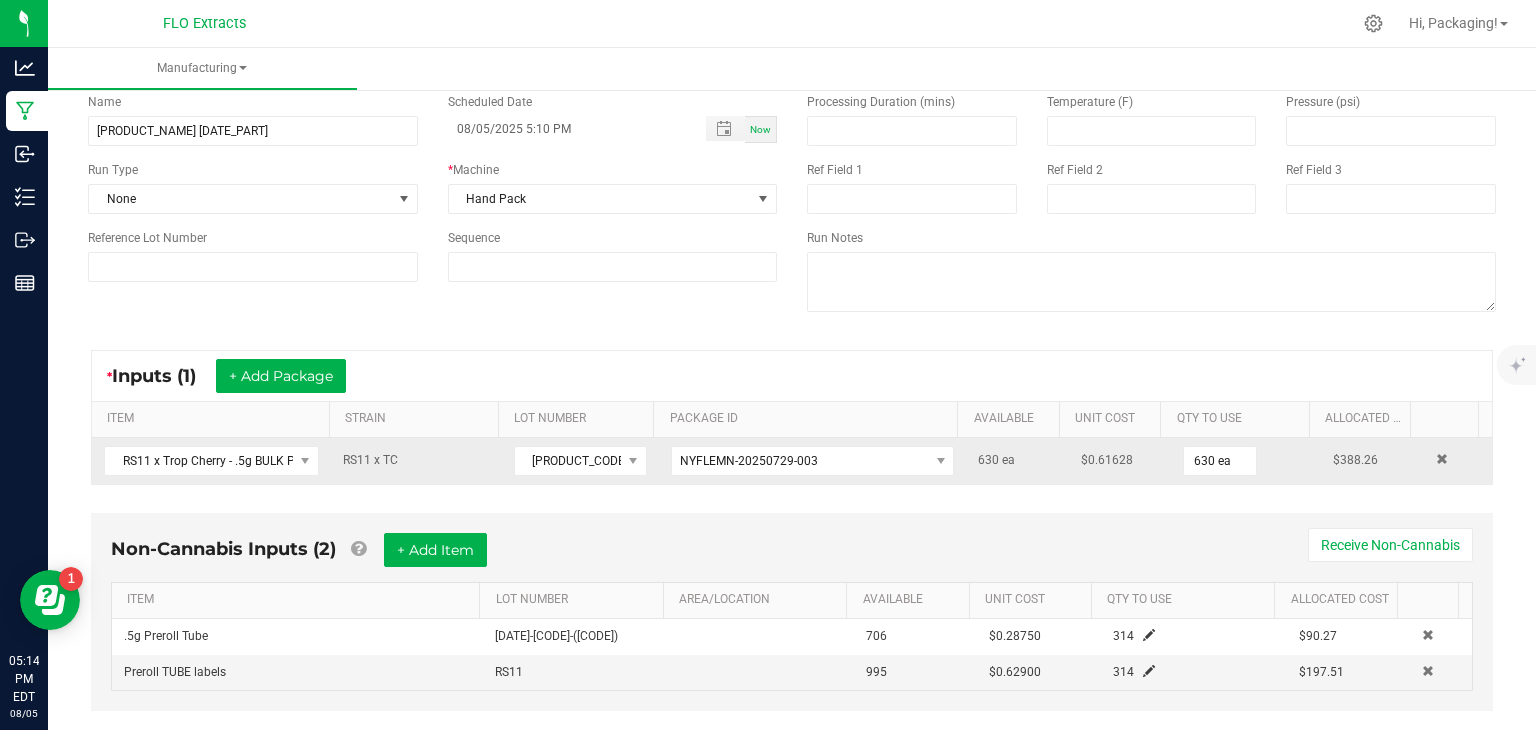 scroll, scrollTop: 146, scrollLeft: 0, axis: vertical 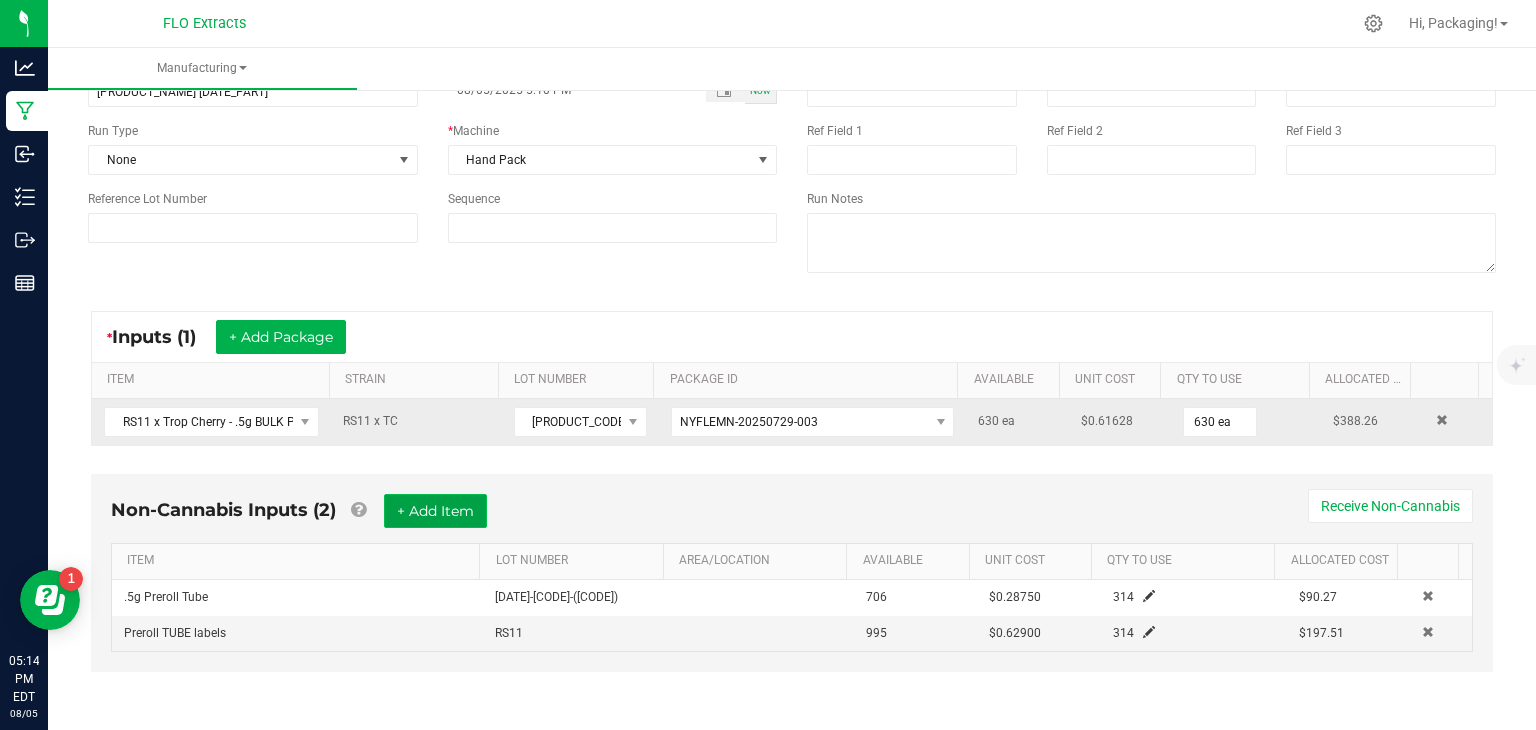click on "+ Add Item" at bounding box center (435, 511) 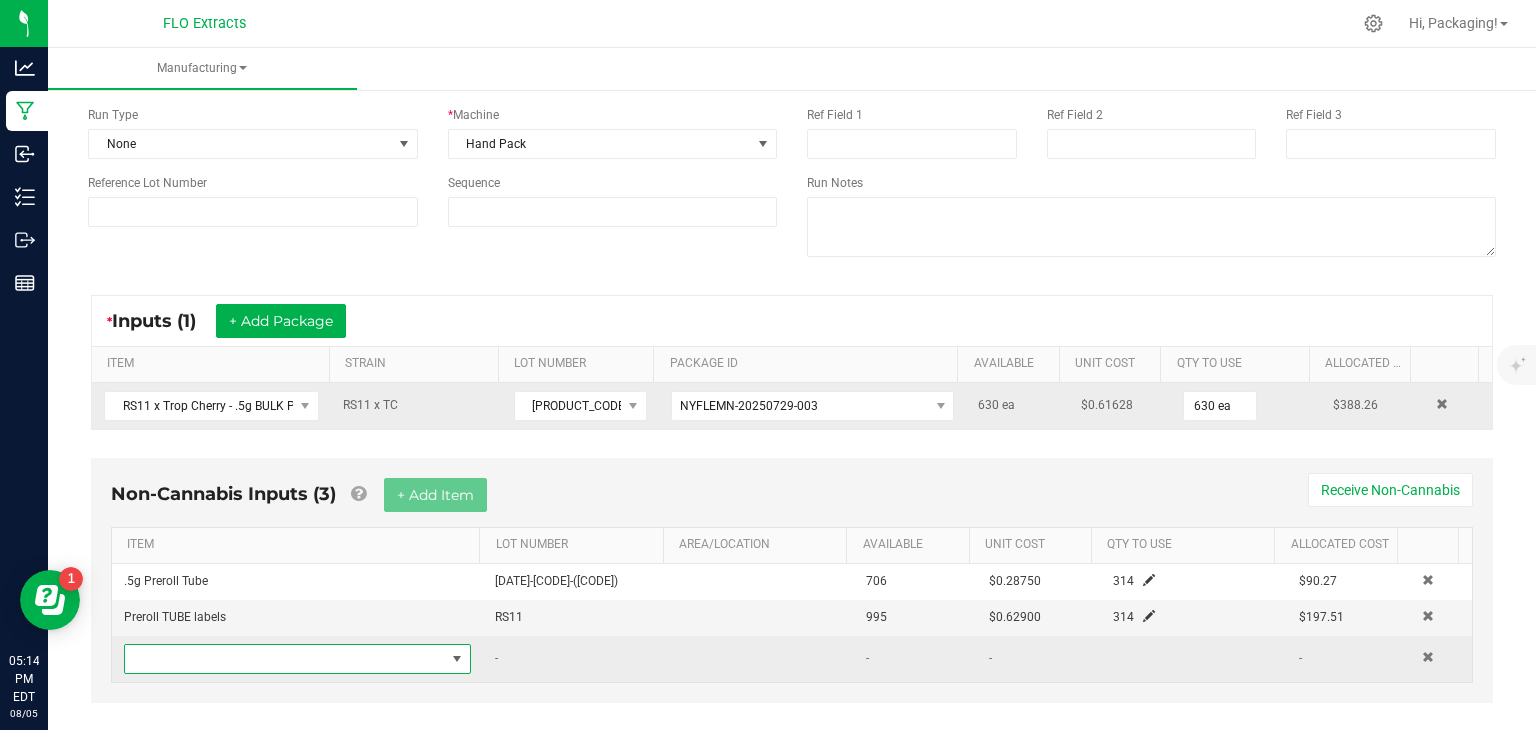 click at bounding box center (285, 659) 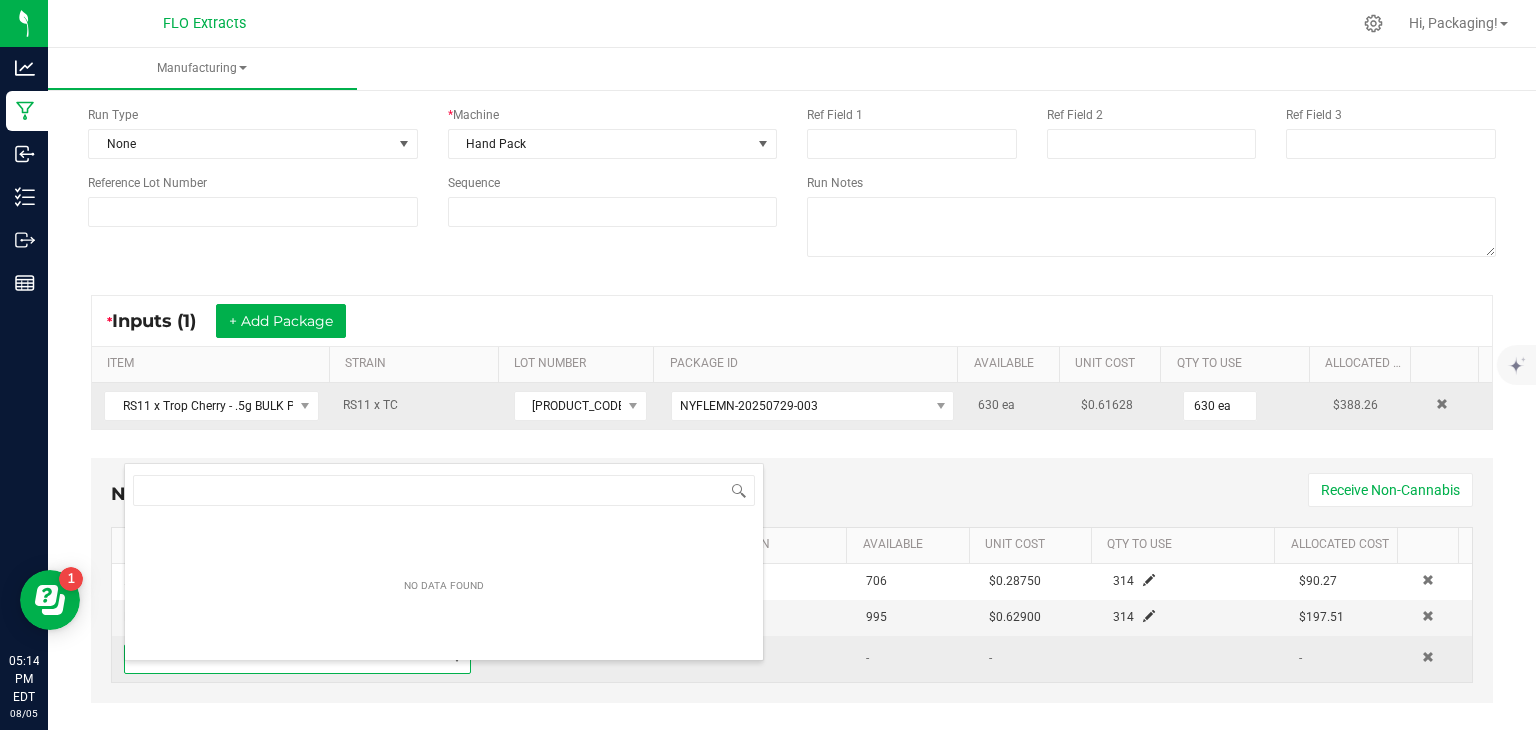 scroll, scrollTop: 99970, scrollLeft: 99661, axis: both 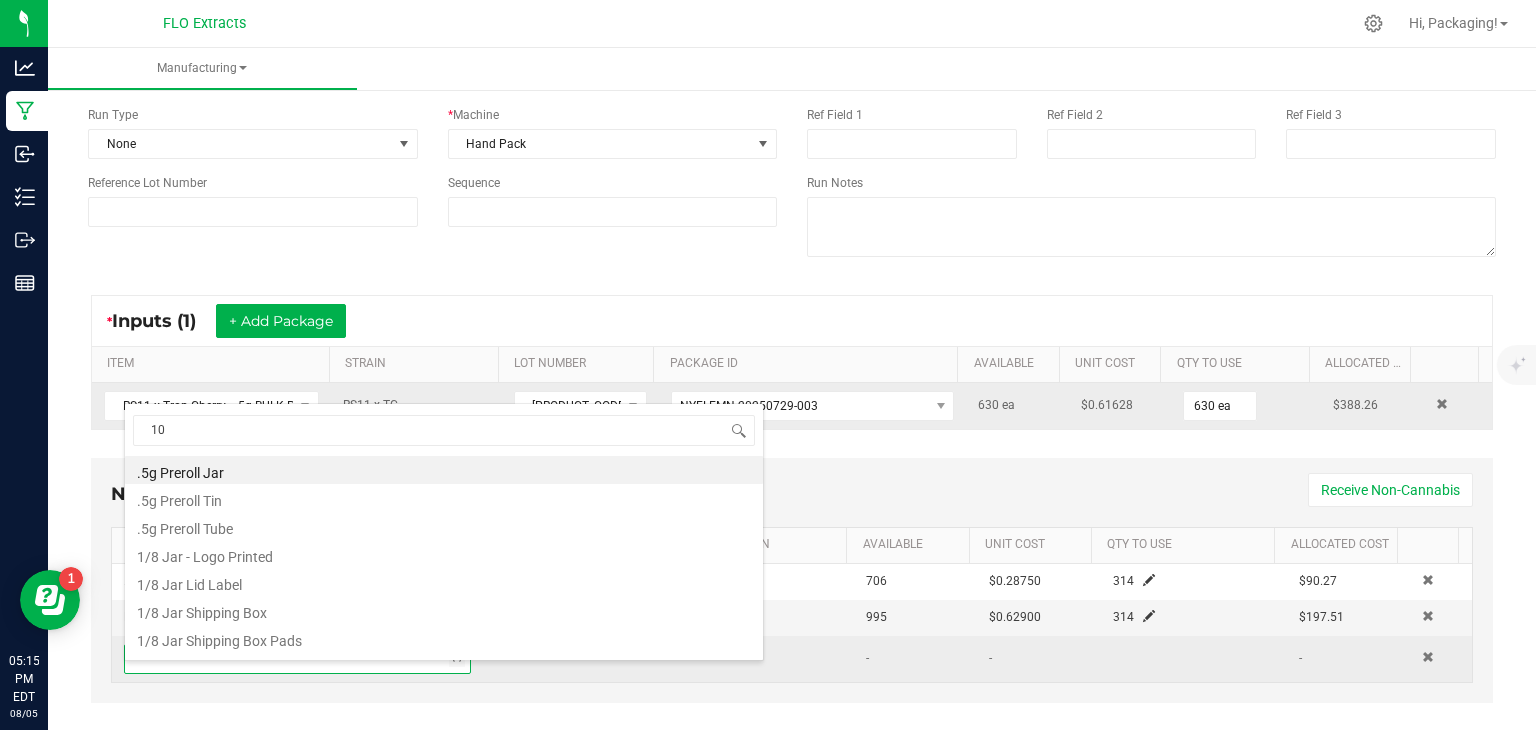 type on "100" 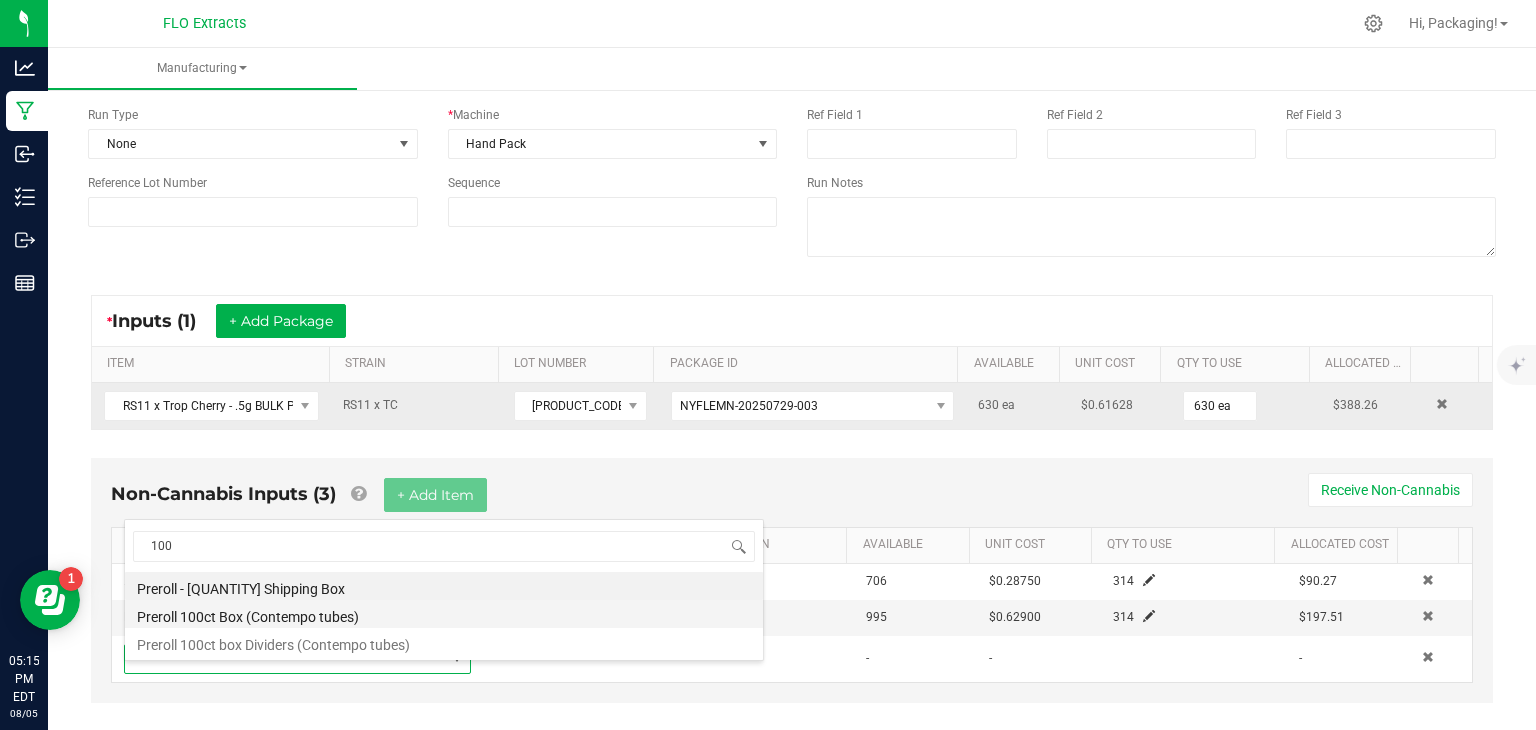 click on "Preroll 100ct Box (Contempo tubes)" at bounding box center (444, 614) 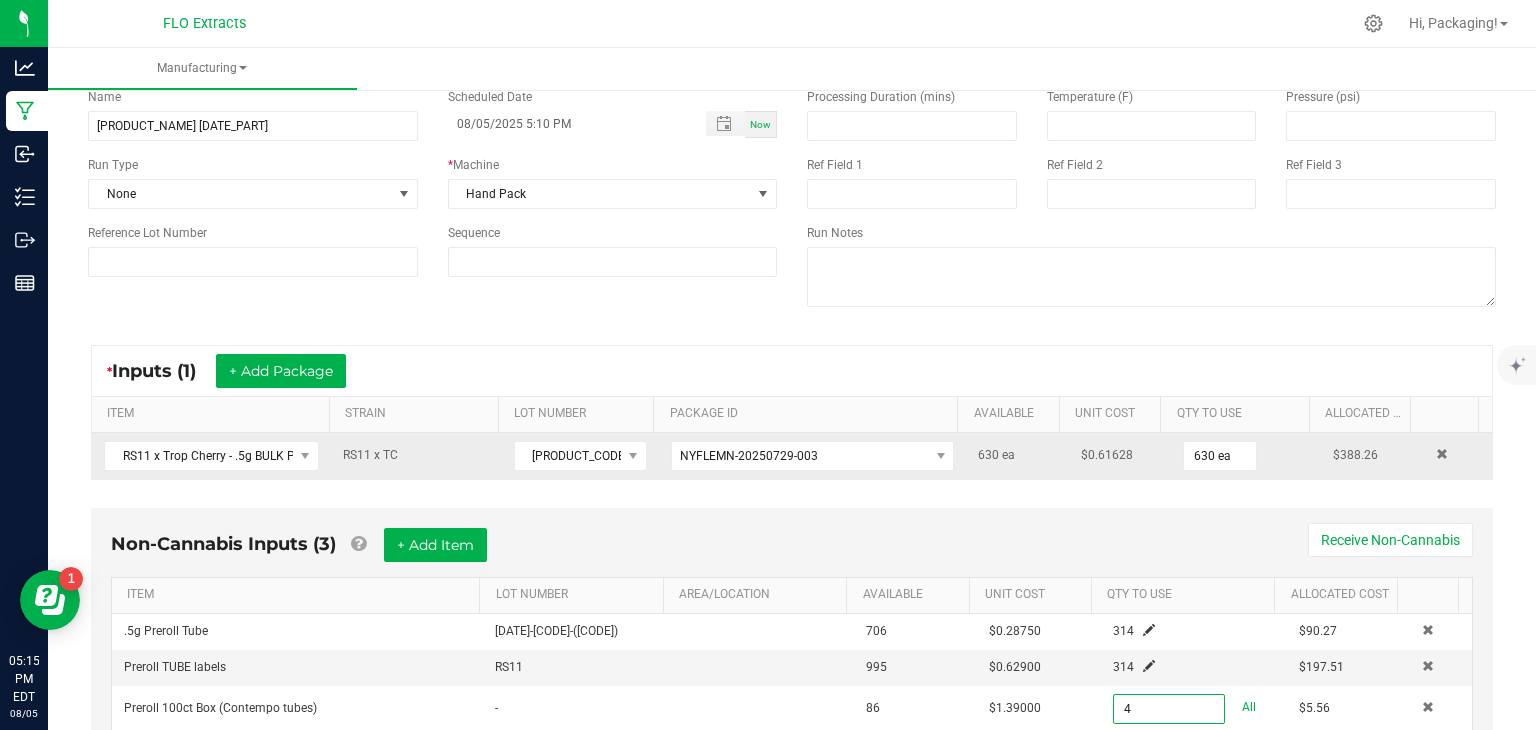 scroll, scrollTop: 0, scrollLeft: 0, axis: both 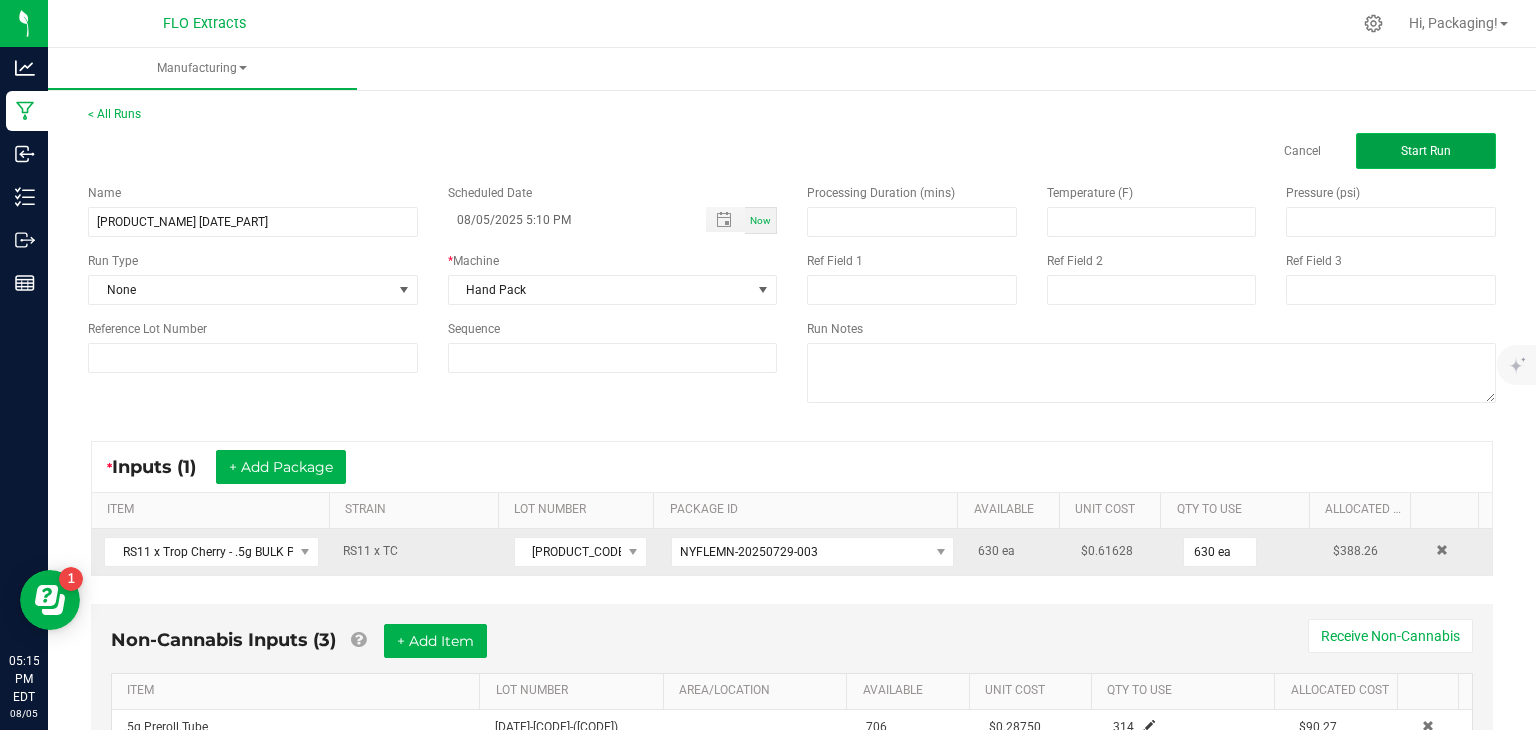 type on "4 ea" 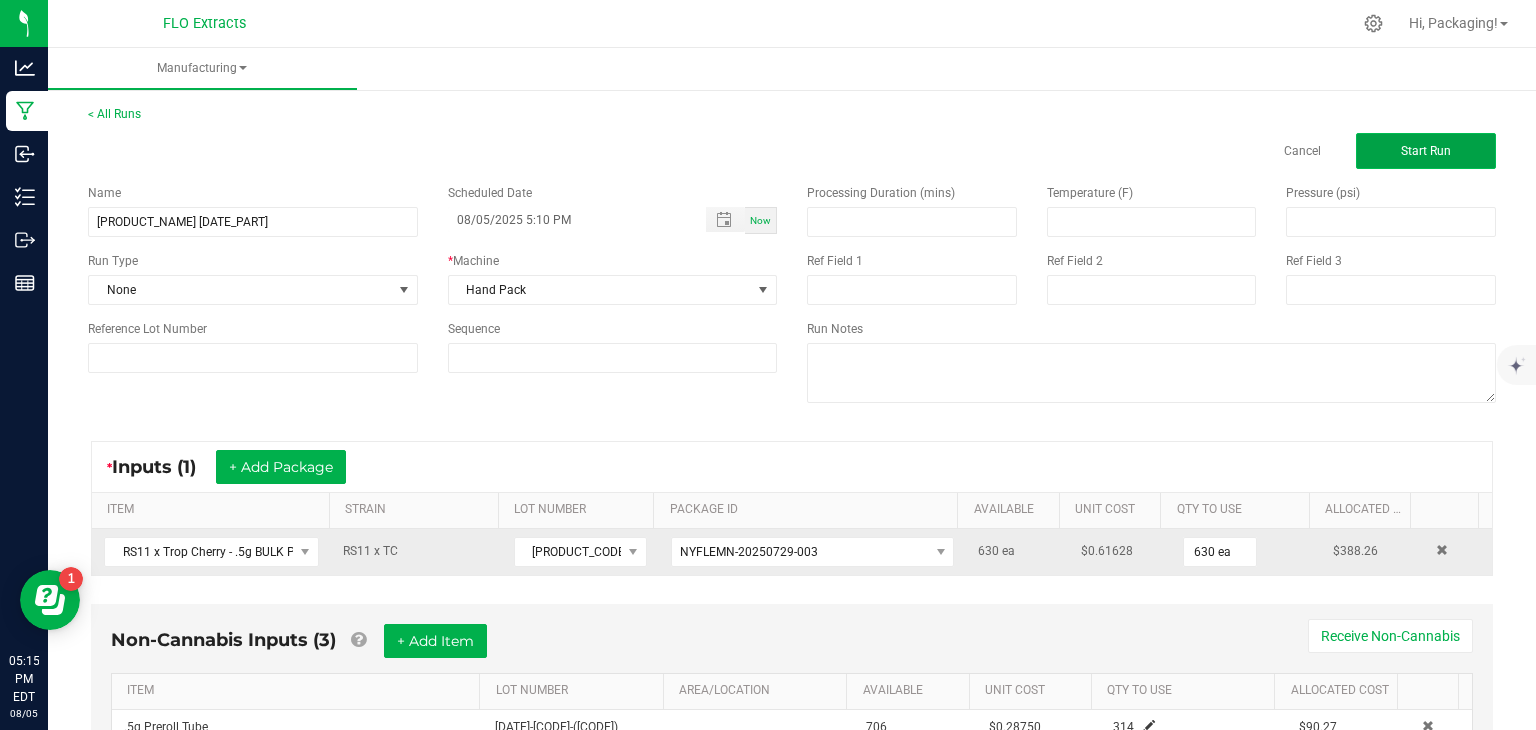 click on "Start Run" 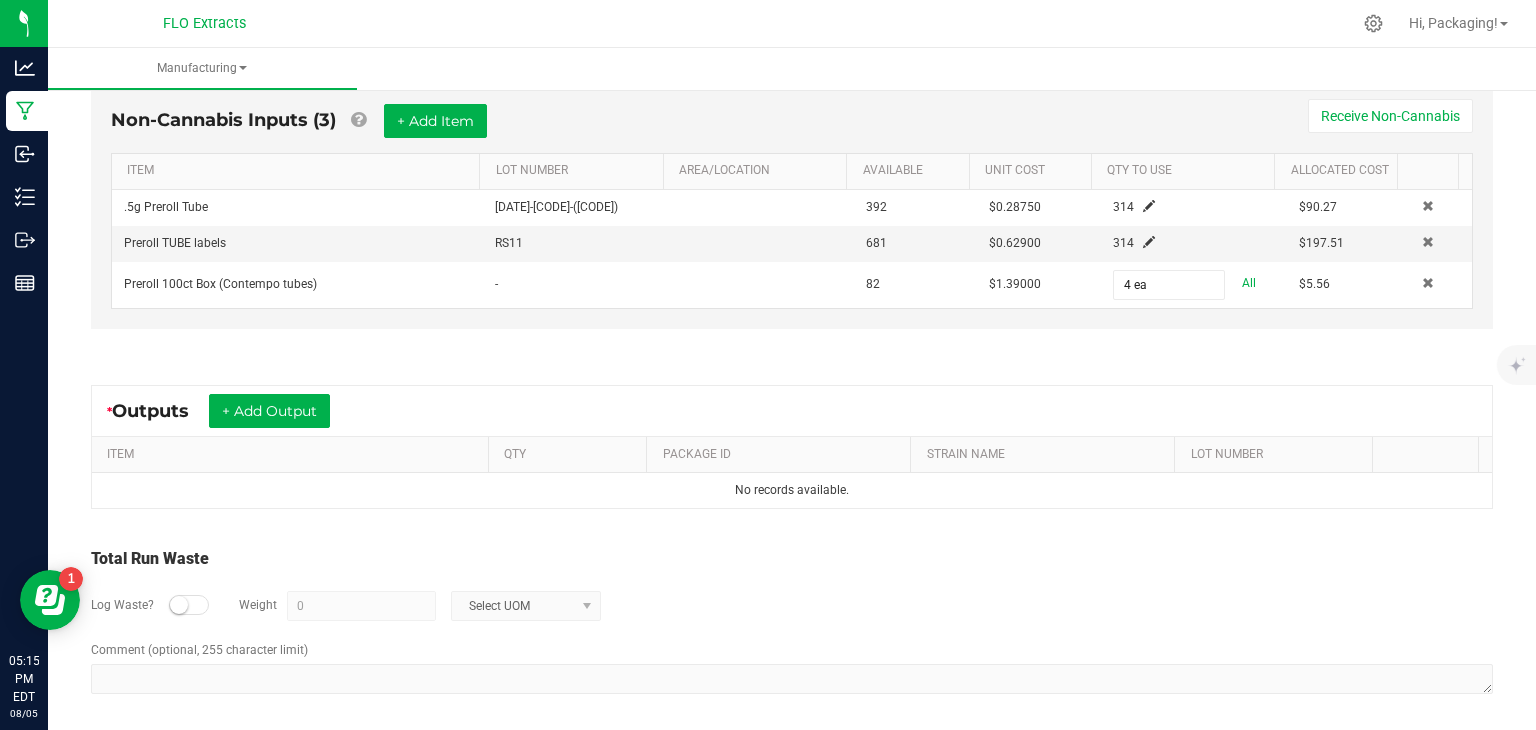 scroll, scrollTop: 585, scrollLeft: 0, axis: vertical 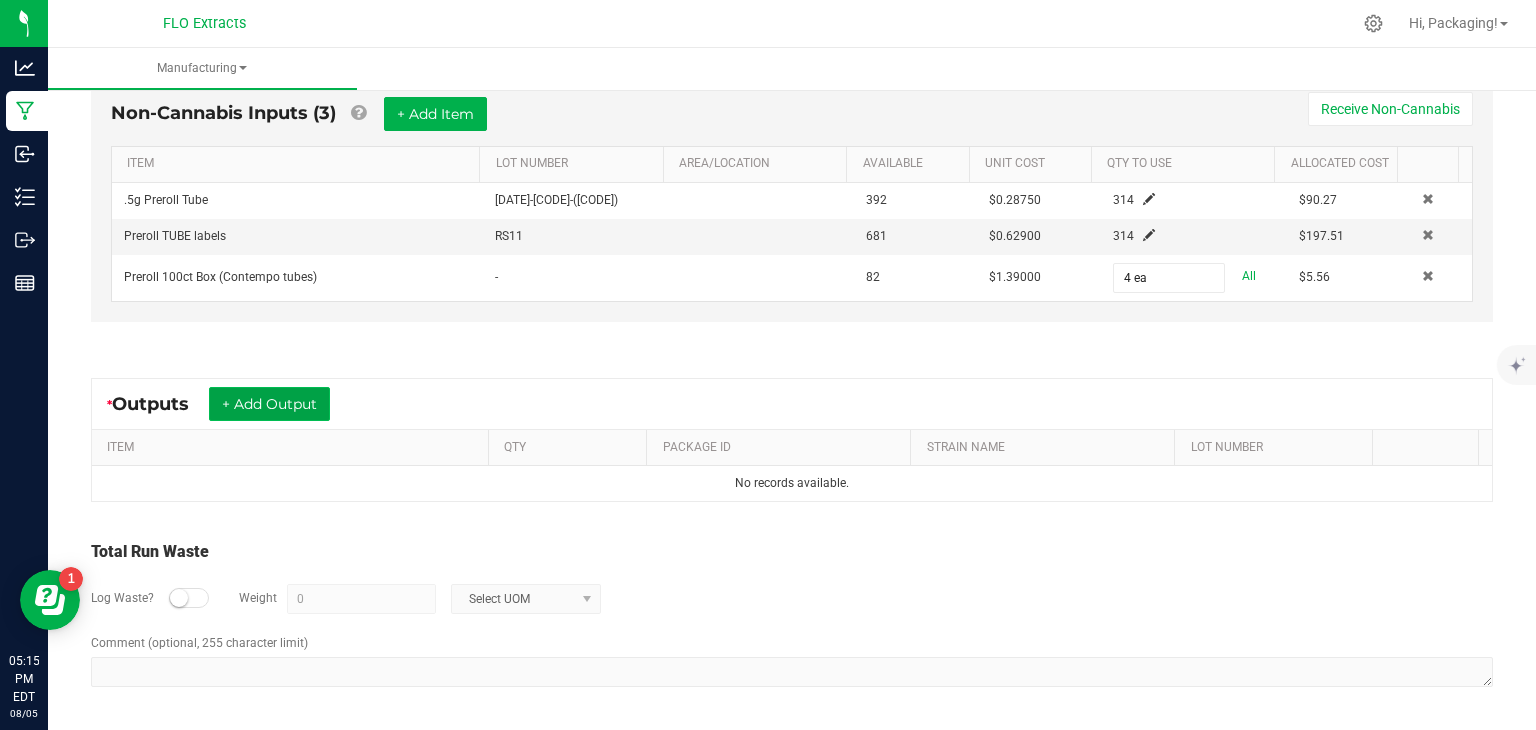 click on "+ Add Output" at bounding box center (269, 404) 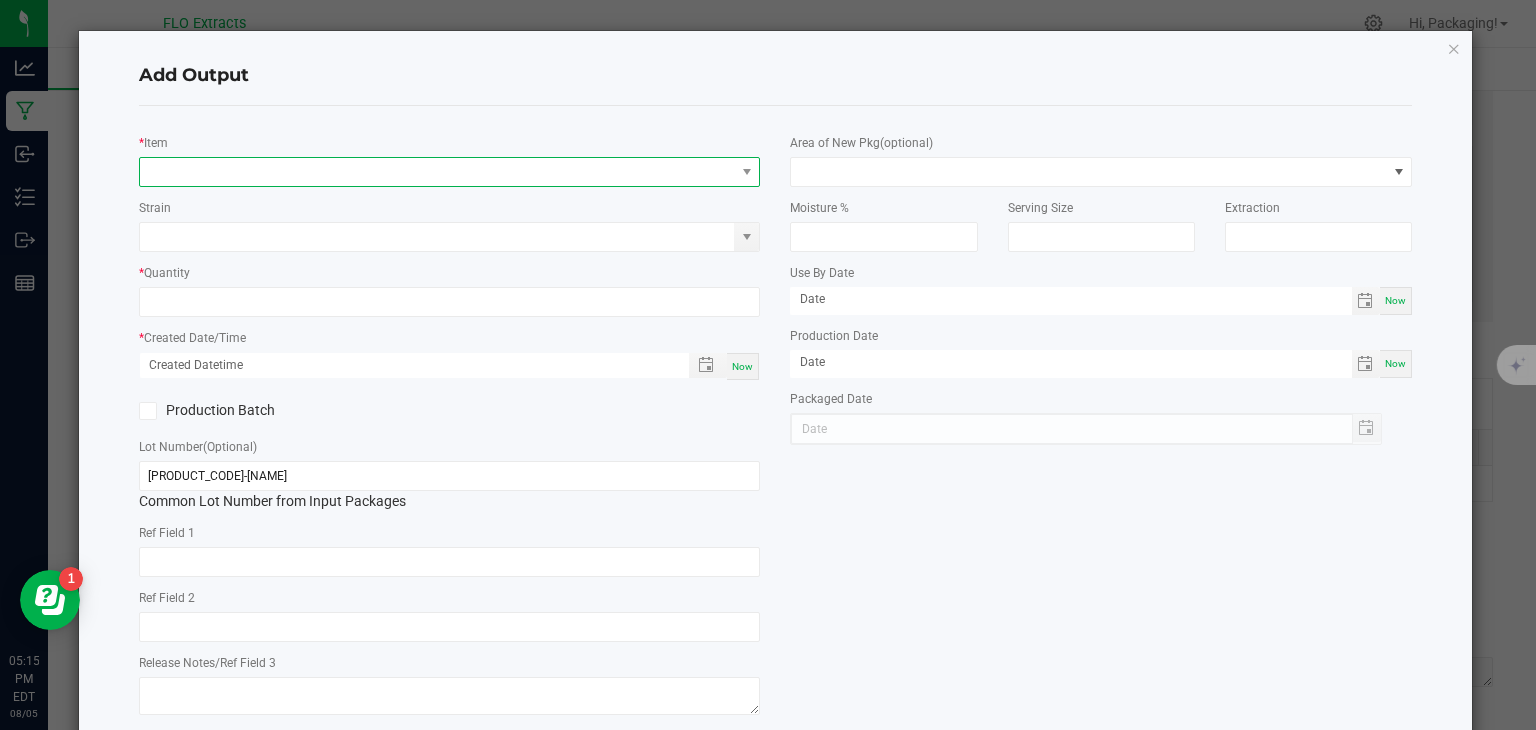 click at bounding box center [437, 172] 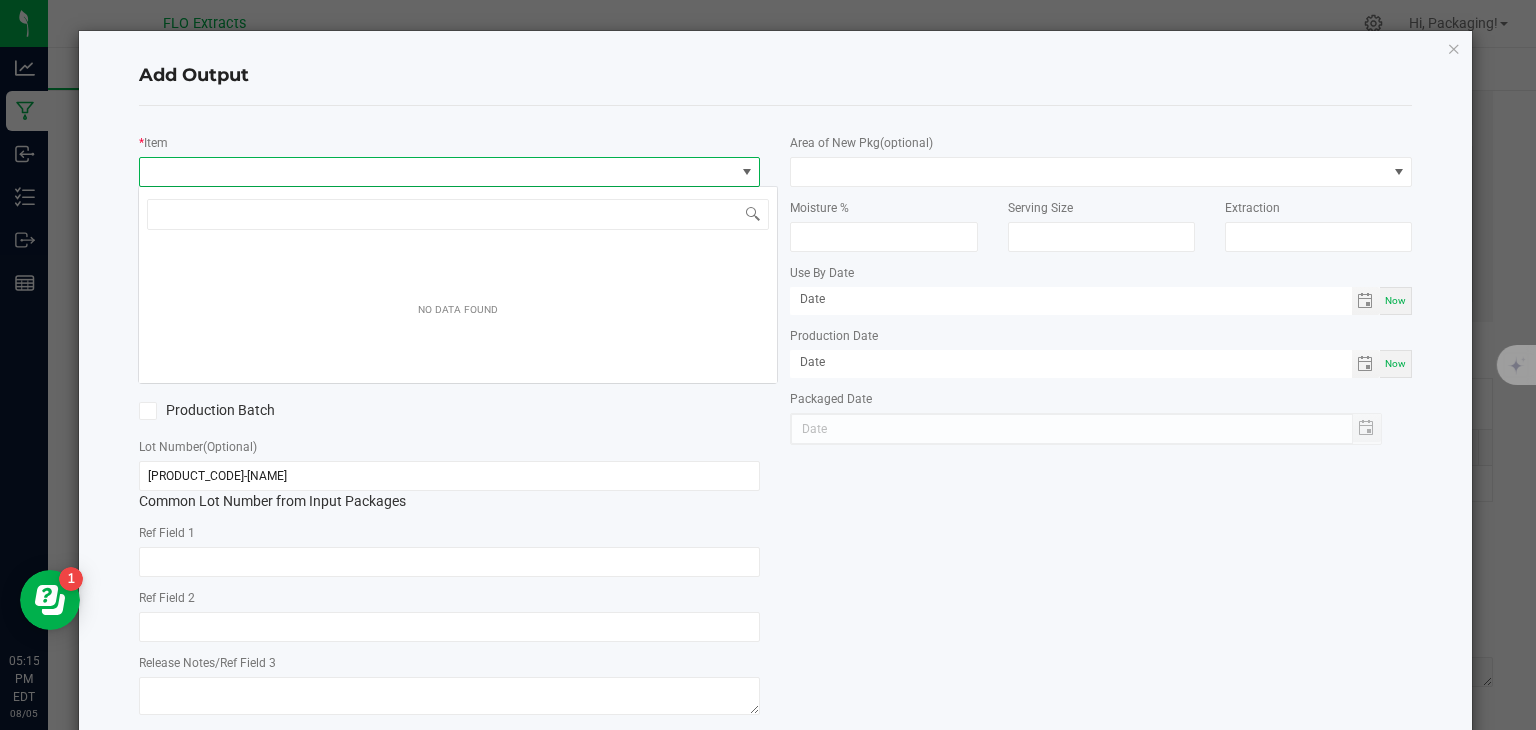 scroll, scrollTop: 99970, scrollLeft: 99384, axis: both 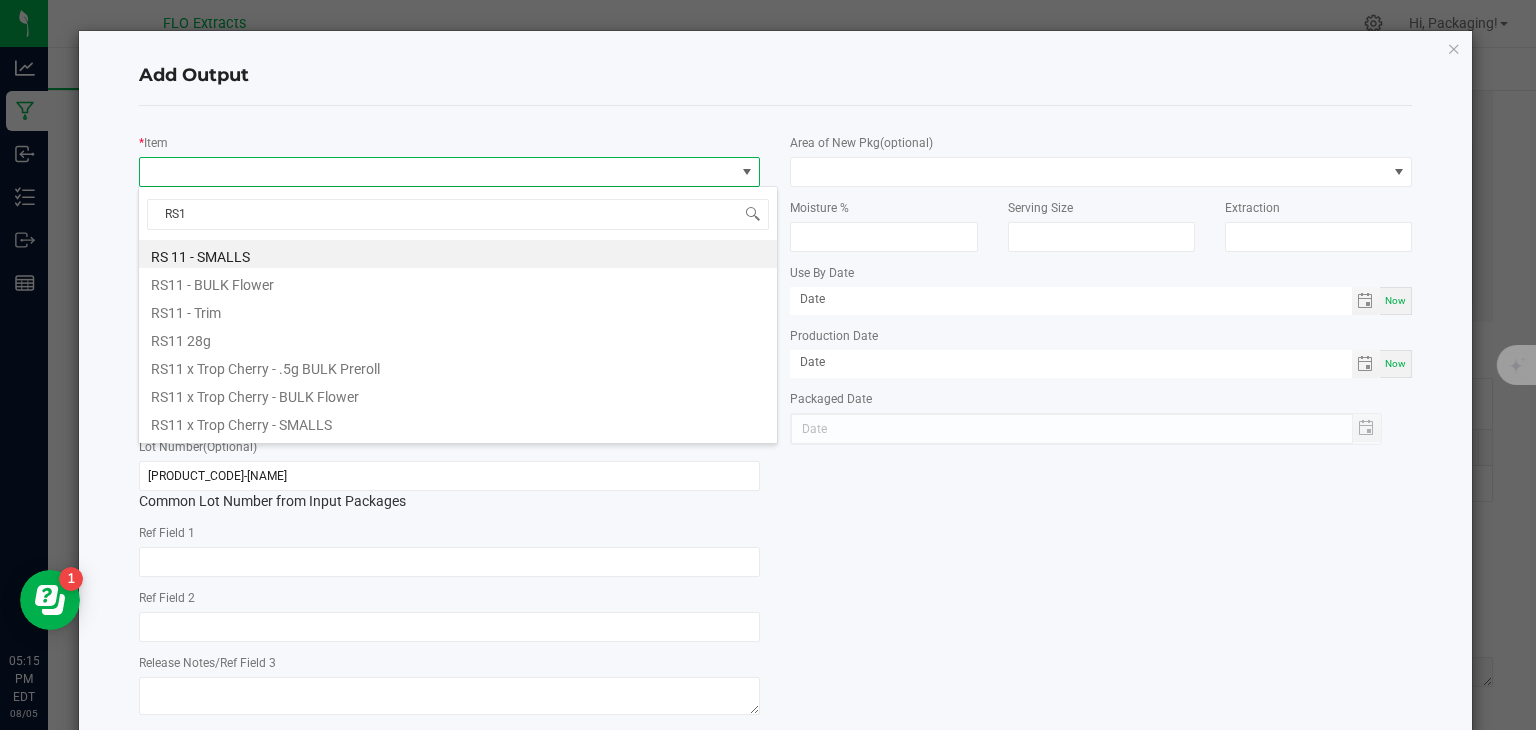 type on "RS11" 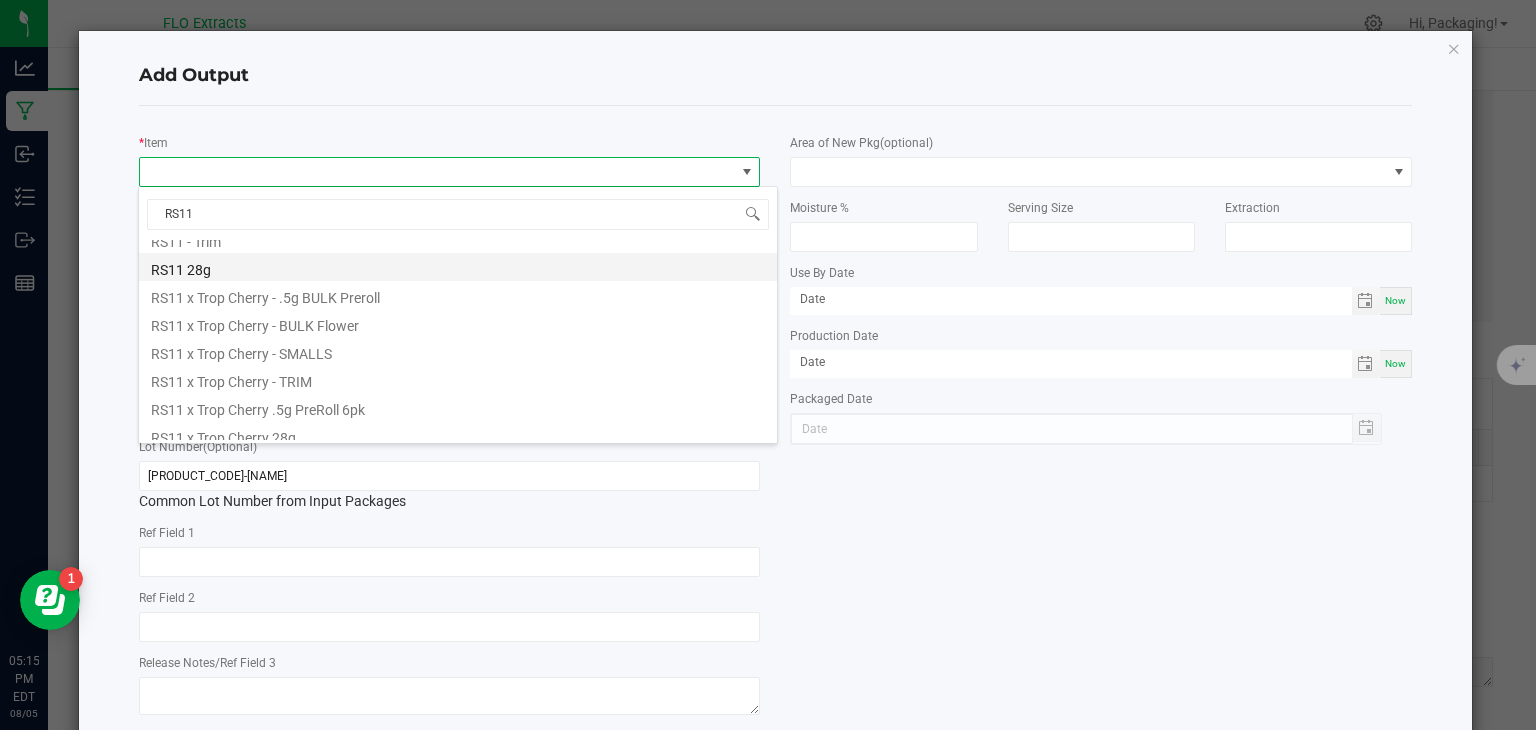 scroll, scrollTop: 52, scrollLeft: 0, axis: vertical 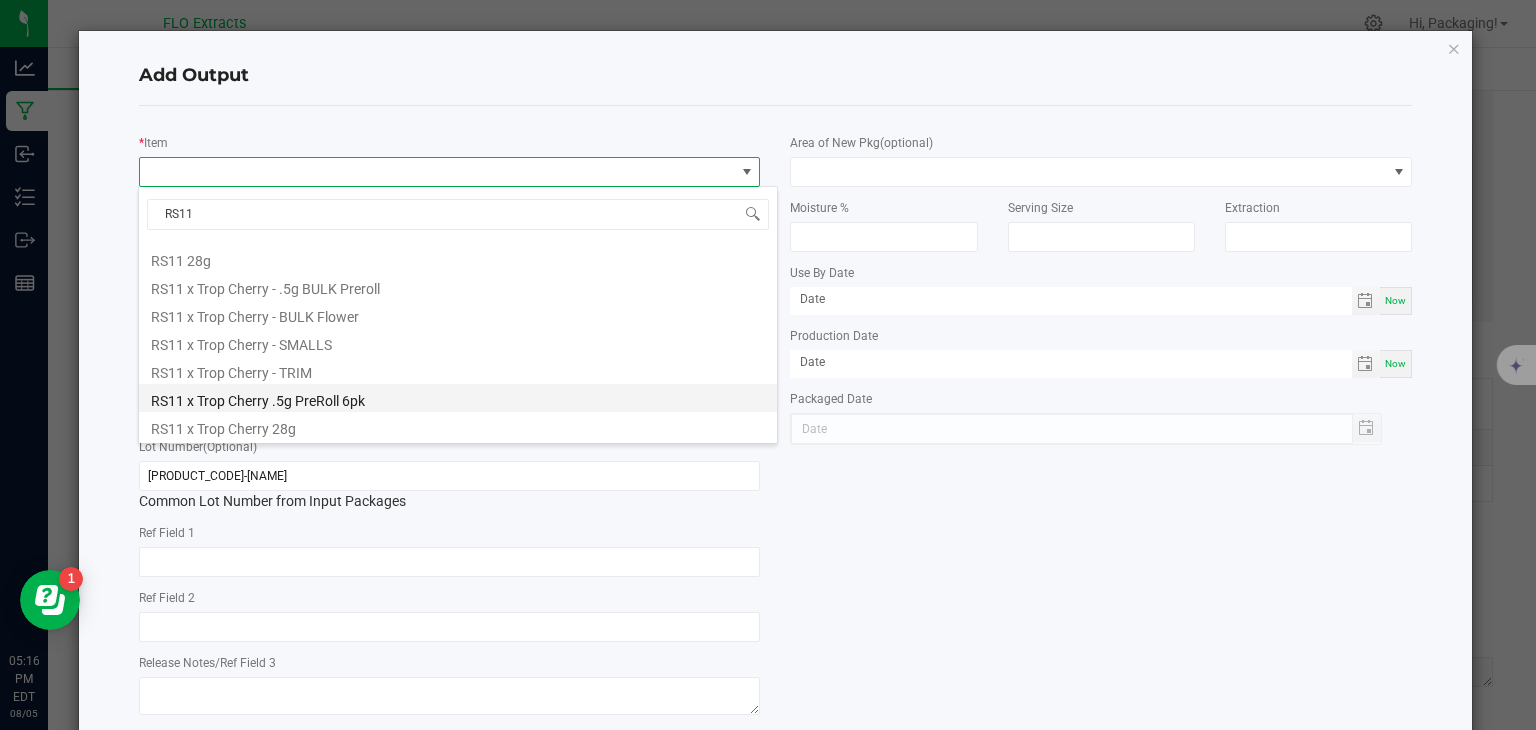 click on "RS11 x Trop Cherry .5g PreRoll 6pk" at bounding box center (458, 398) 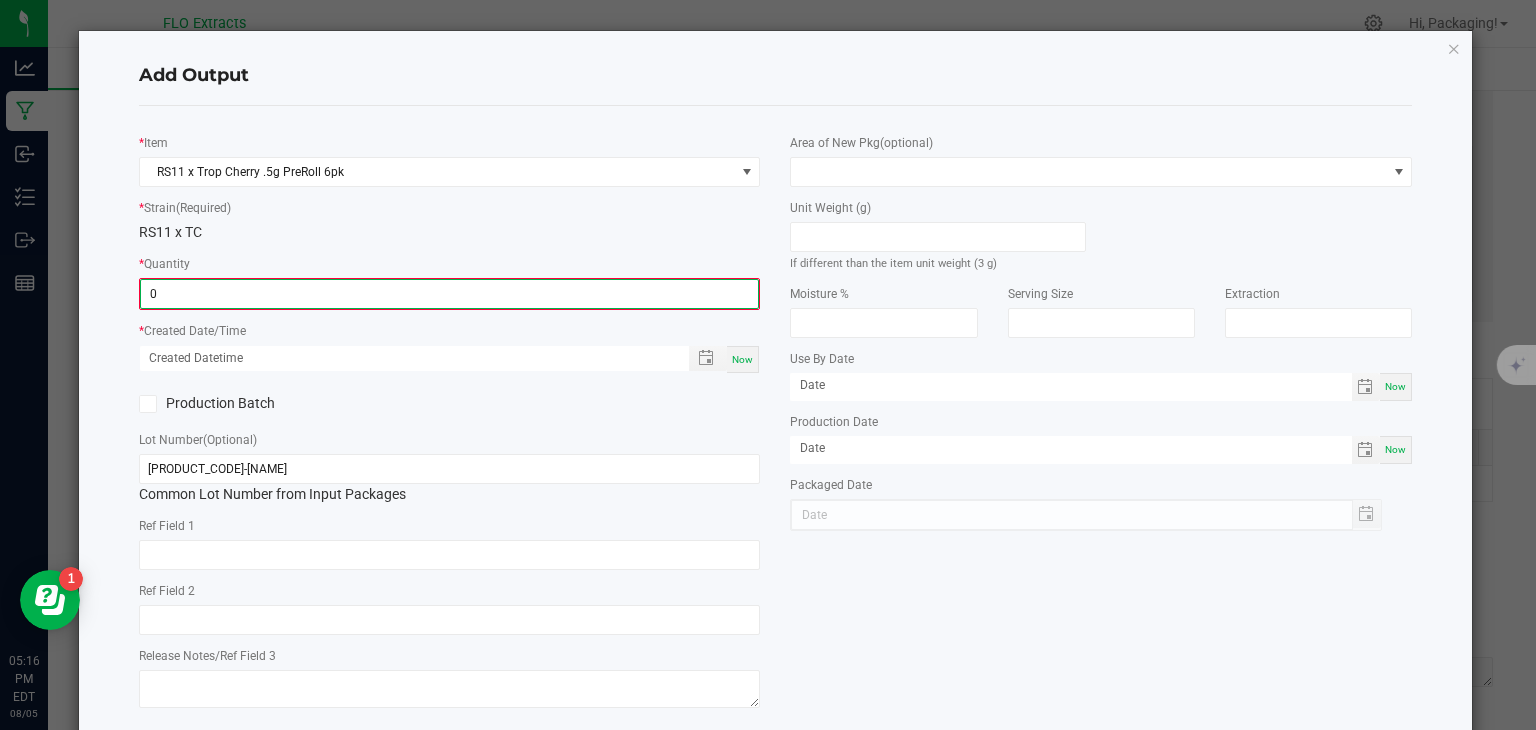 click on "0" at bounding box center (450, 294) 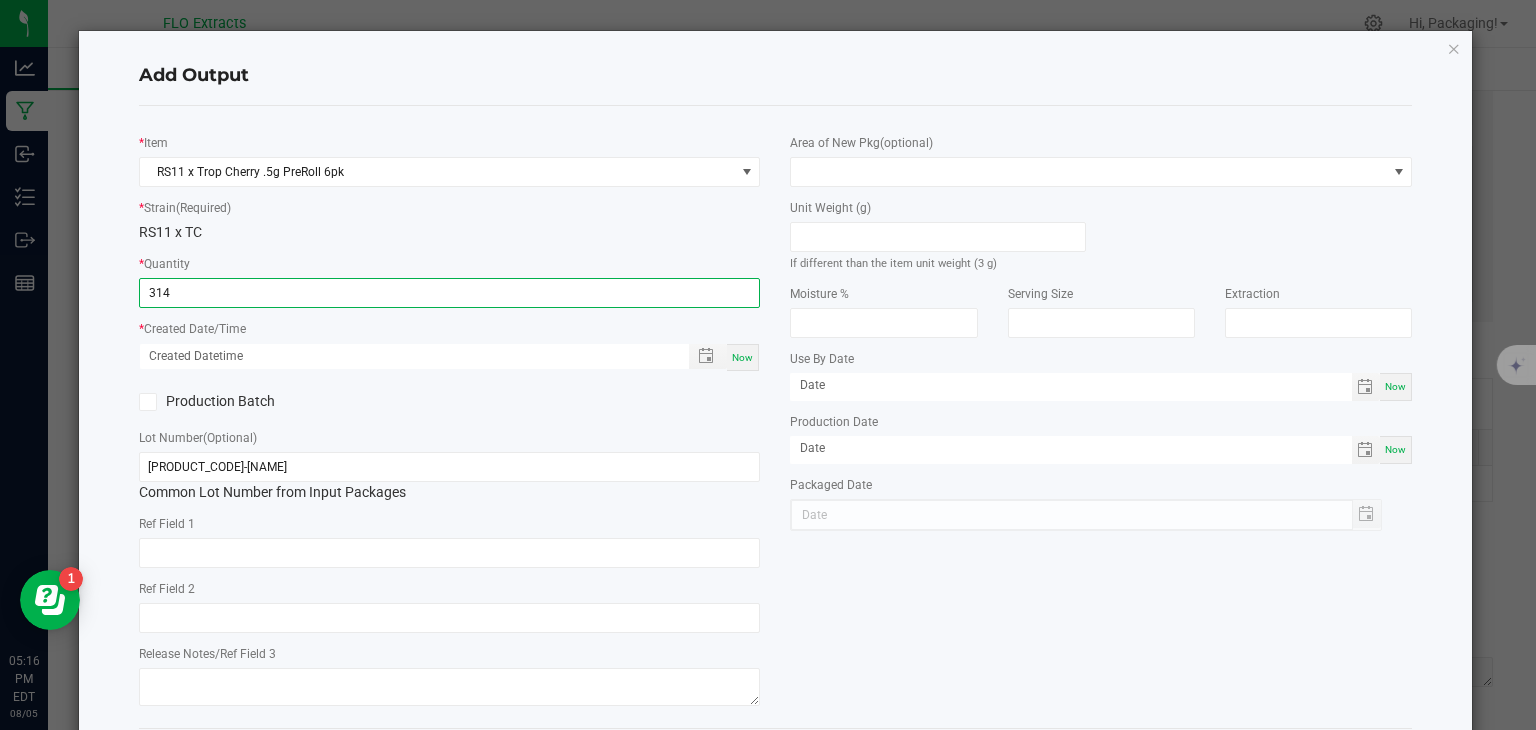 type on "314 ea" 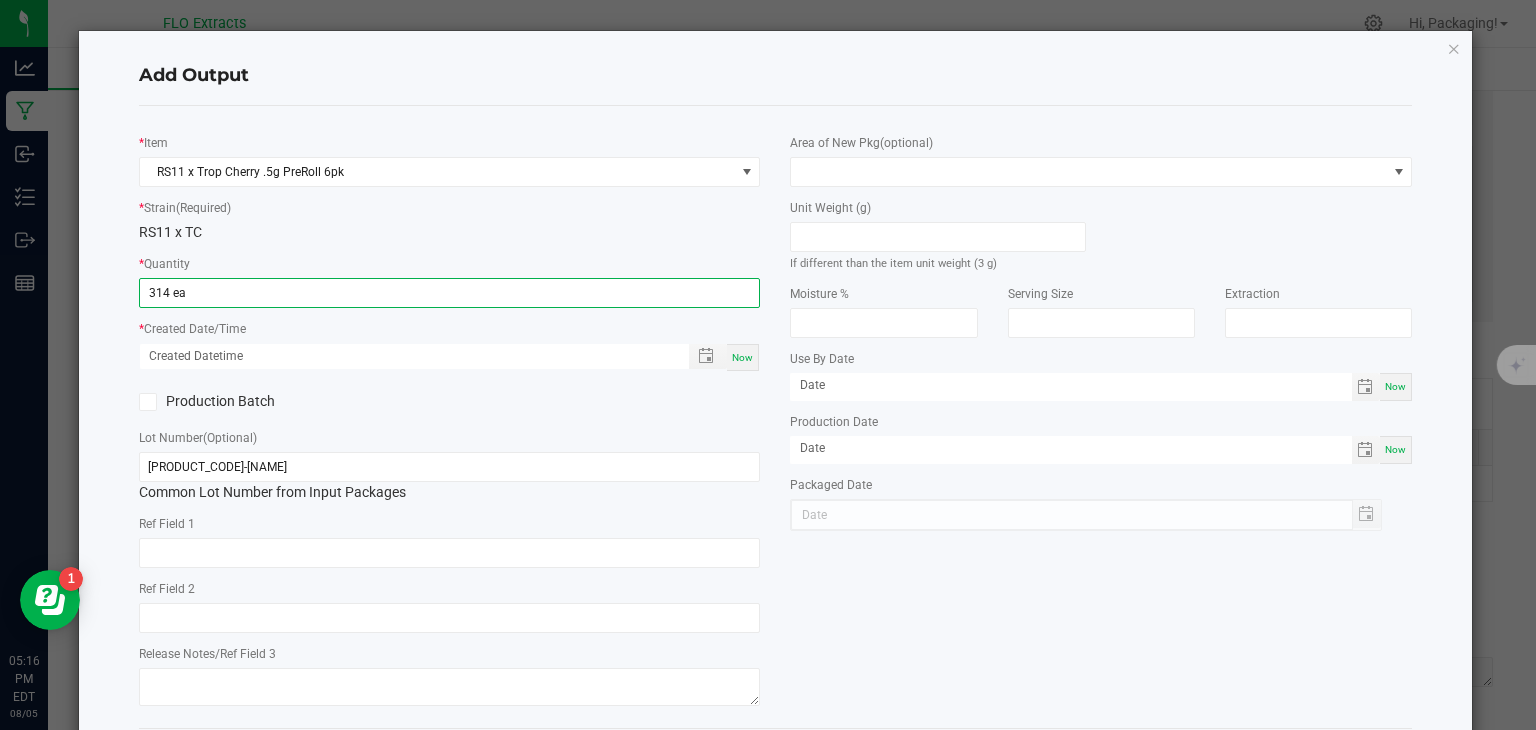 click on "Now" at bounding box center [743, 357] 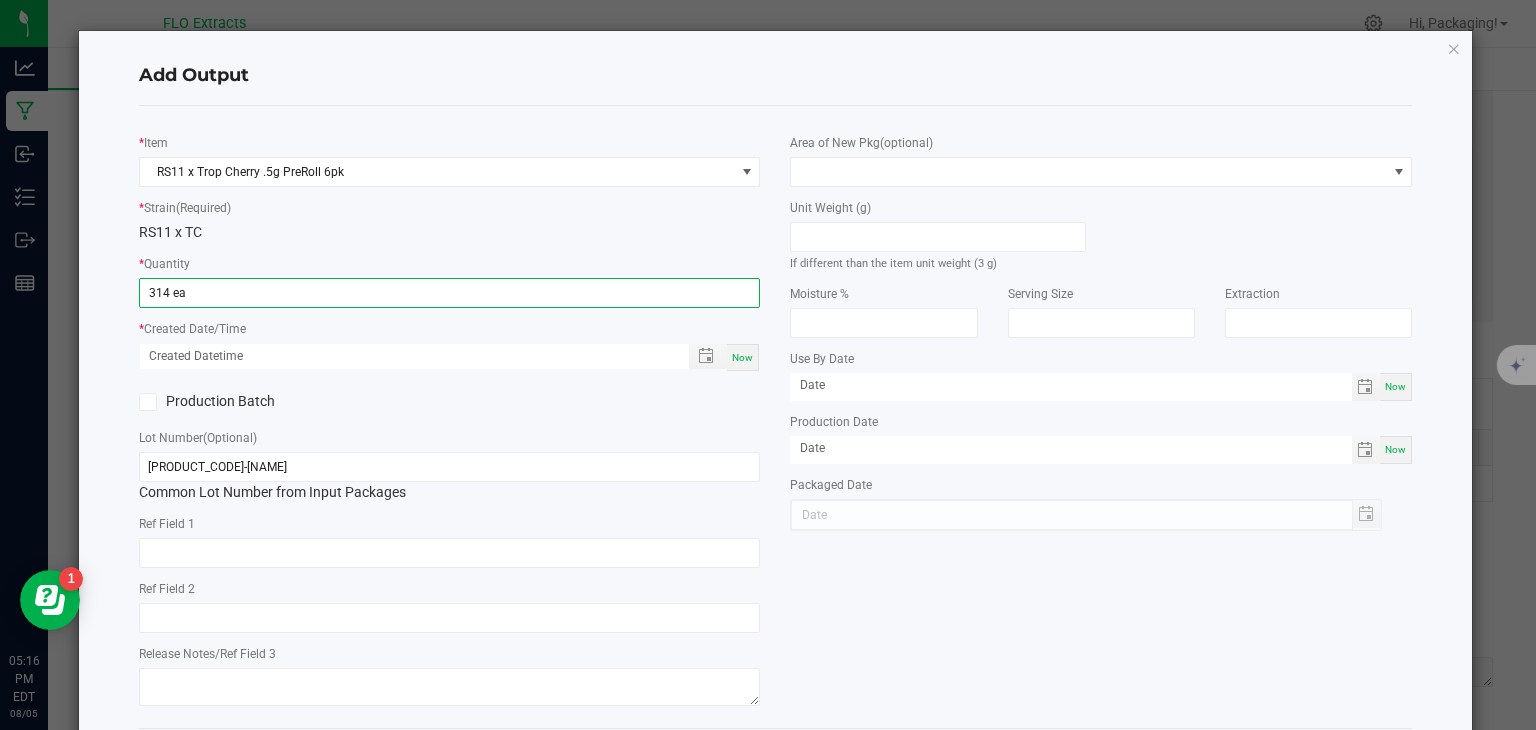 type on "08/05/2025 5:16 PM" 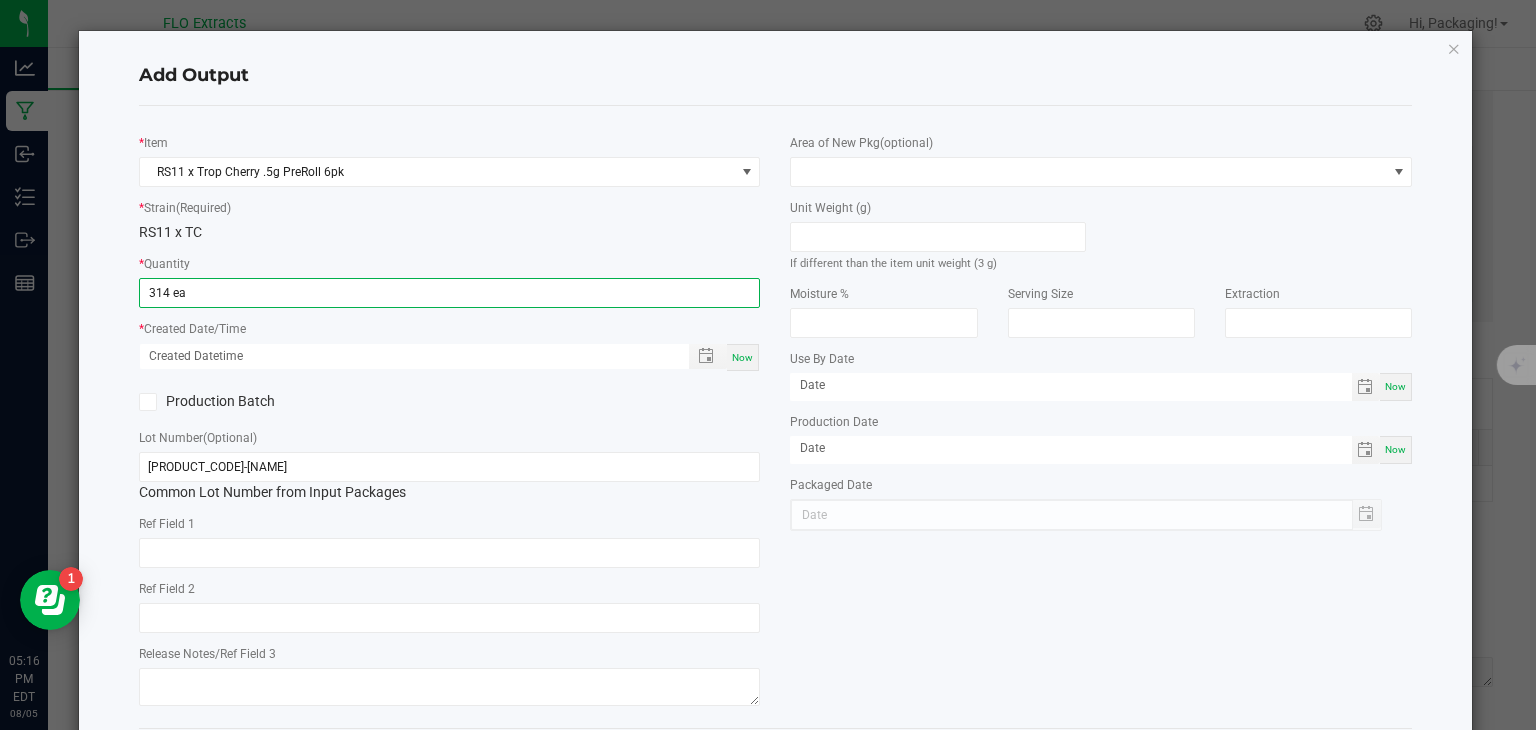 type on "08/05/2025" 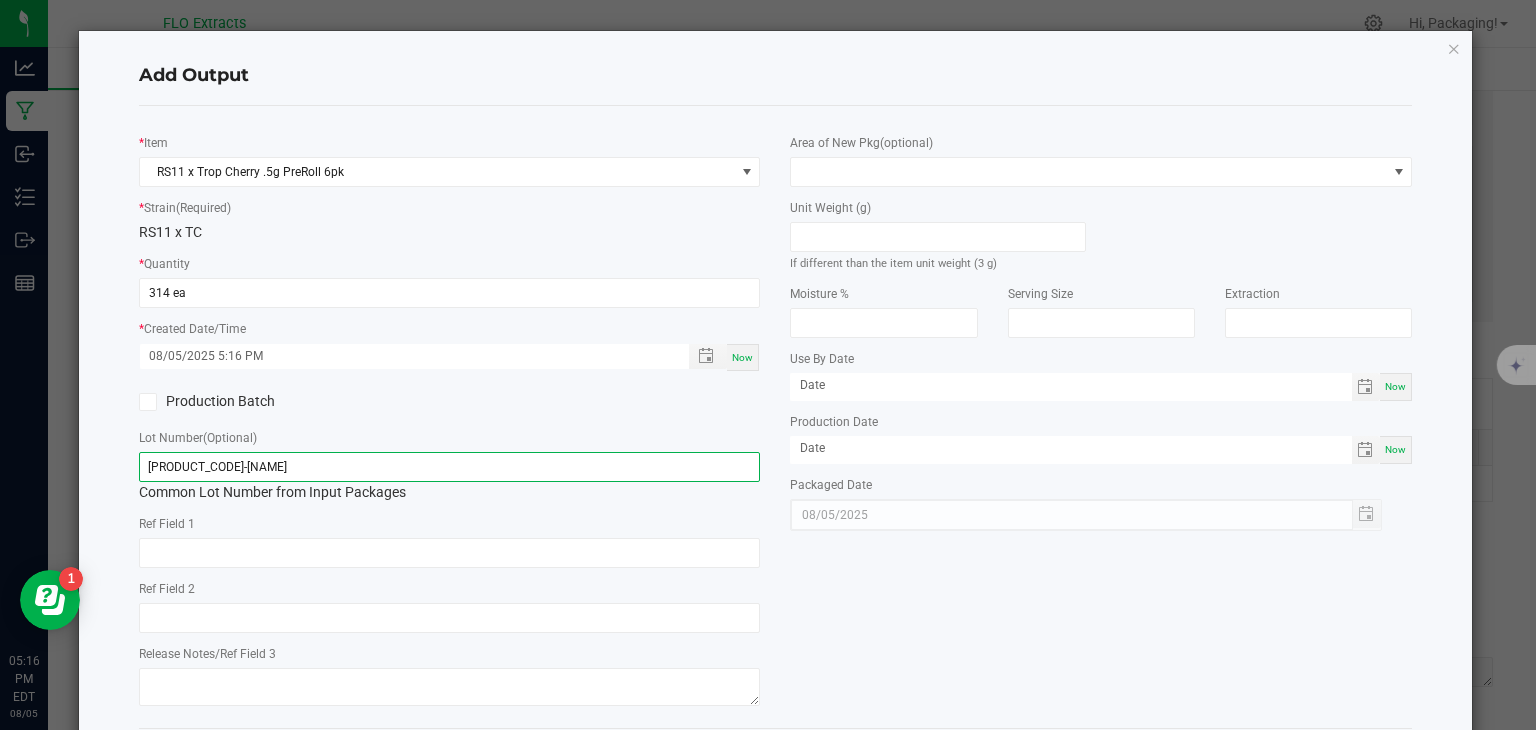 click on "[PRODUCT_CODE]-[NAME]" 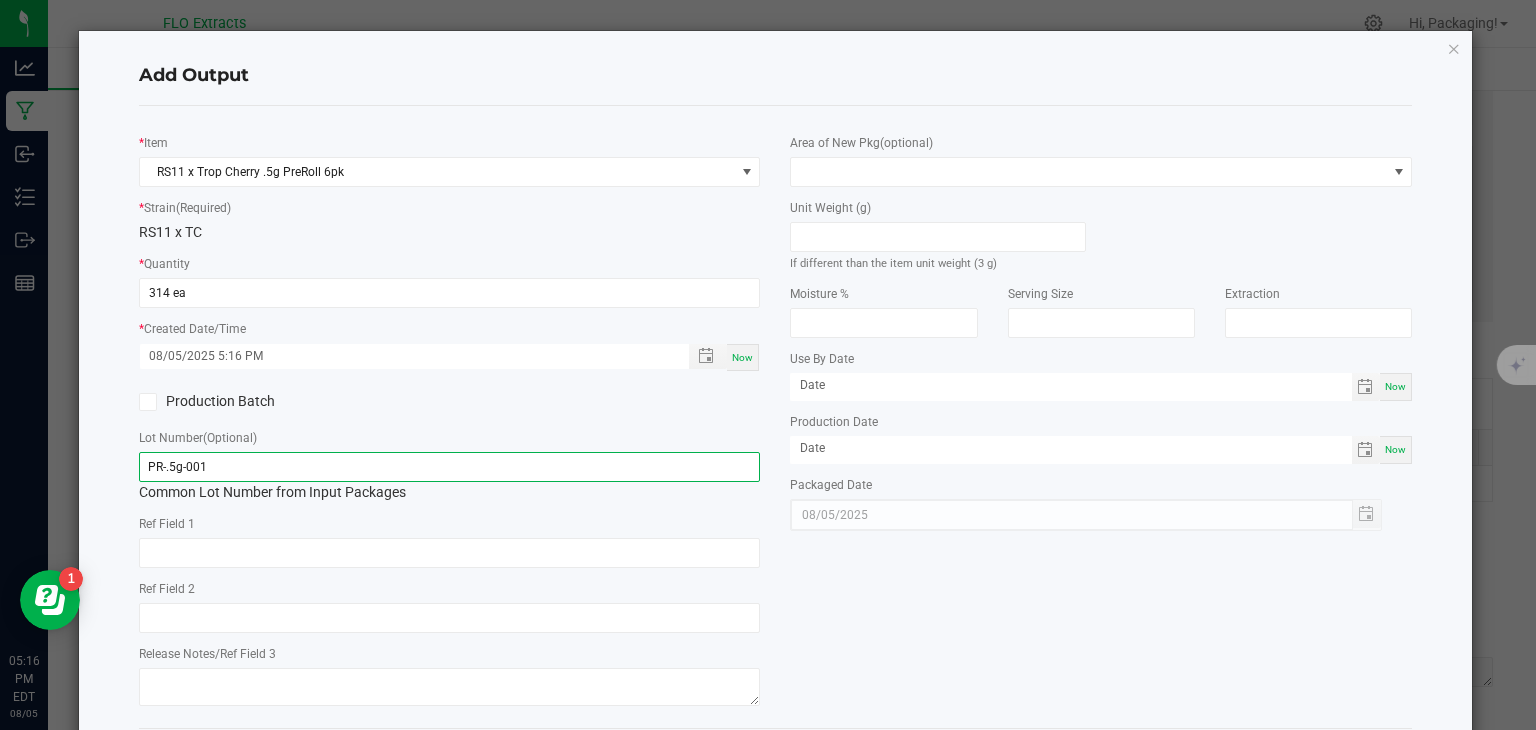 scroll, scrollTop: 72, scrollLeft: 0, axis: vertical 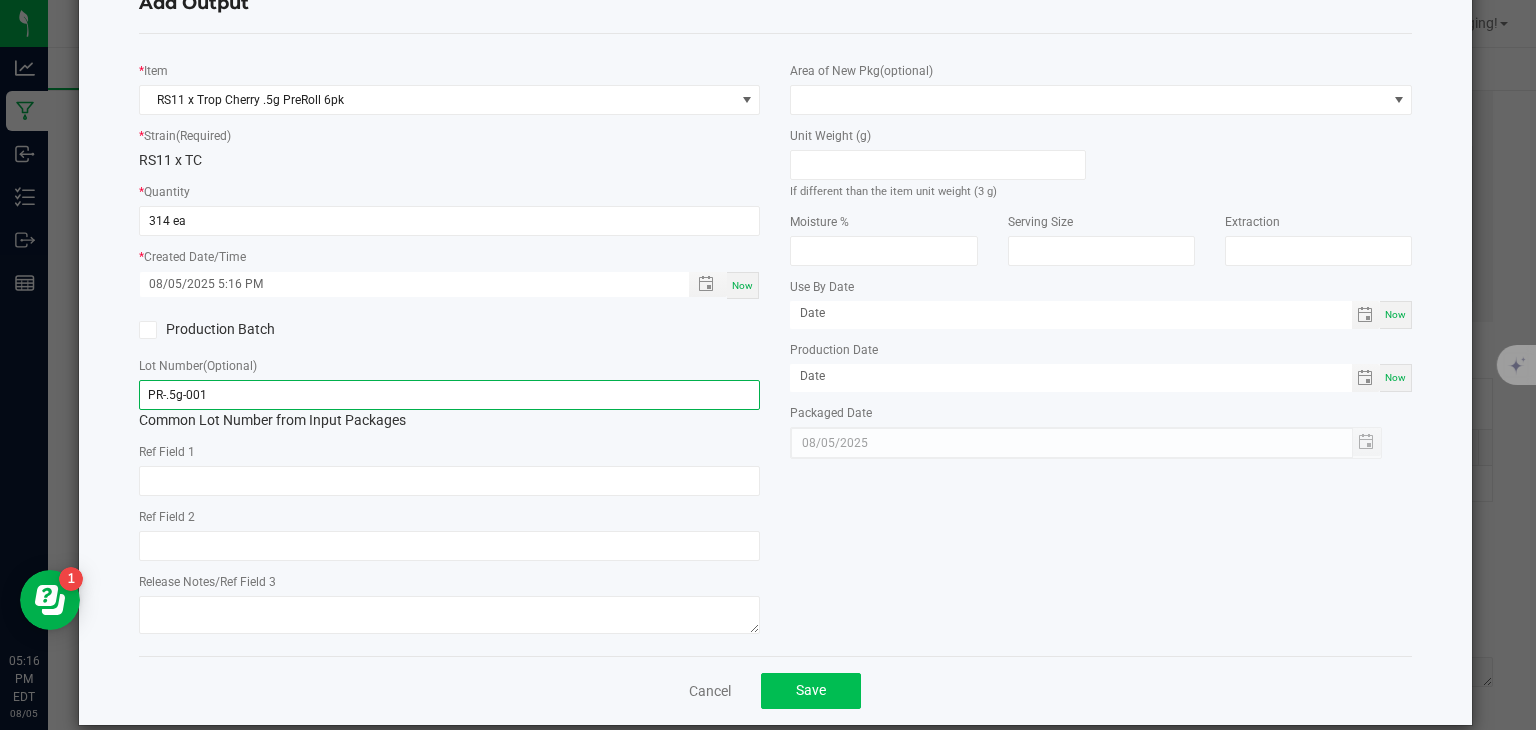 type on "PR-.5g-001" 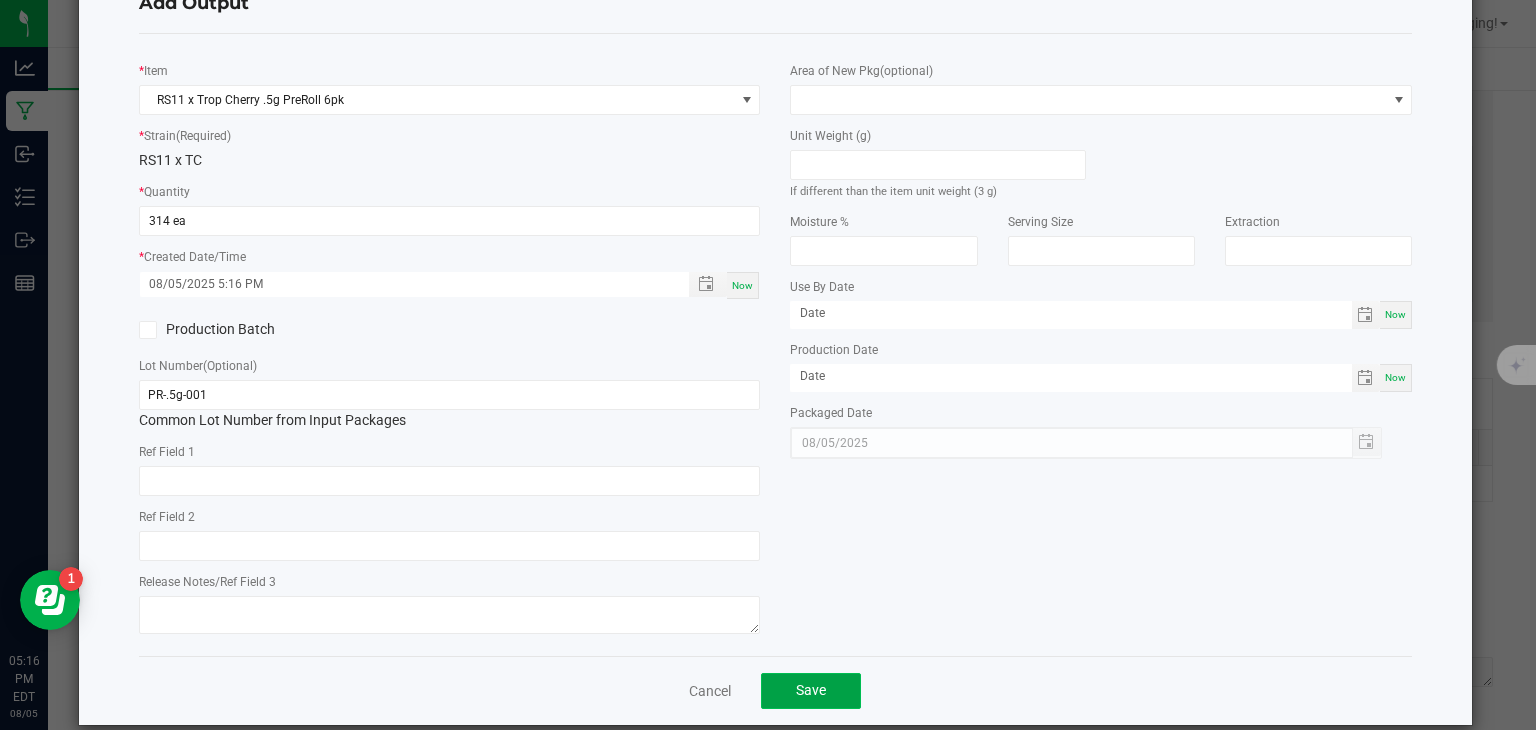 click on "Save" 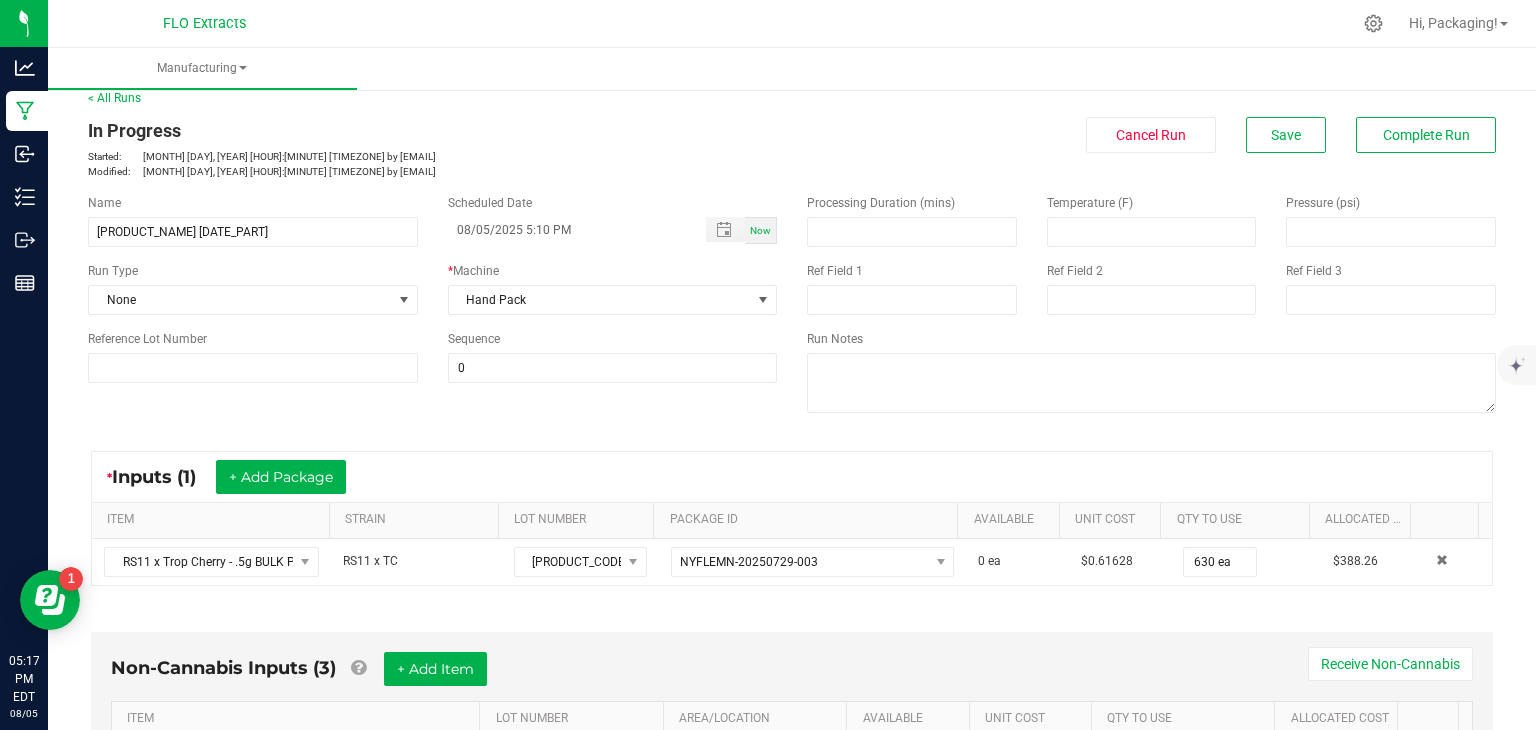 scroll, scrollTop: 0, scrollLeft: 0, axis: both 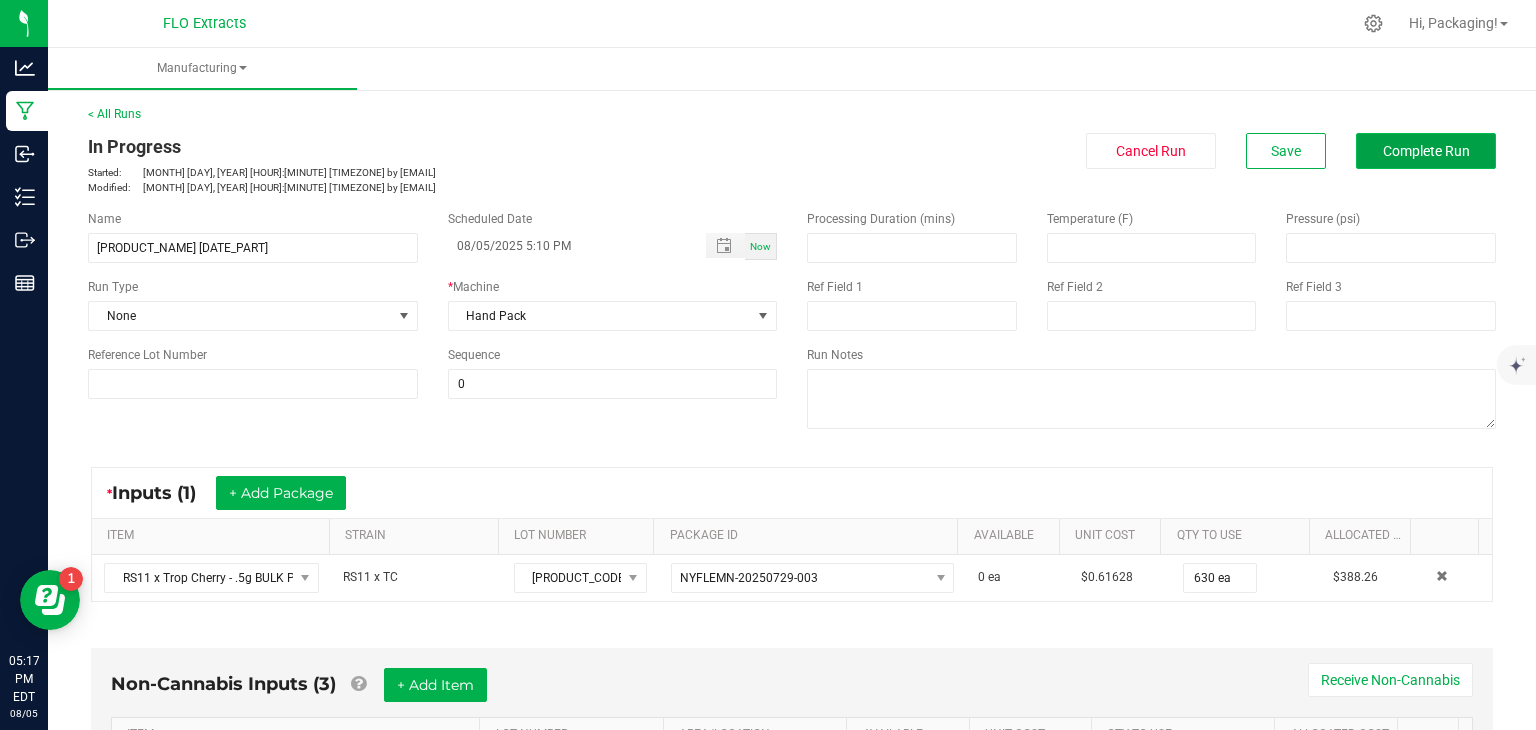 click on "Complete Run" at bounding box center [1426, 151] 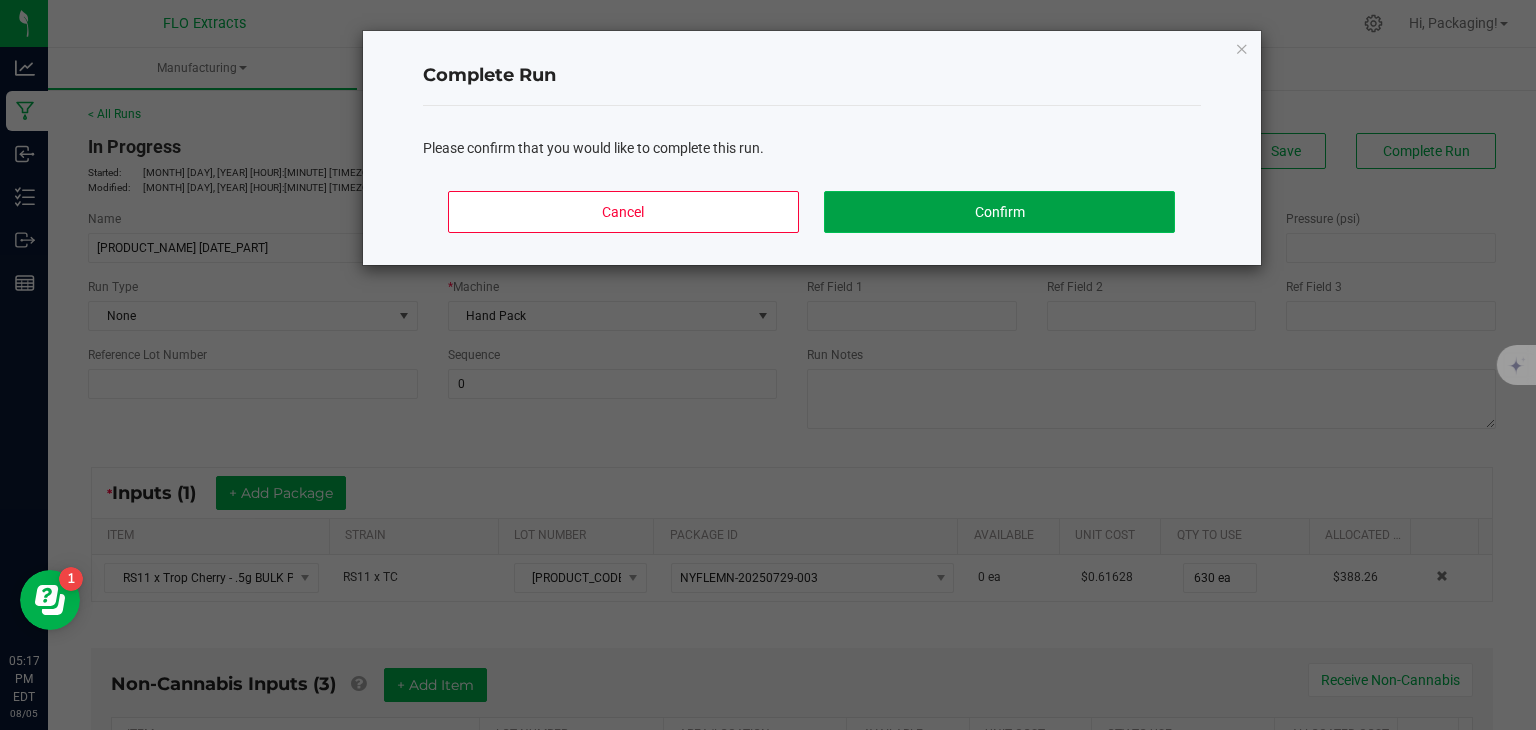 click on "Confirm" 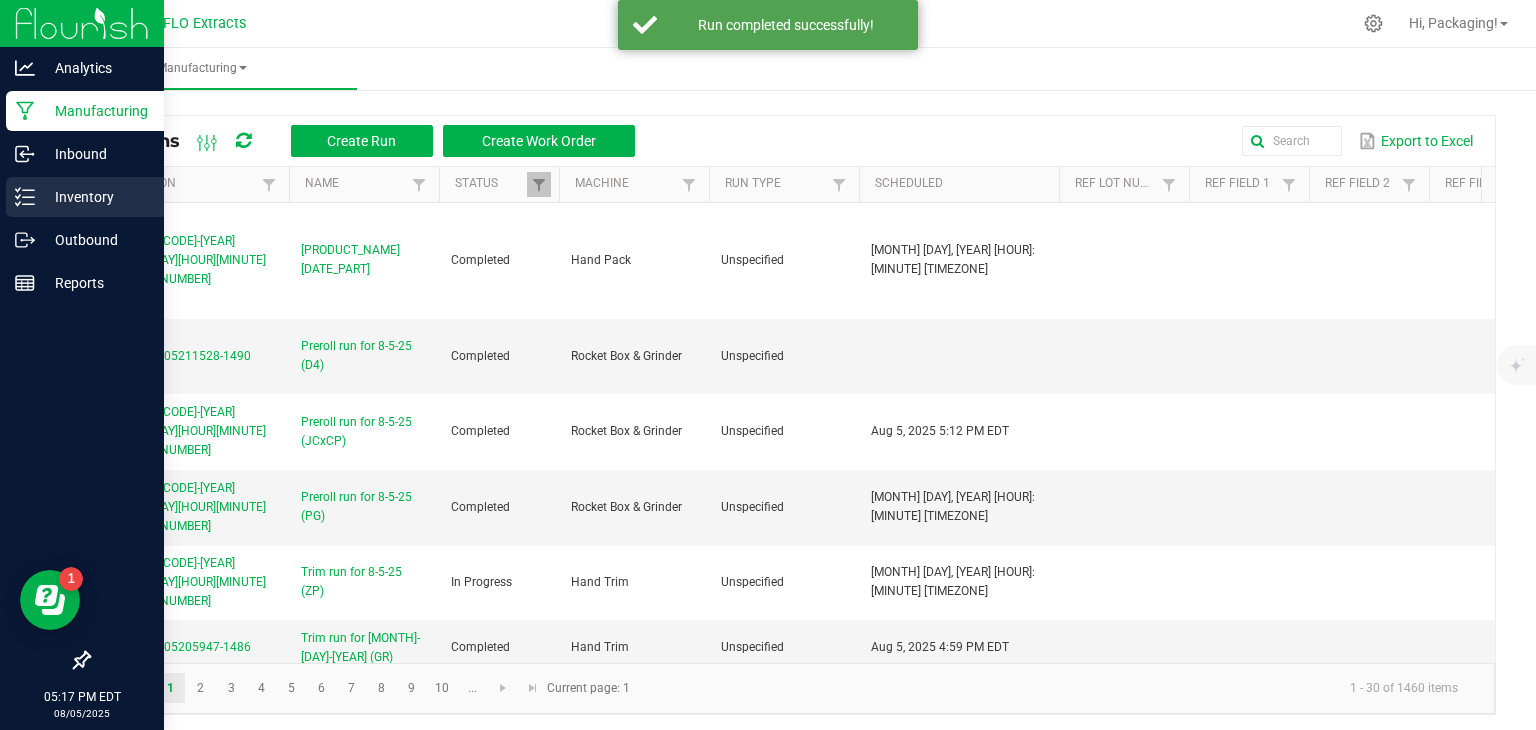 click on "Inventory" at bounding box center (95, 197) 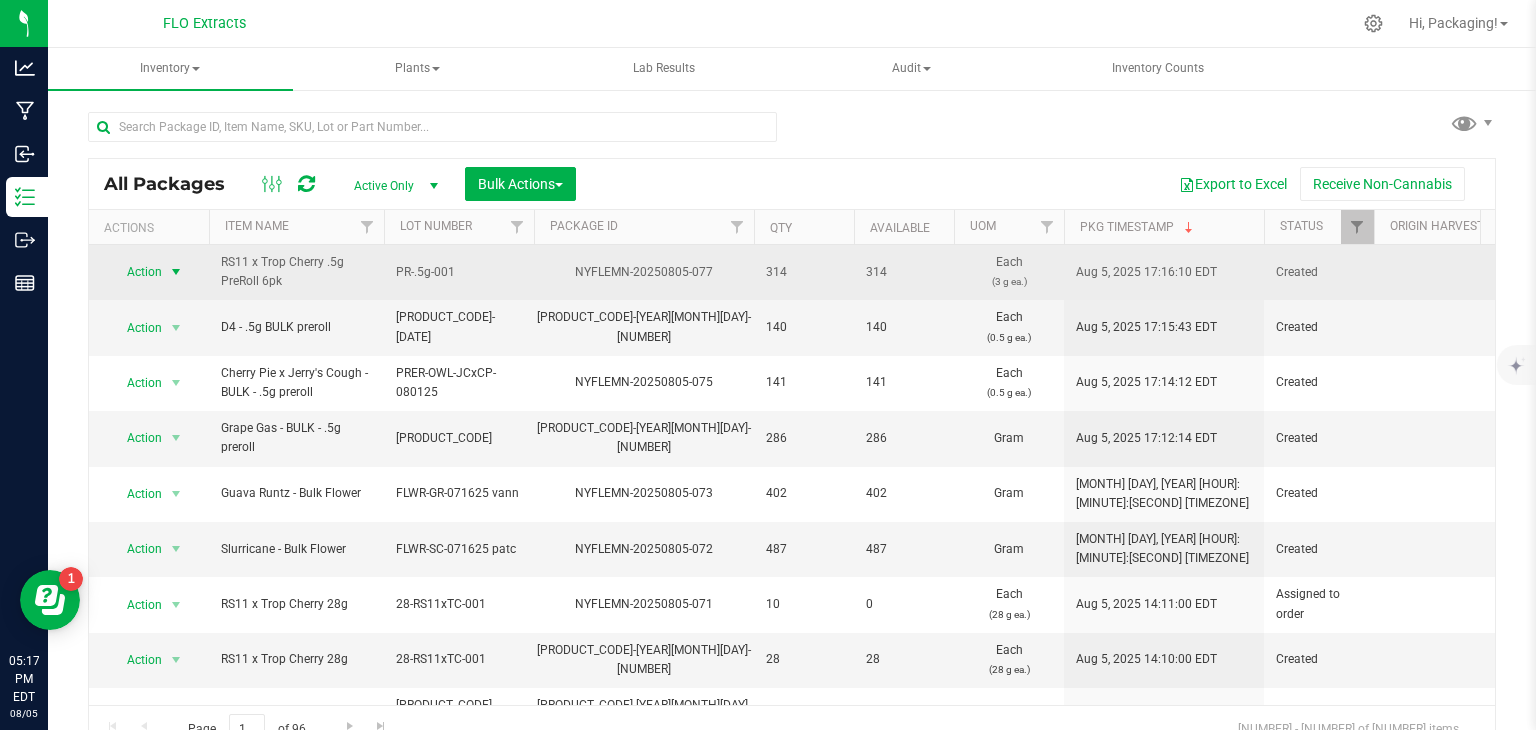 click at bounding box center [176, 272] 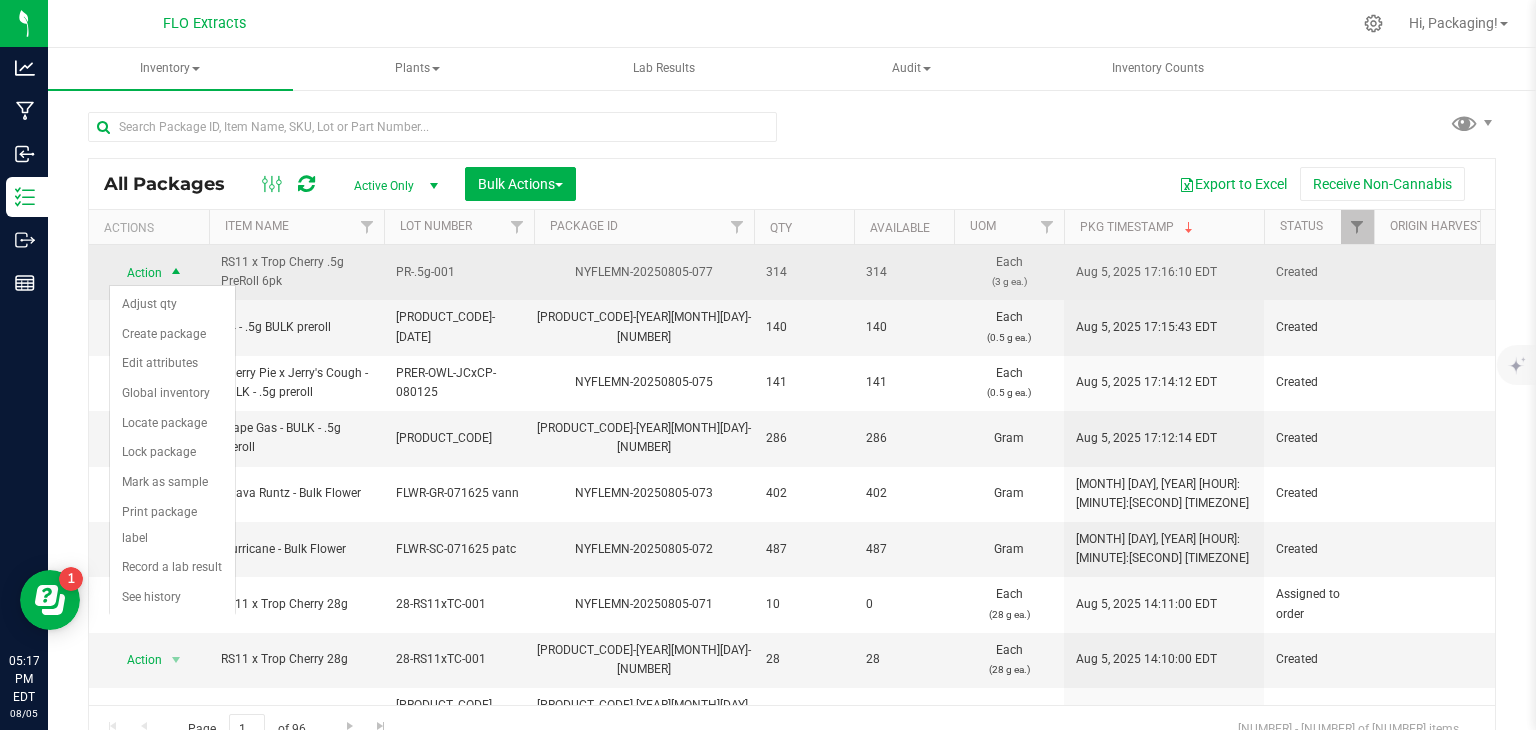 click at bounding box center [176, 273] 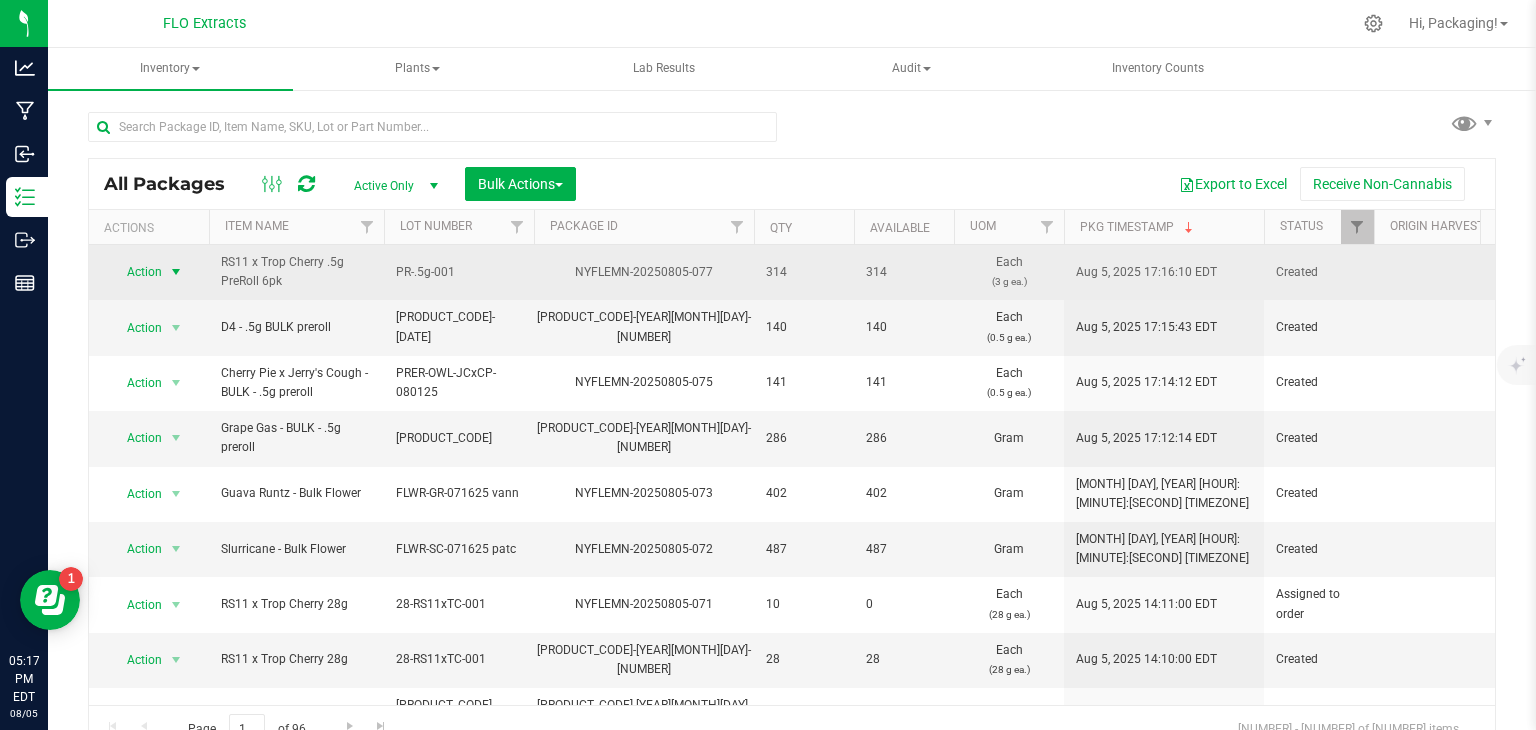 click at bounding box center [176, 272] 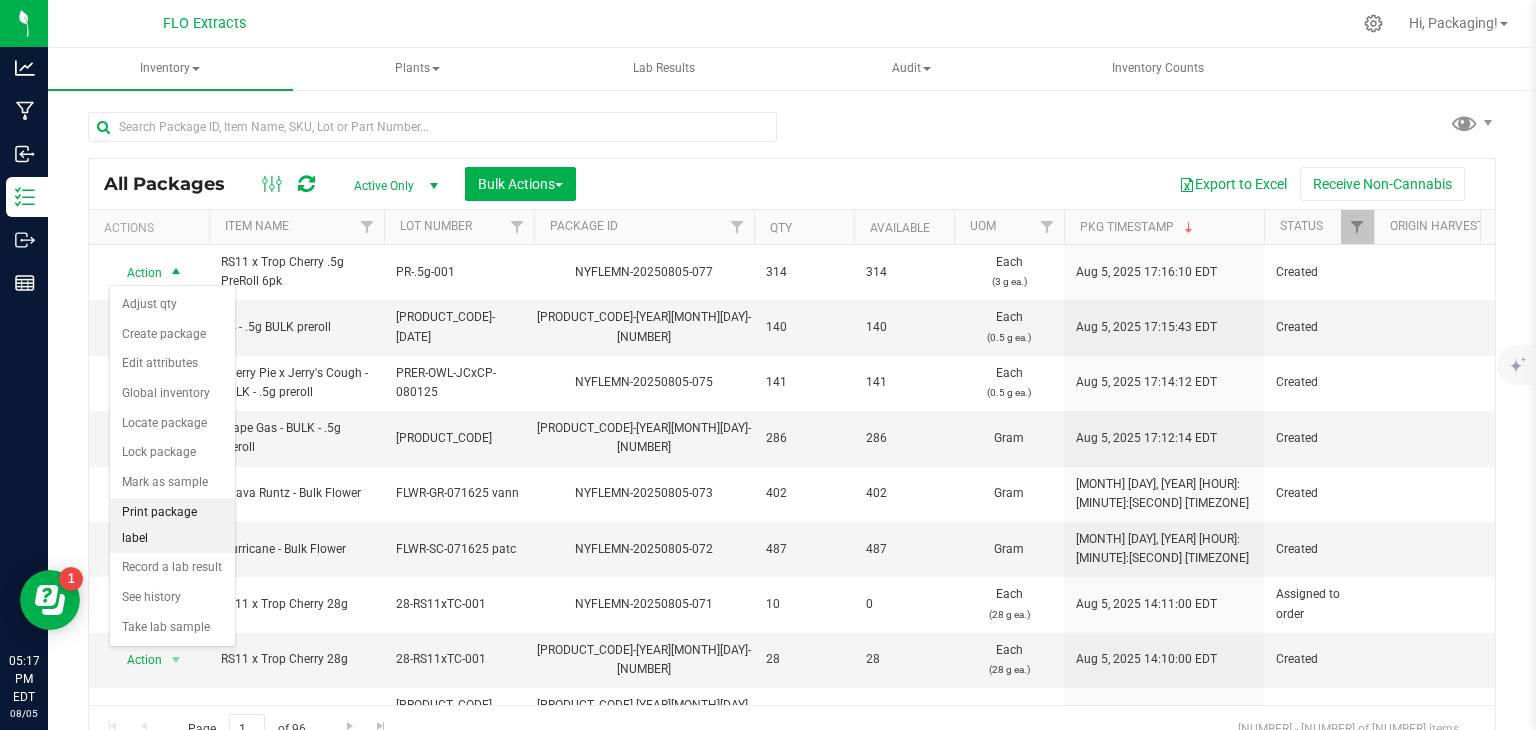 click on "Print package label" at bounding box center [172, 525] 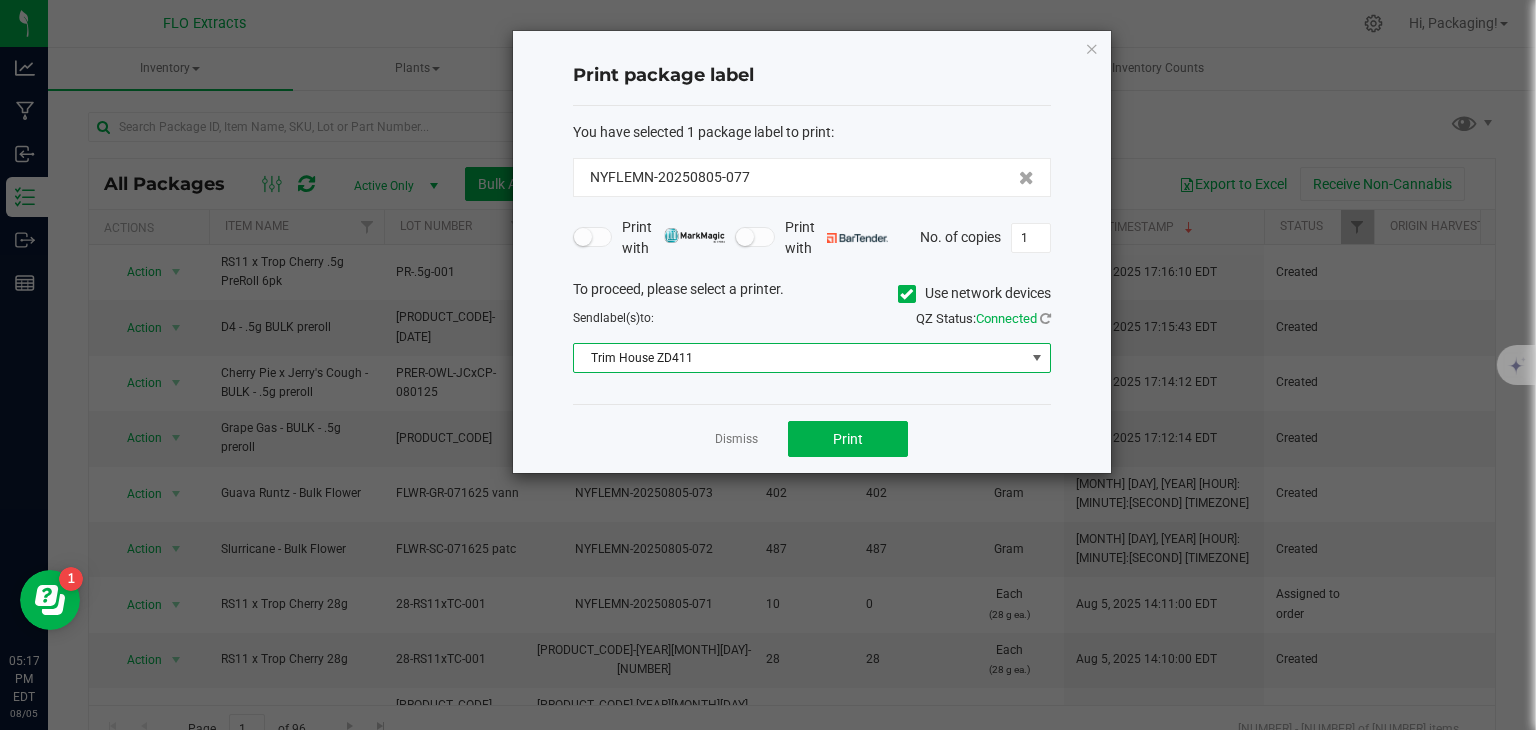 click at bounding box center [1037, 358] 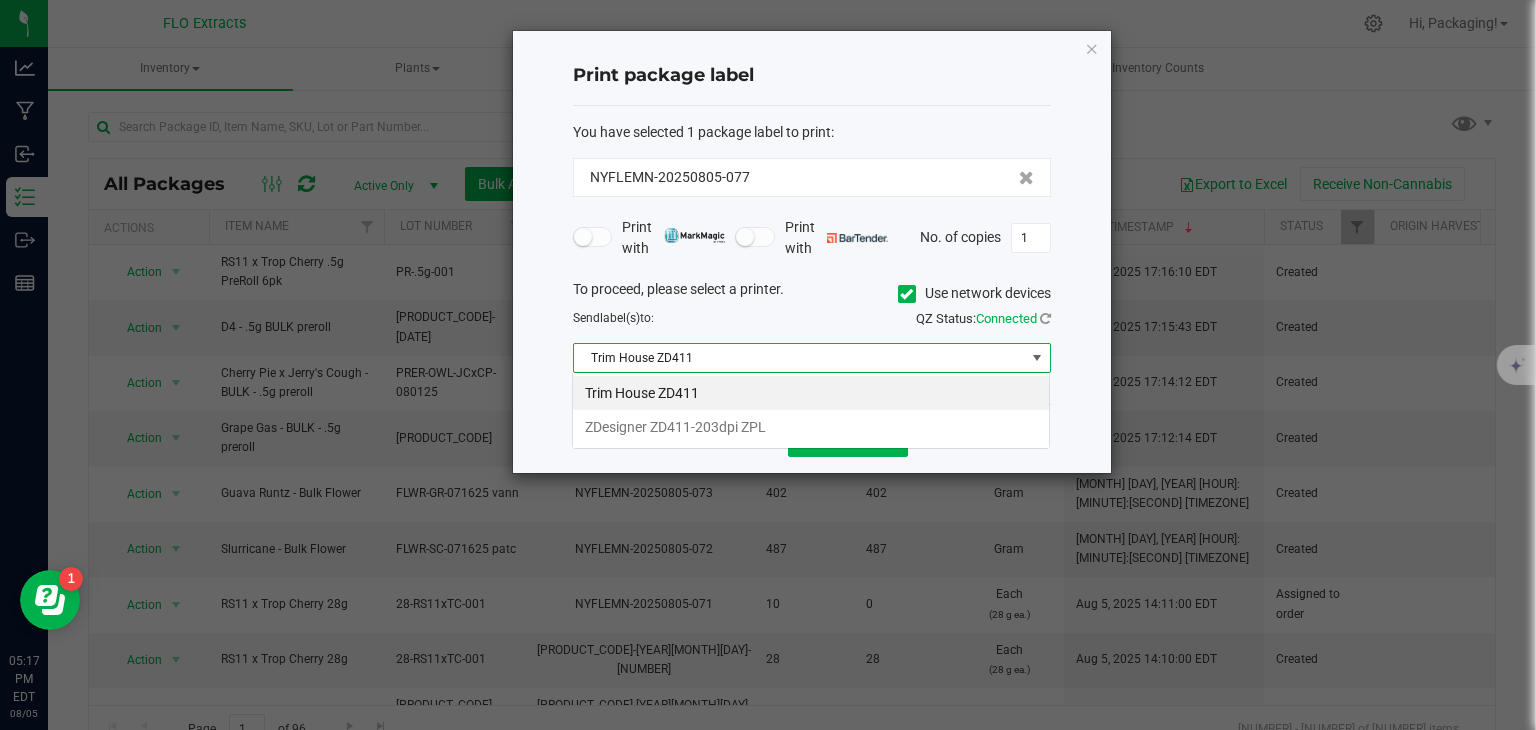 scroll, scrollTop: 99970, scrollLeft: 99521, axis: both 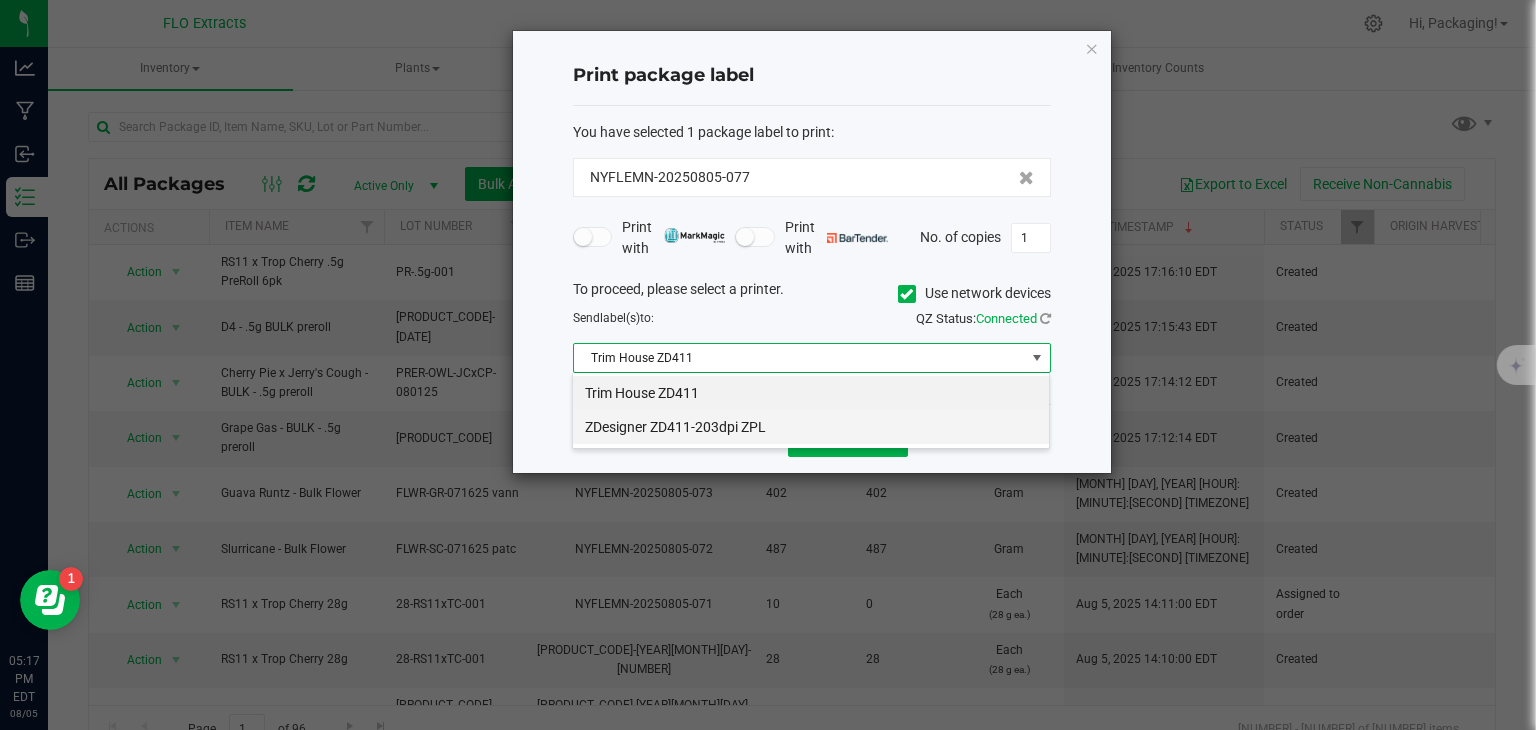 click on "ZDesigner ZD411-203dpi ZPL" at bounding box center [811, 427] 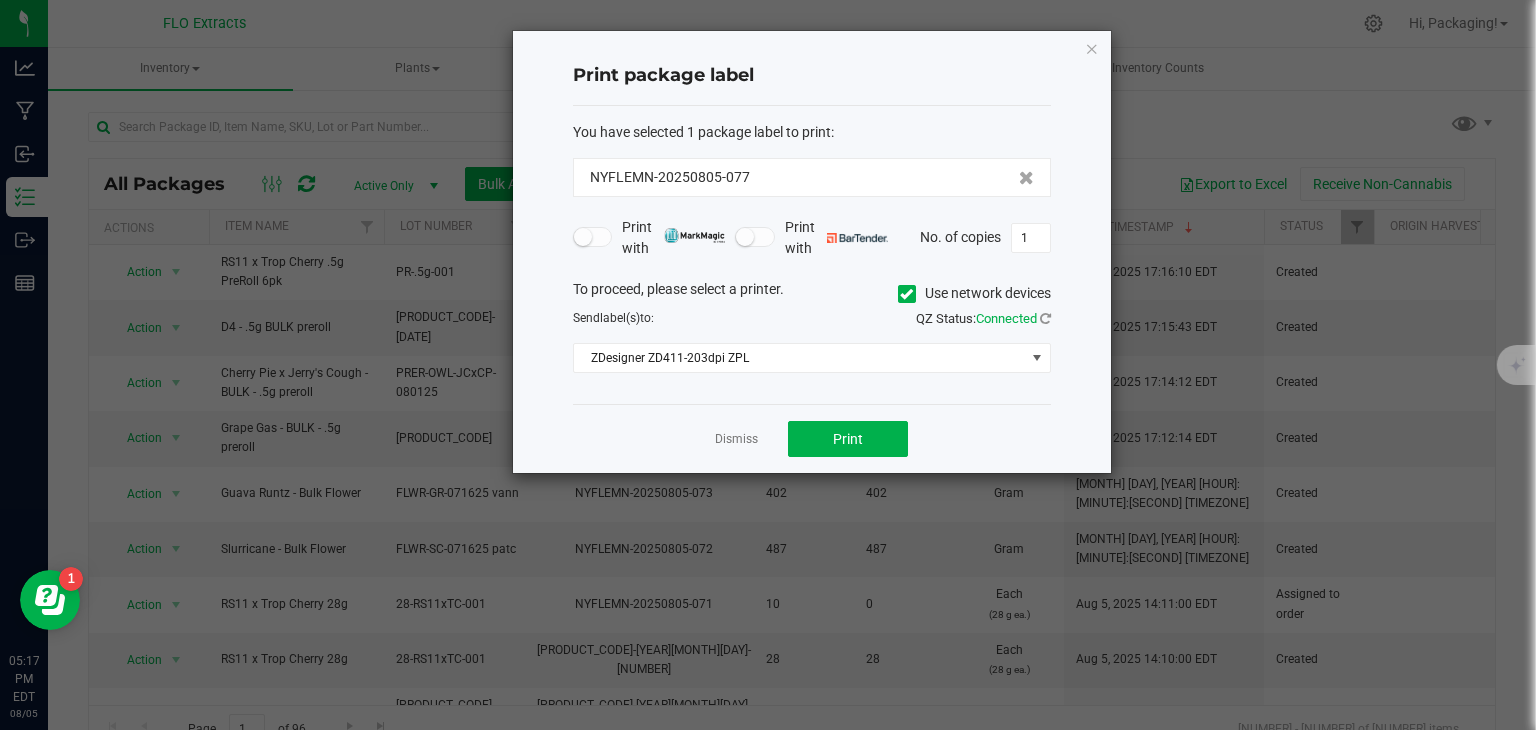 click 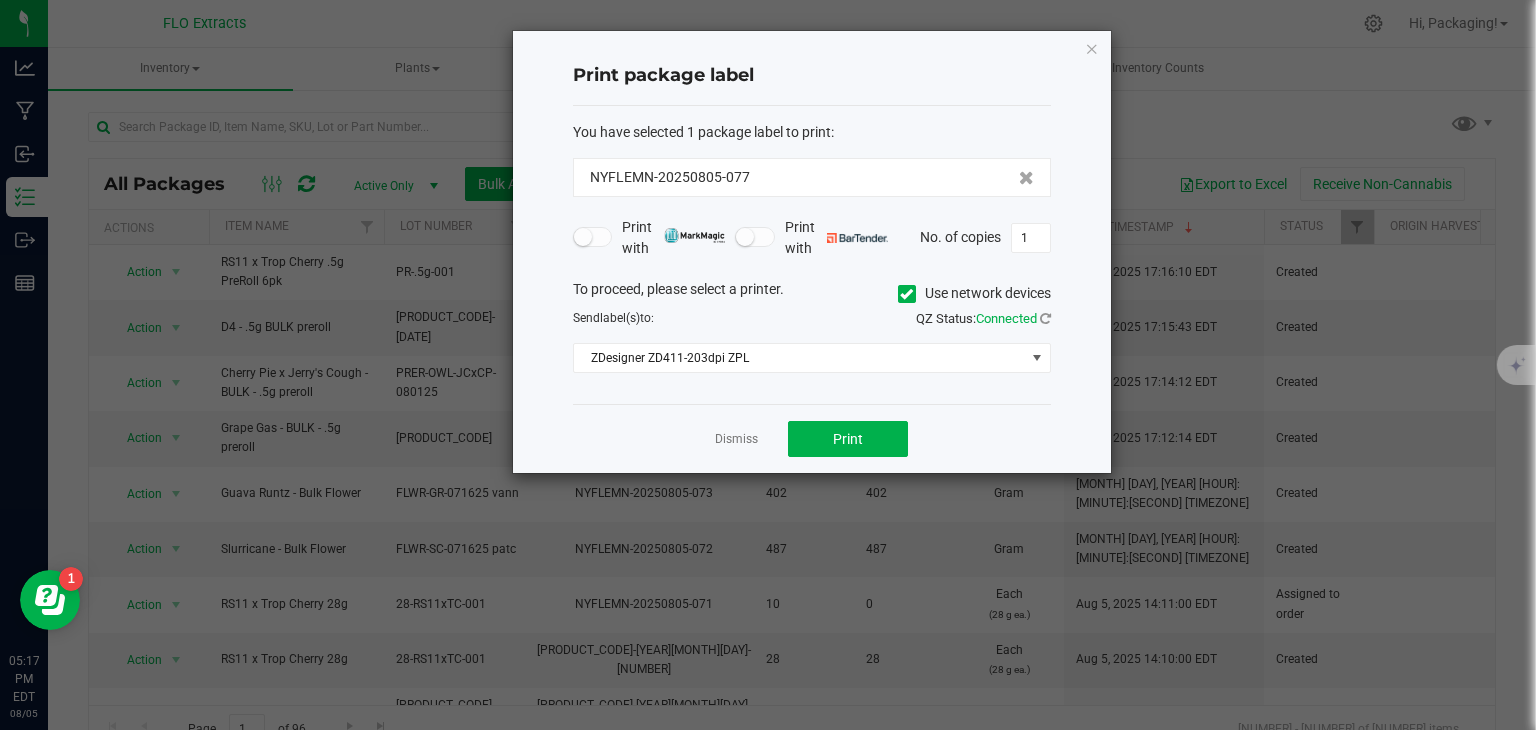 click on "Use network devices" 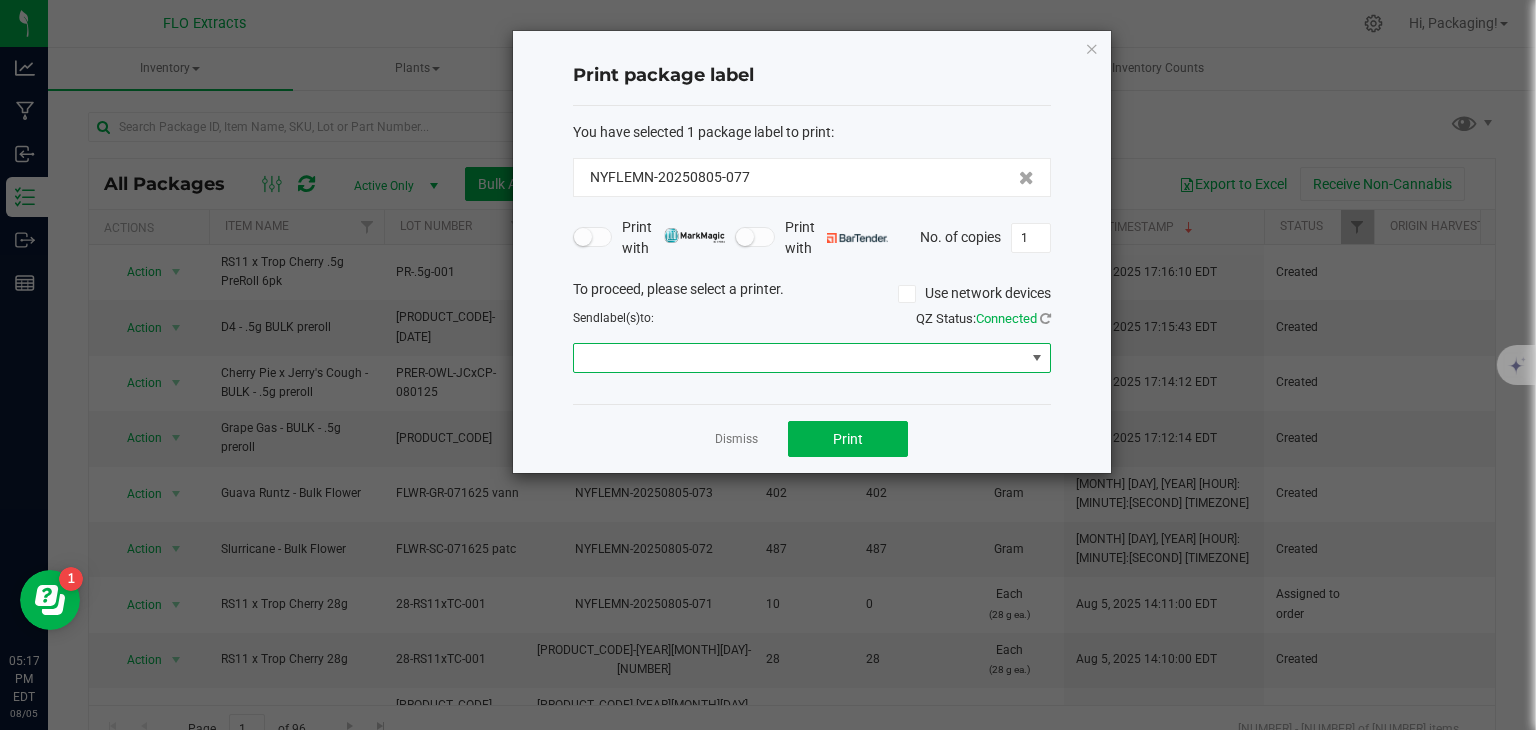 click at bounding box center (1036, 358) 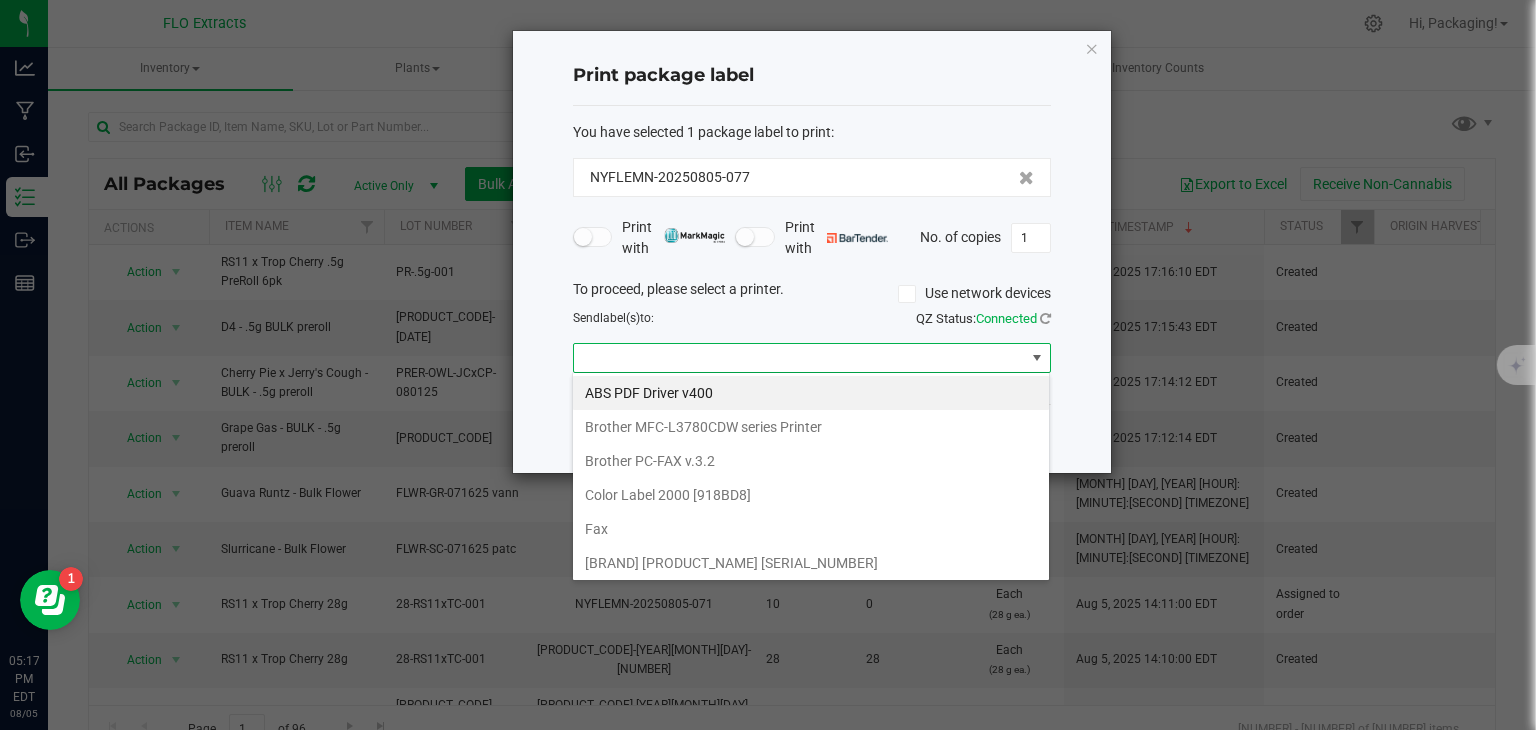 scroll, scrollTop: 99970, scrollLeft: 99521, axis: both 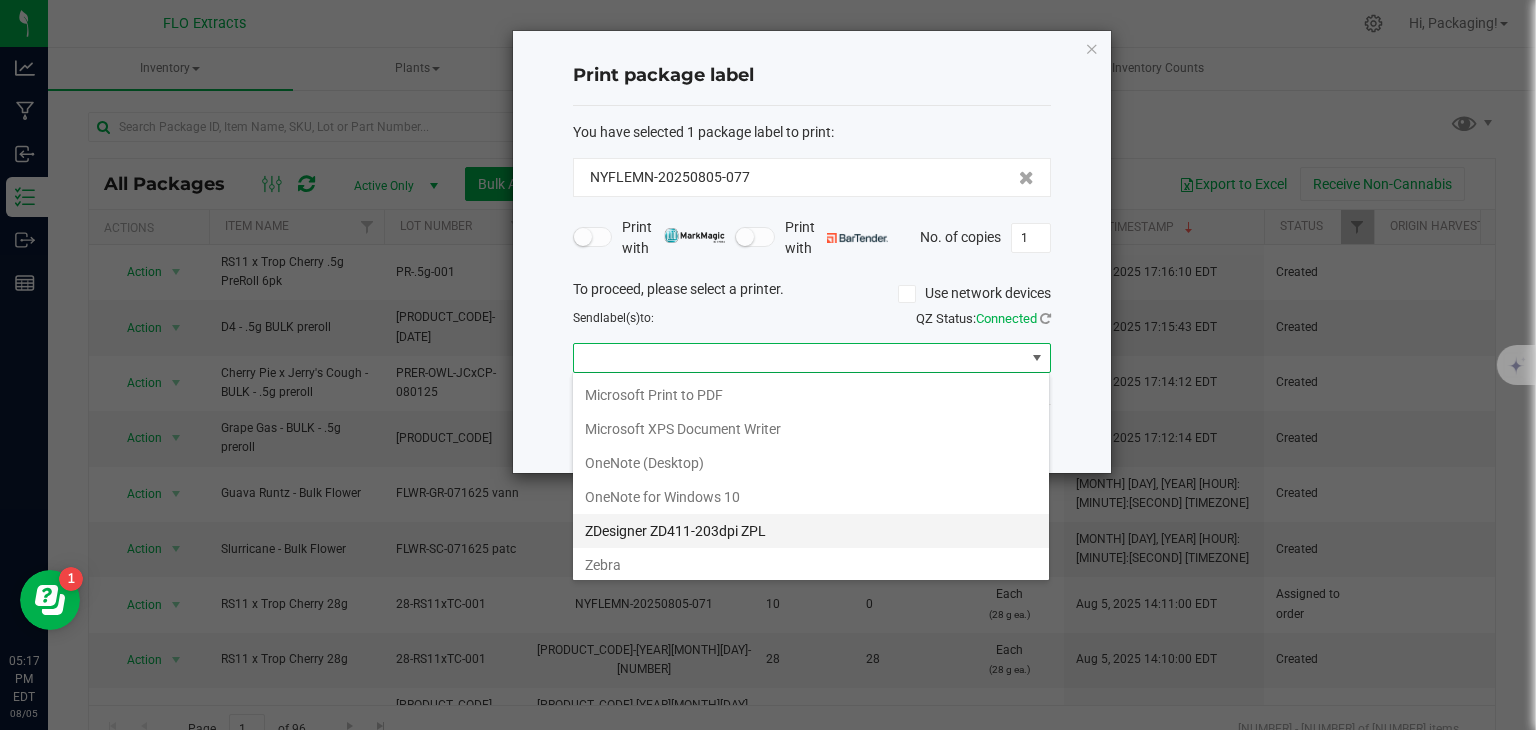 click on "ZDesigner ZD411-203dpi ZPL" at bounding box center (811, 531) 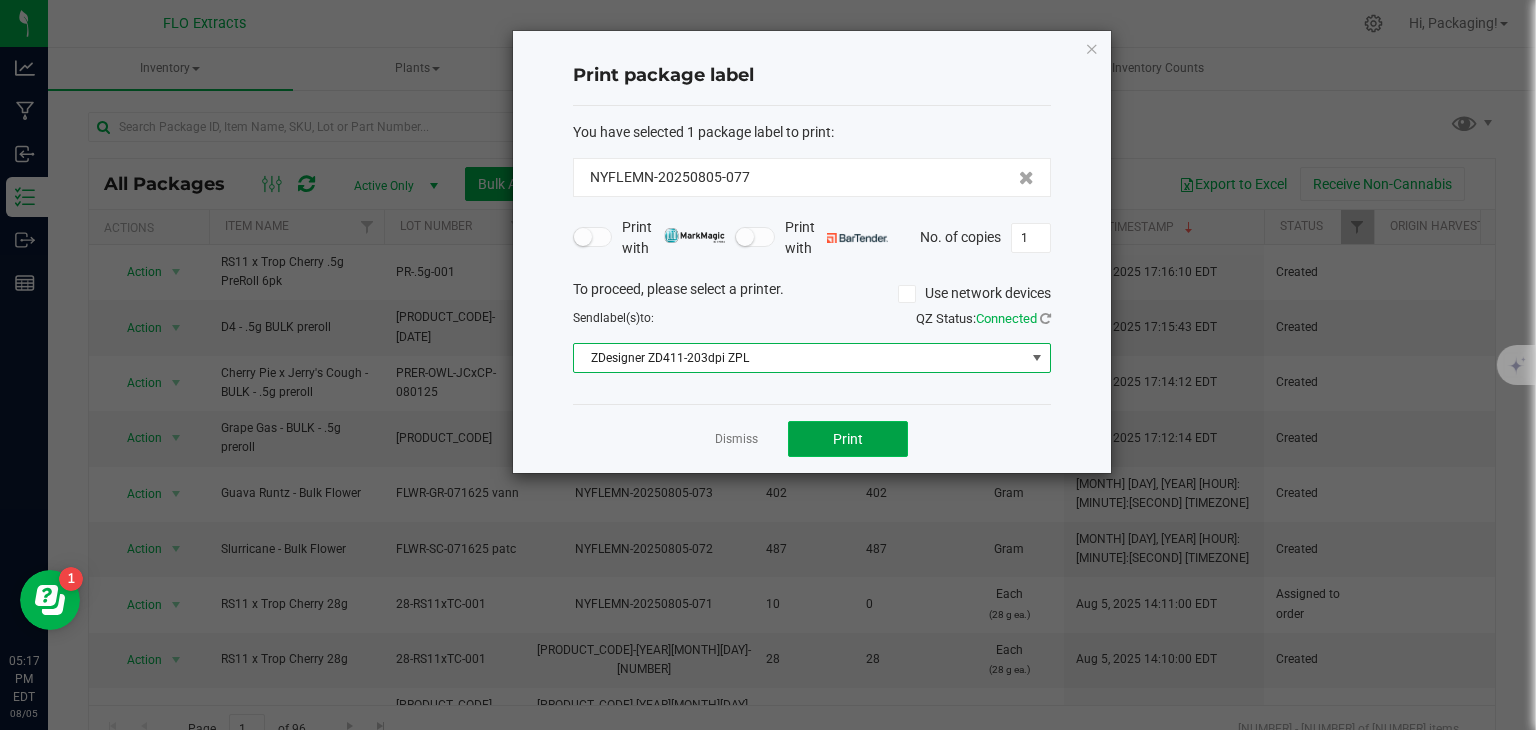 click on "Print" 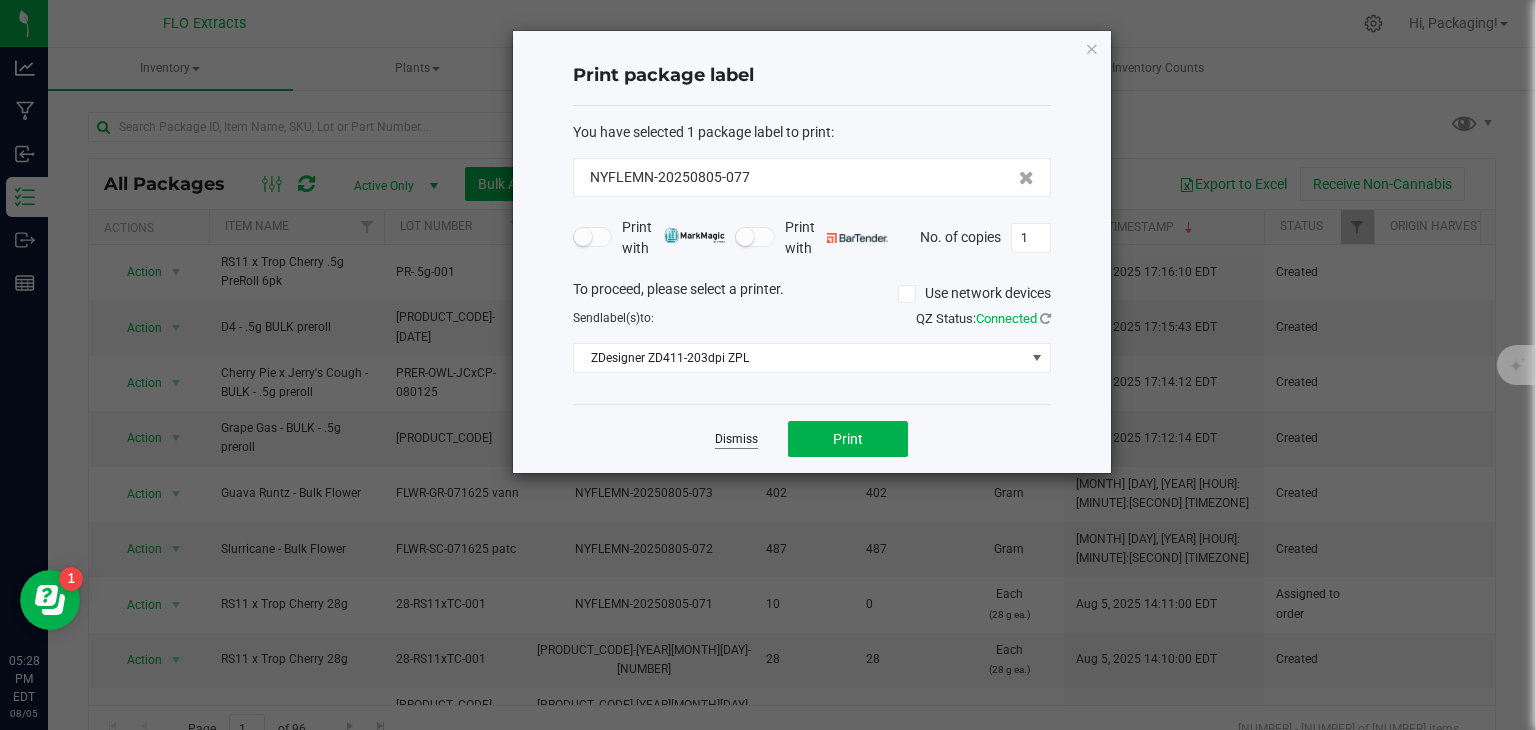 click on "Dismiss" 